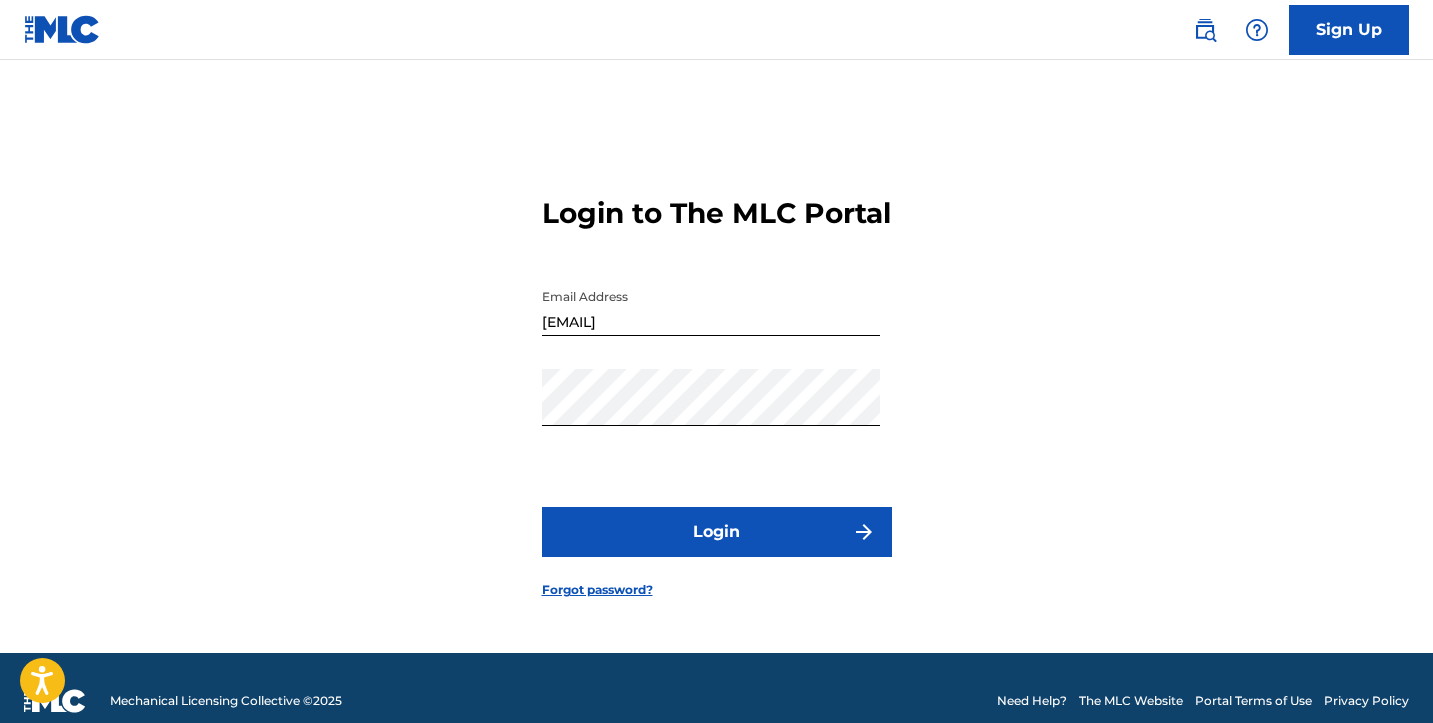 scroll, scrollTop: 0, scrollLeft: 0, axis: both 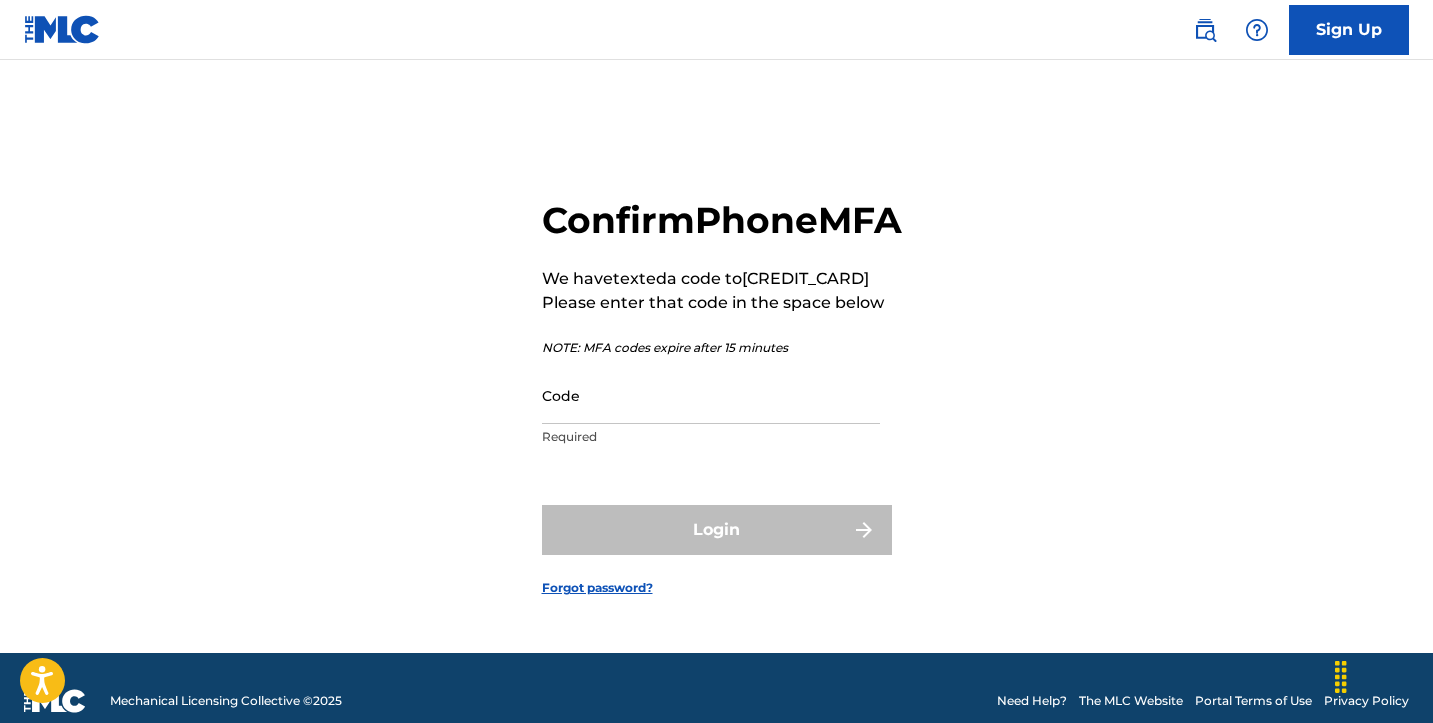 click on "Code" at bounding box center (711, 395) 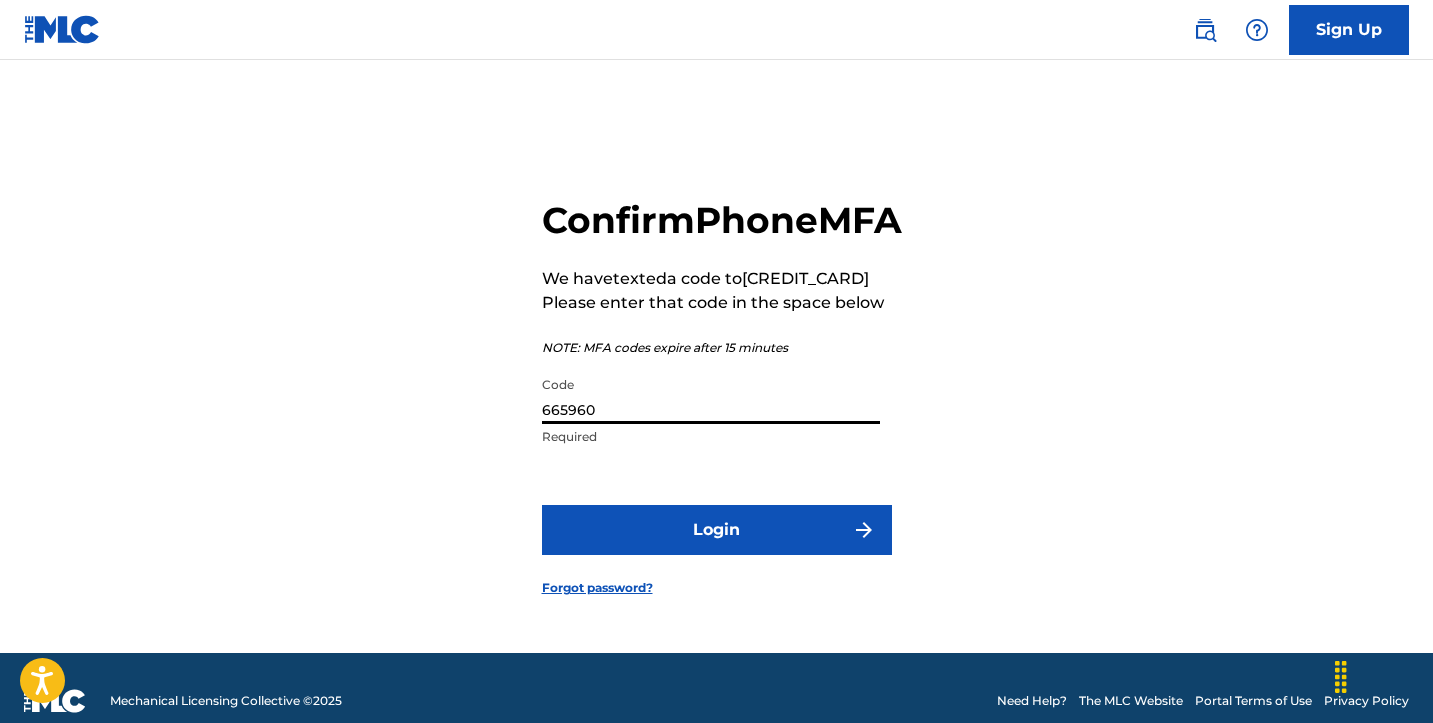 type on "665960" 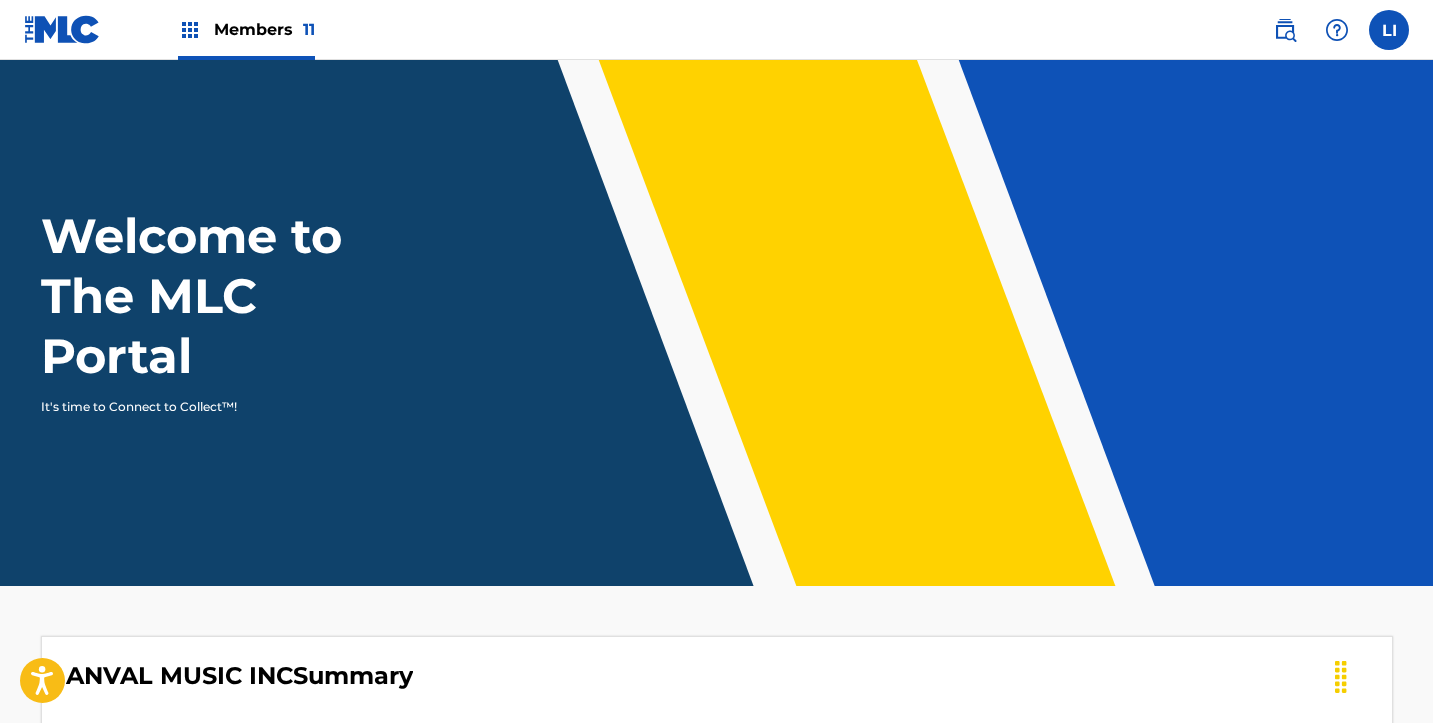 scroll, scrollTop: 0, scrollLeft: 0, axis: both 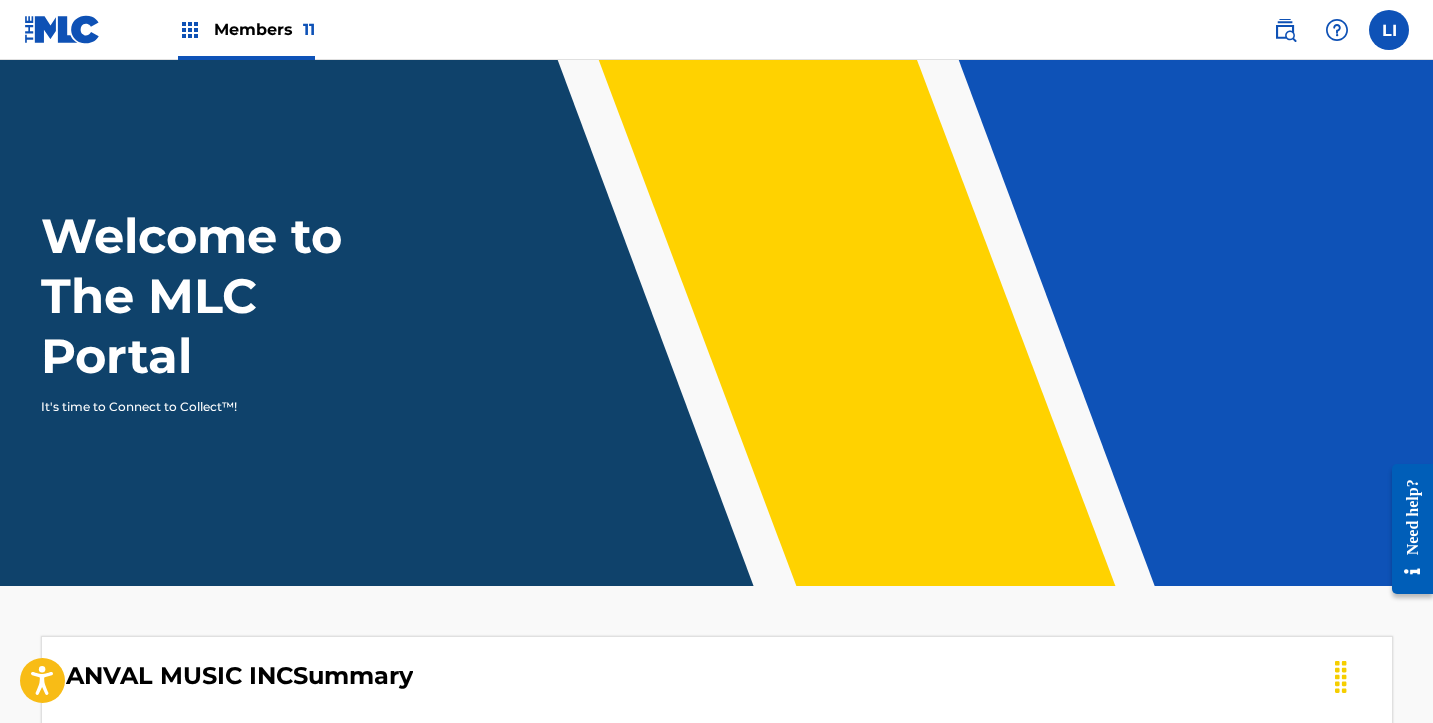 click on "Members    11" at bounding box center [264, 29] 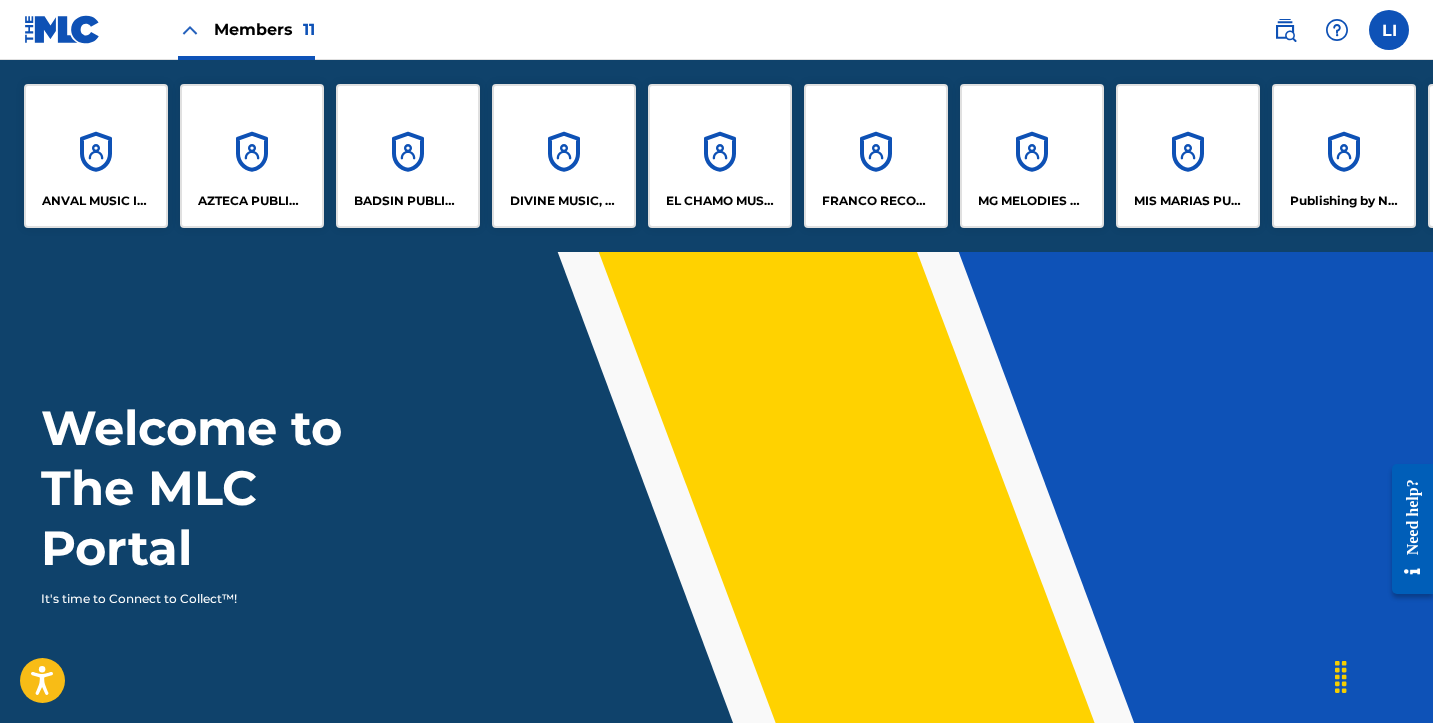 click on "DIVINE MUSIC, INC." at bounding box center [564, 156] 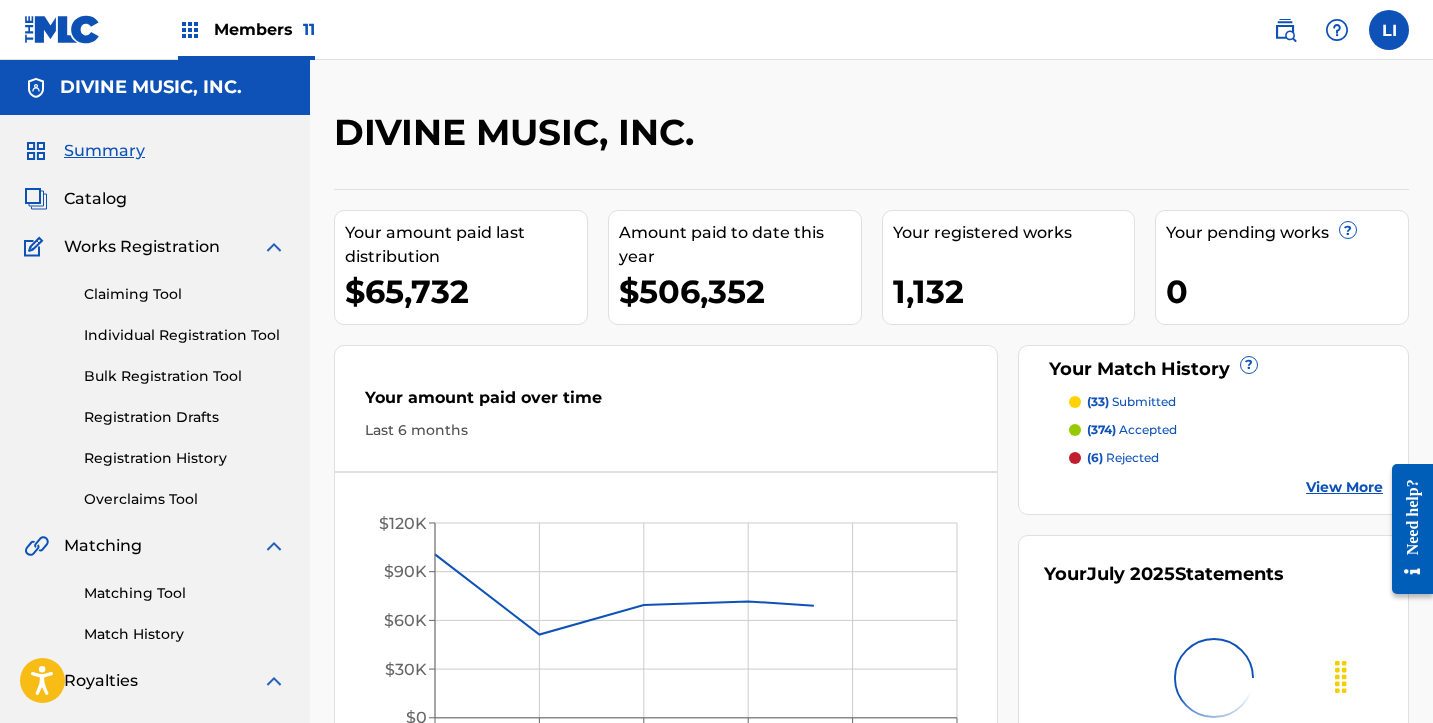 click on "Catalog" at bounding box center (95, 199) 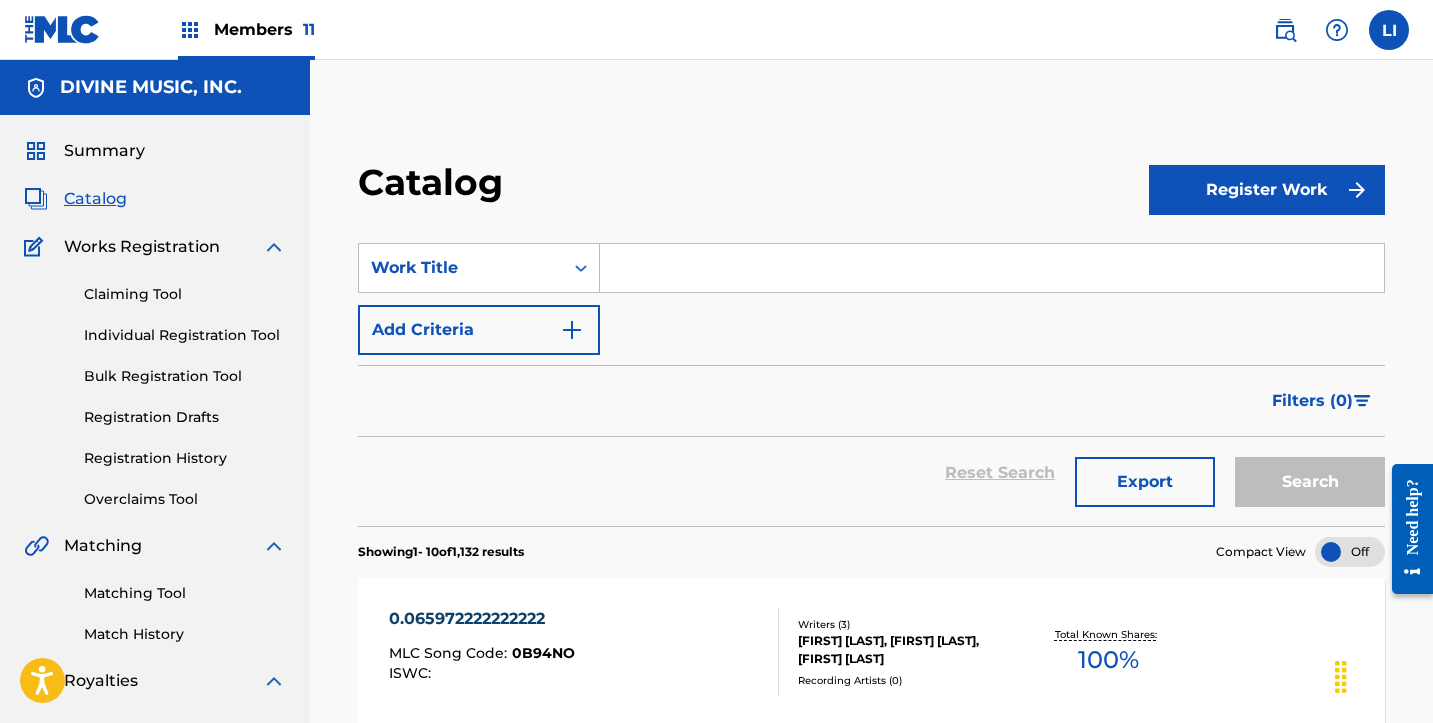 click at bounding box center (992, 268) 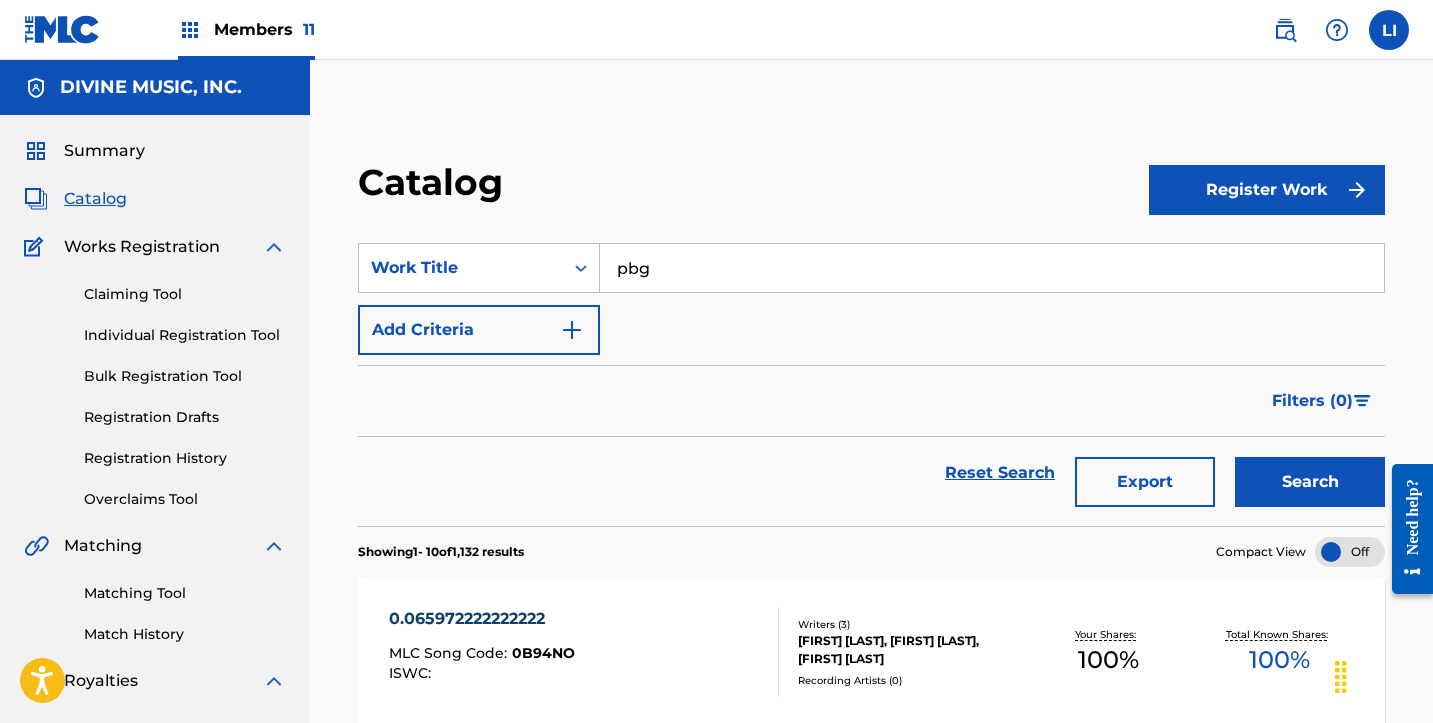 click on "pbg" at bounding box center (992, 268) 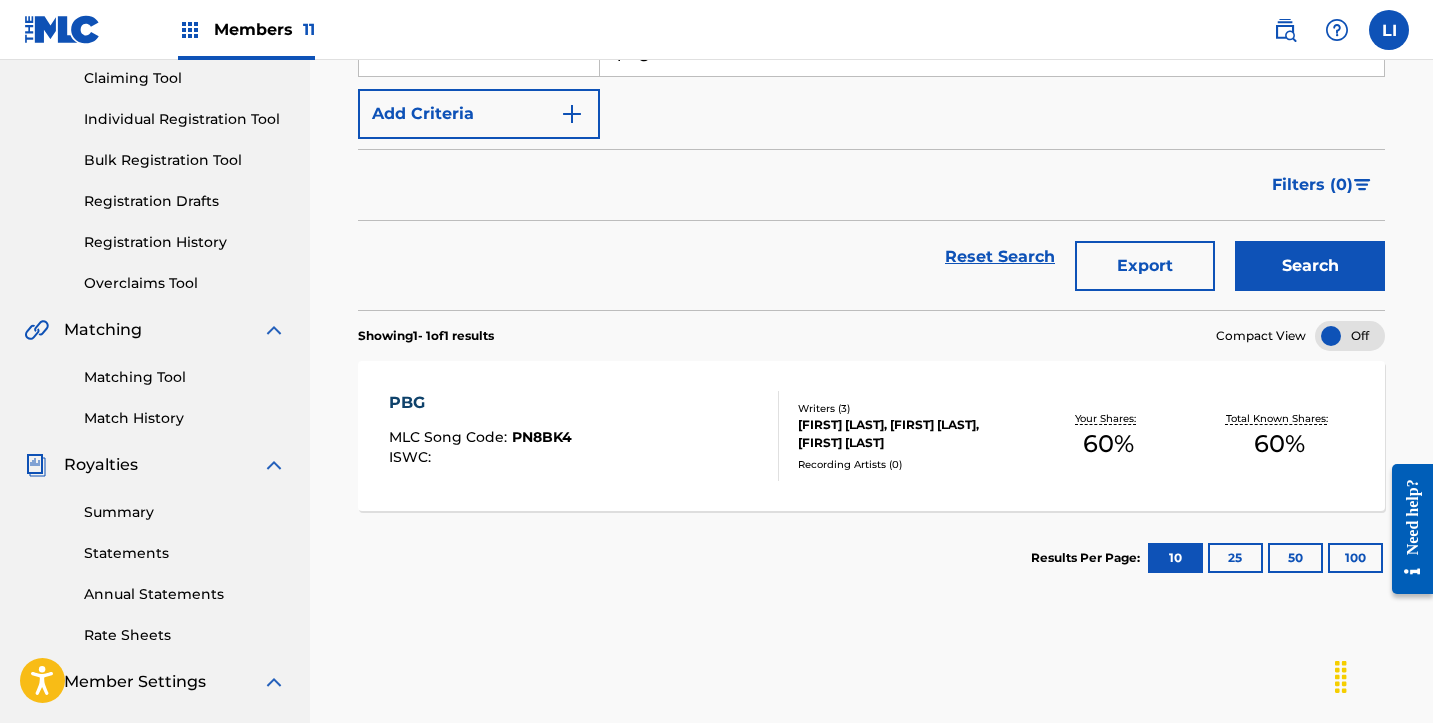 scroll, scrollTop: 276, scrollLeft: 0, axis: vertical 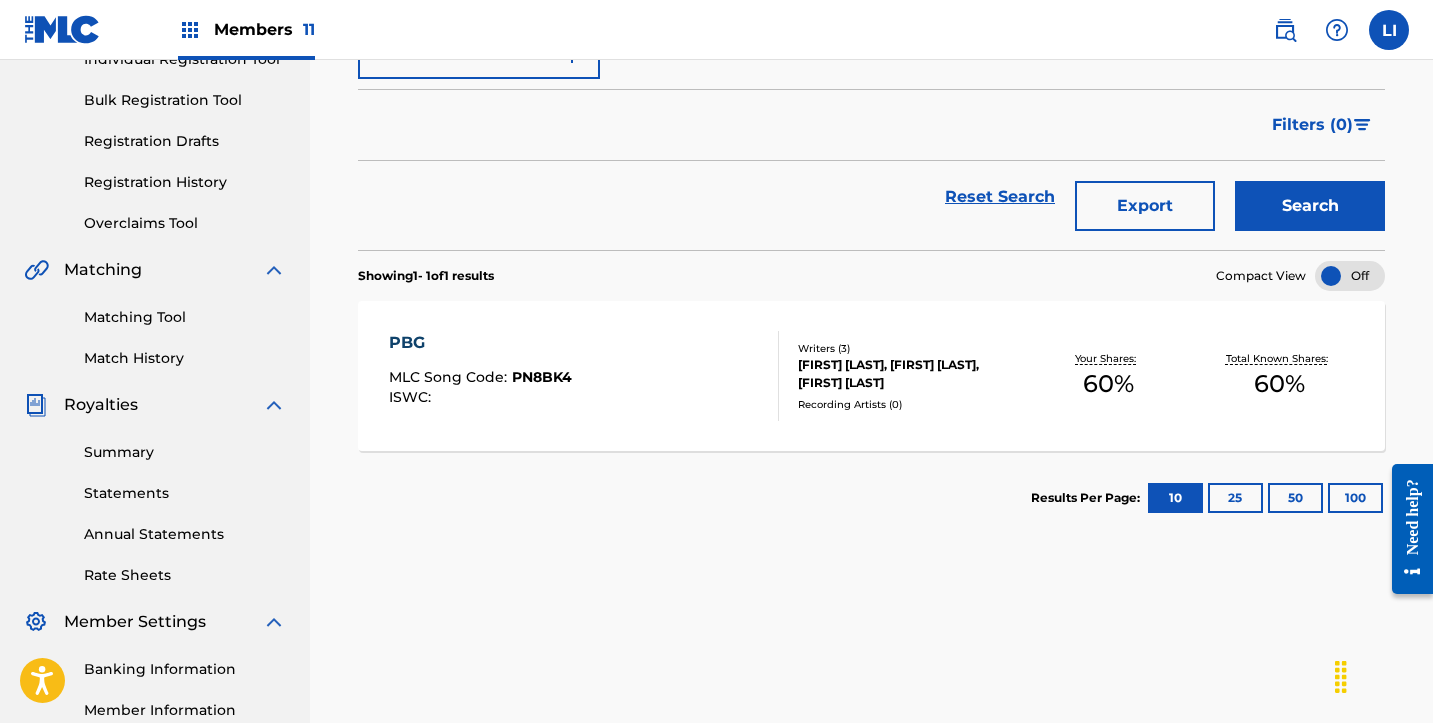 click on "PBG MLC Song Code : PN8BK4 ISWC :" at bounding box center (584, 376) 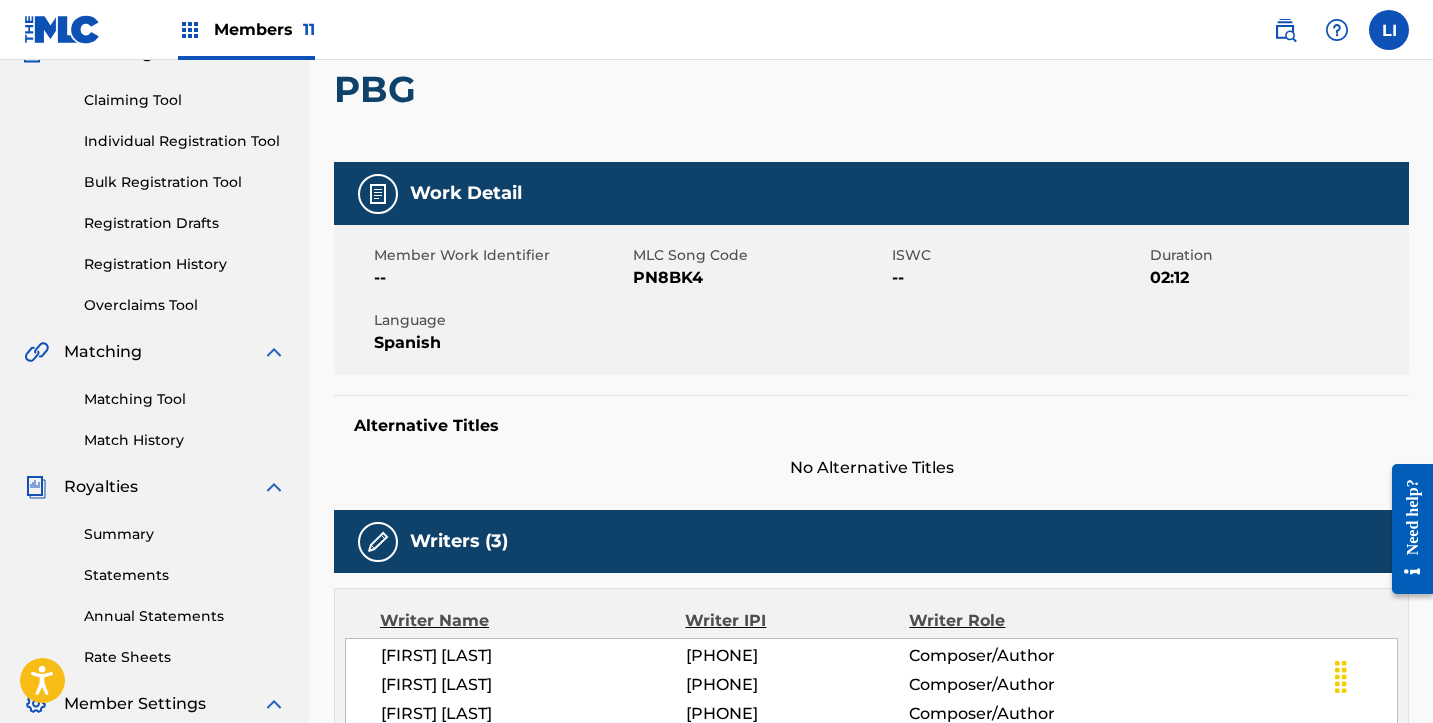 scroll, scrollTop: 205, scrollLeft: 0, axis: vertical 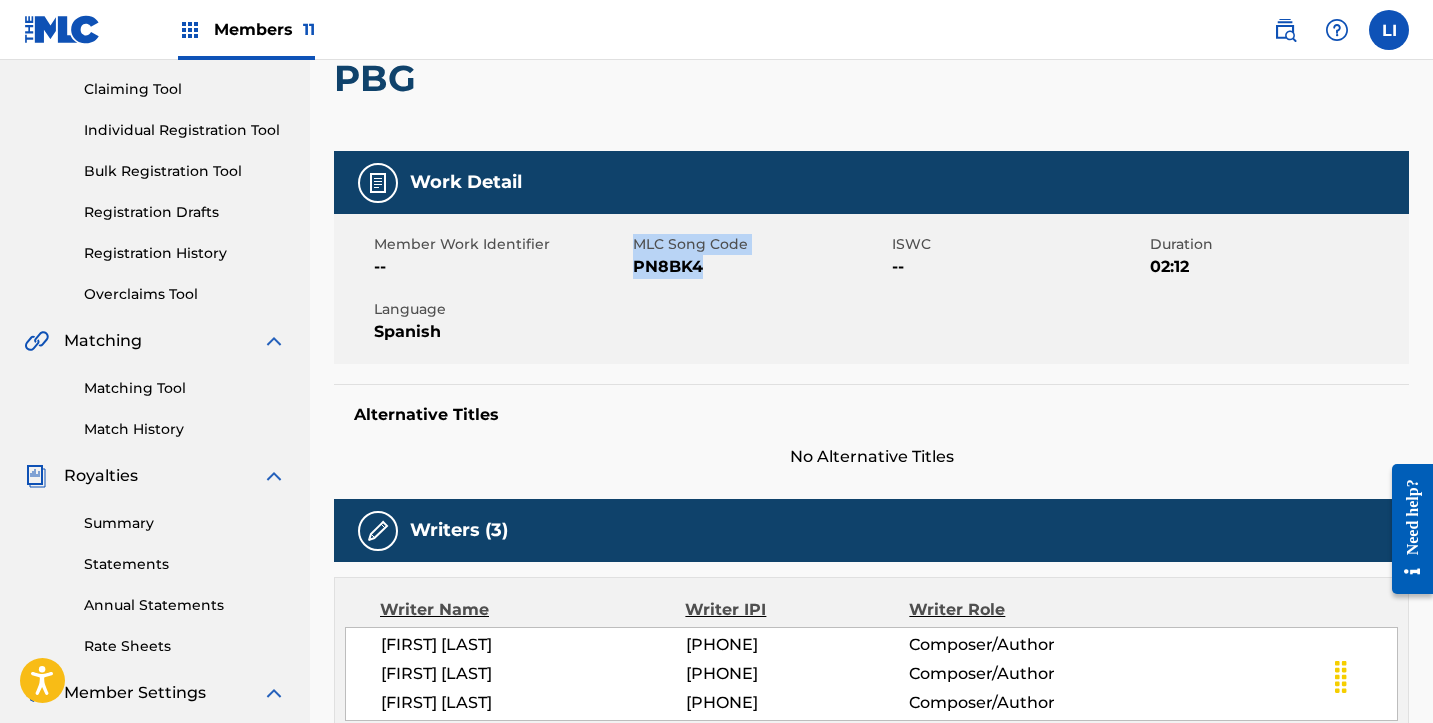 drag, startPoint x: 625, startPoint y: 272, endPoint x: 736, endPoint y: 270, distance: 111.01801 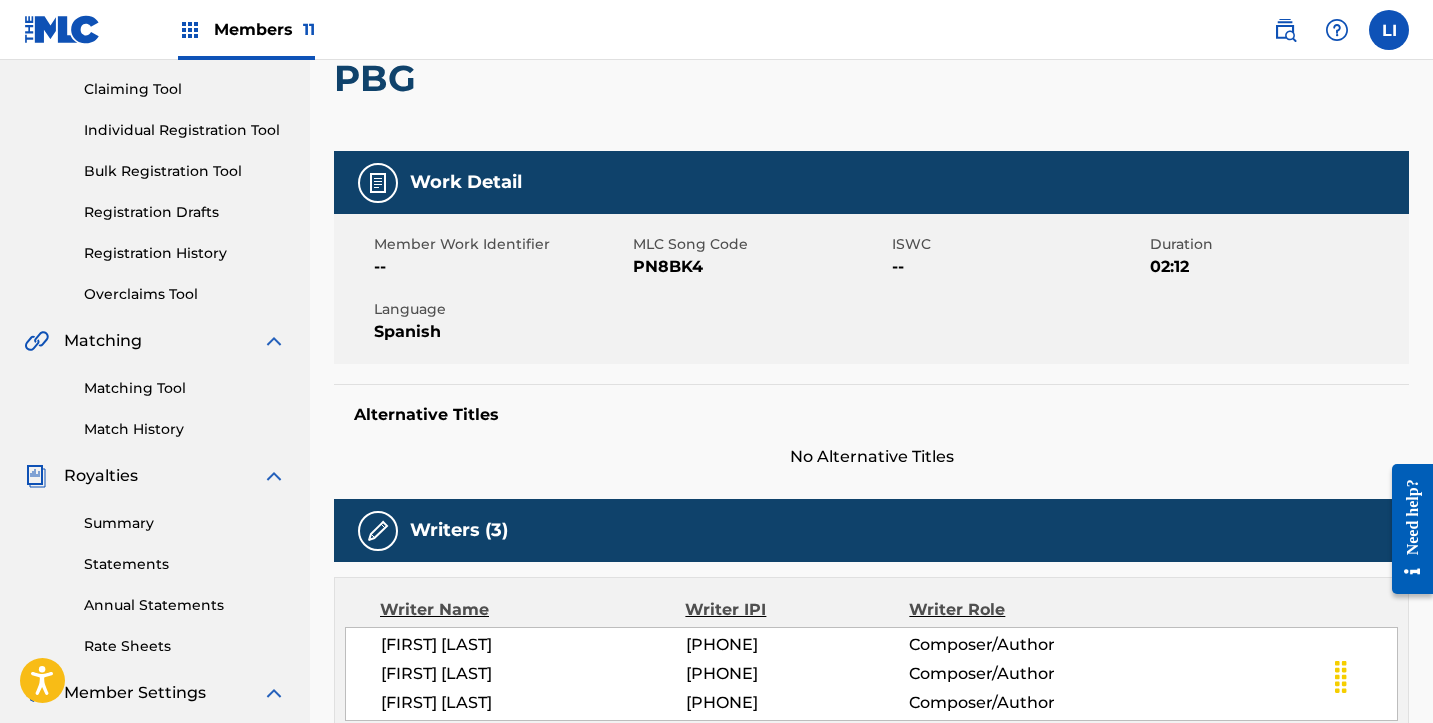 click on "PN8BK4" at bounding box center (760, 267) 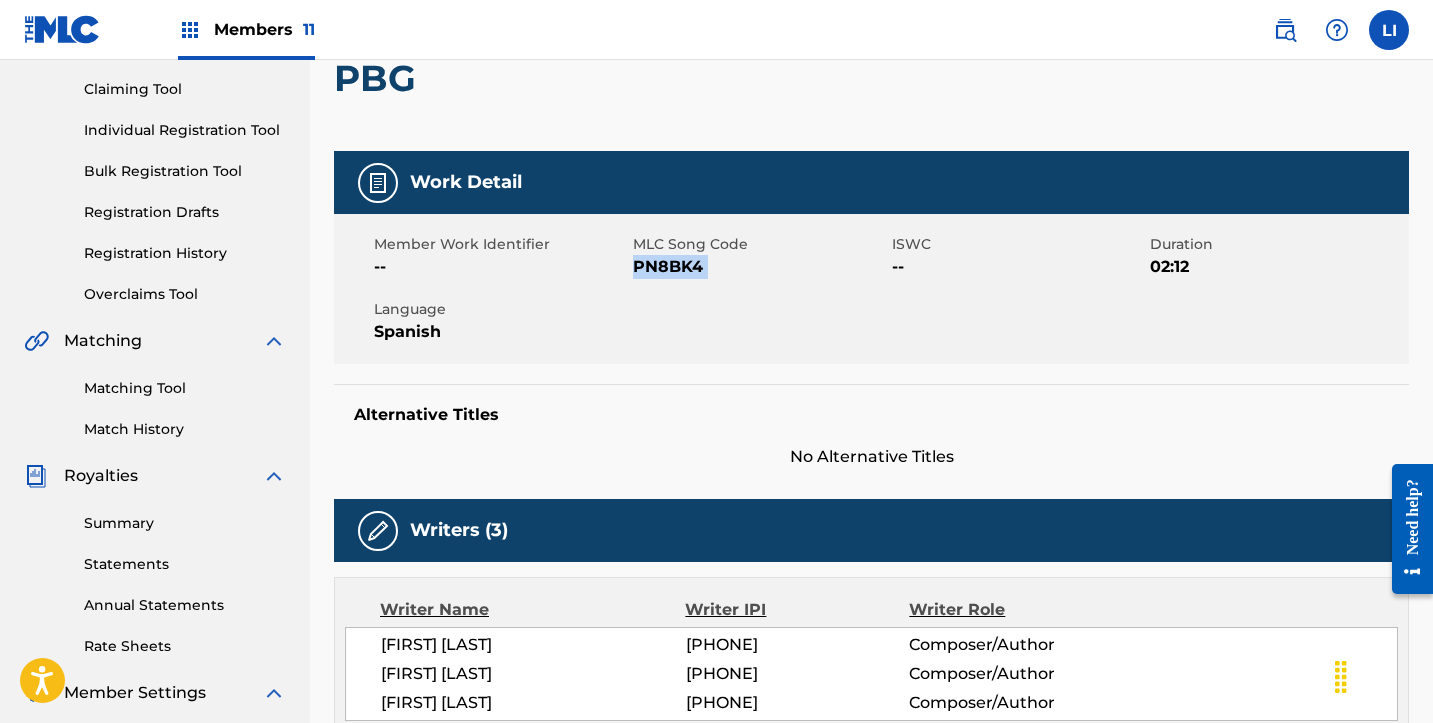 drag, startPoint x: 693, startPoint y: 272, endPoint x: 647, endPoint y: 272, distance: 46 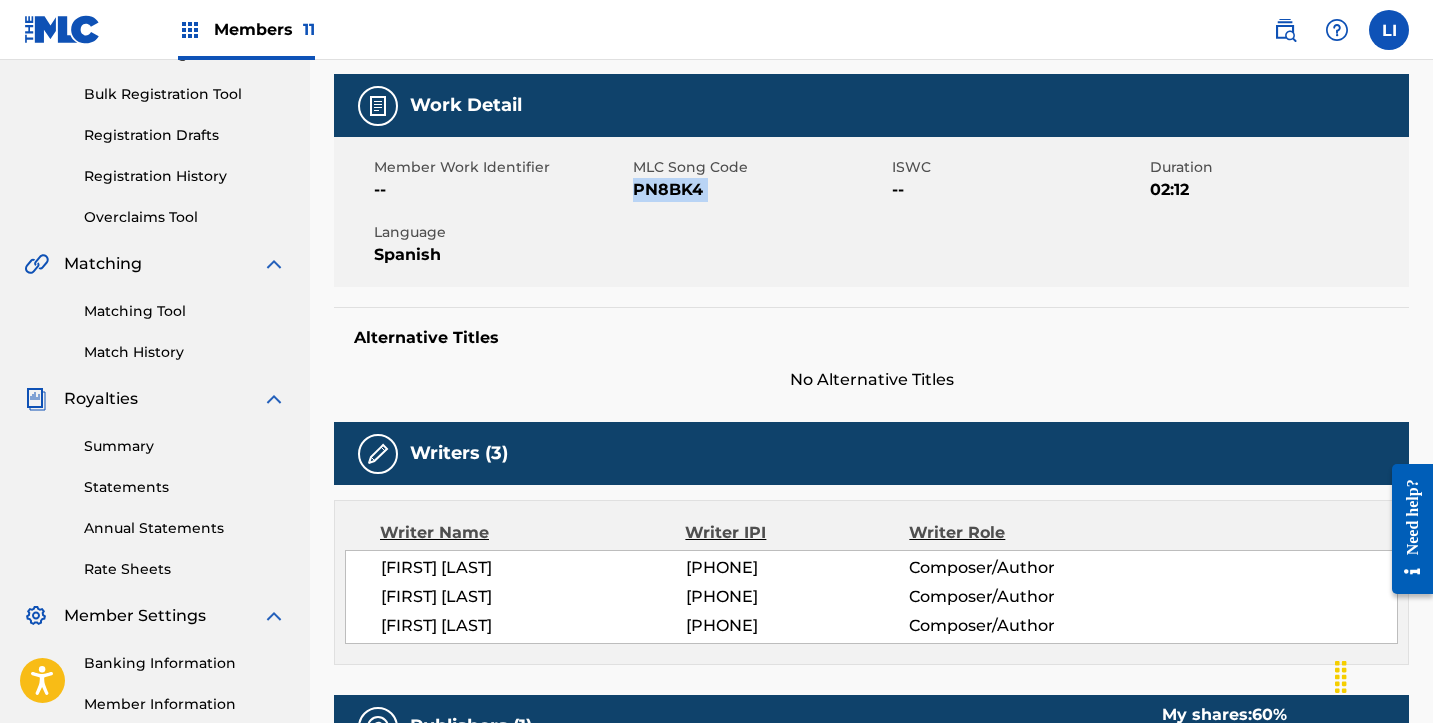 scroll, scrollTop: 0, scrollLeft: 0, axis: both 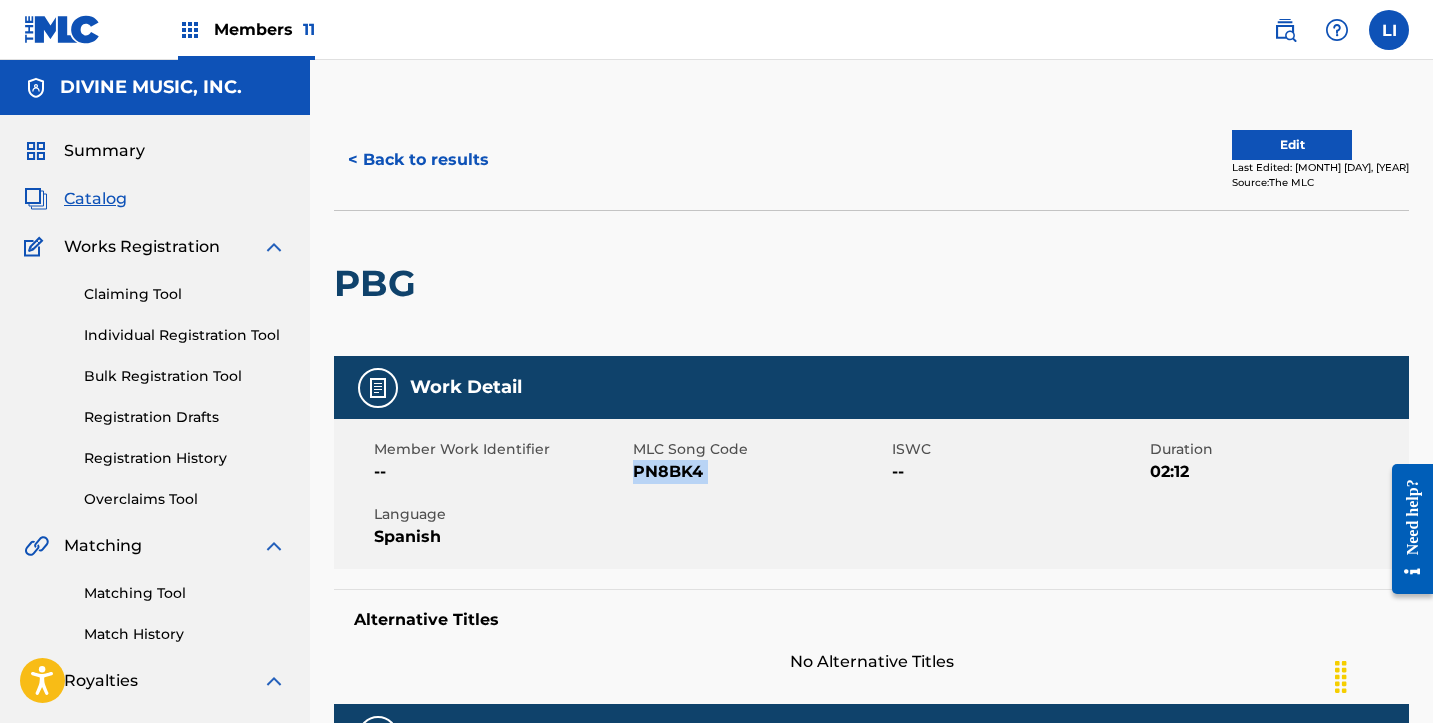 click on "Catalog" at bounding box center (95, 199) 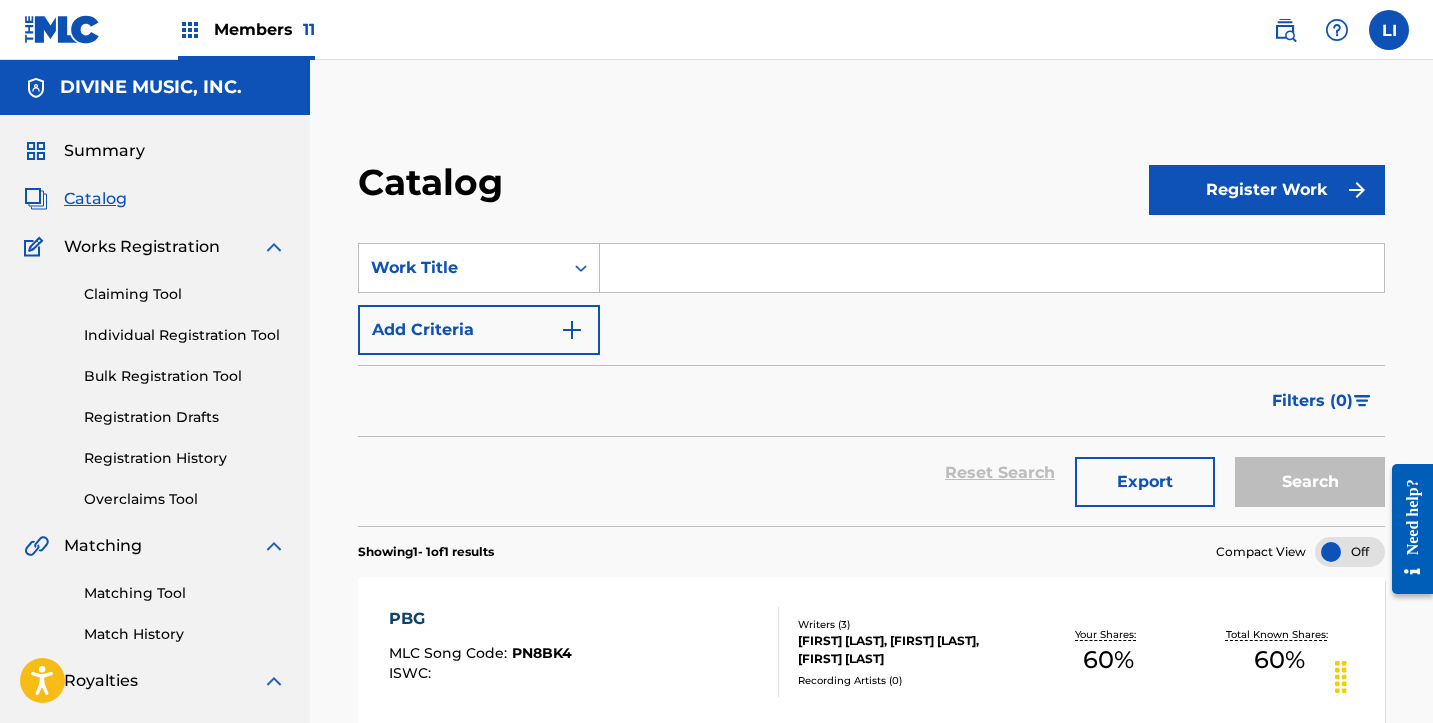 click at bounding box center (992, 268) 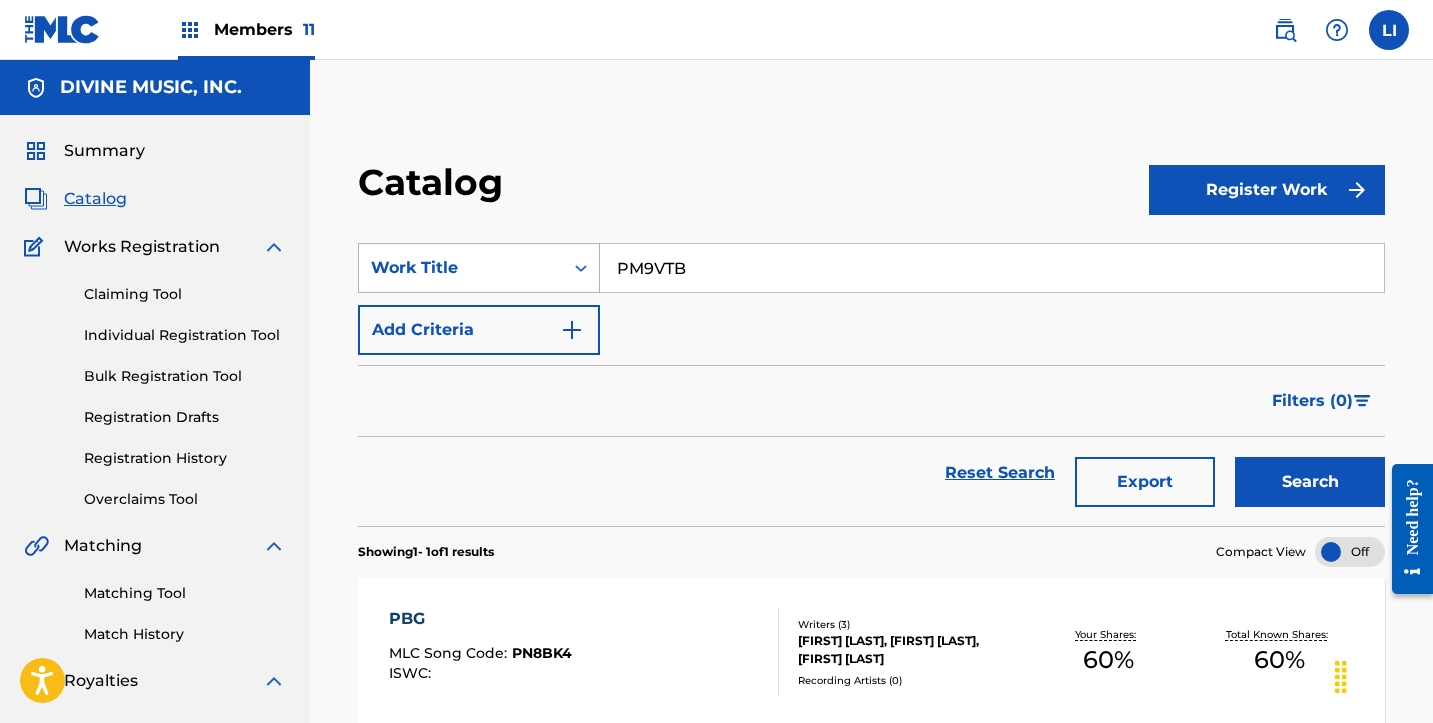 type on "PM9VTB" 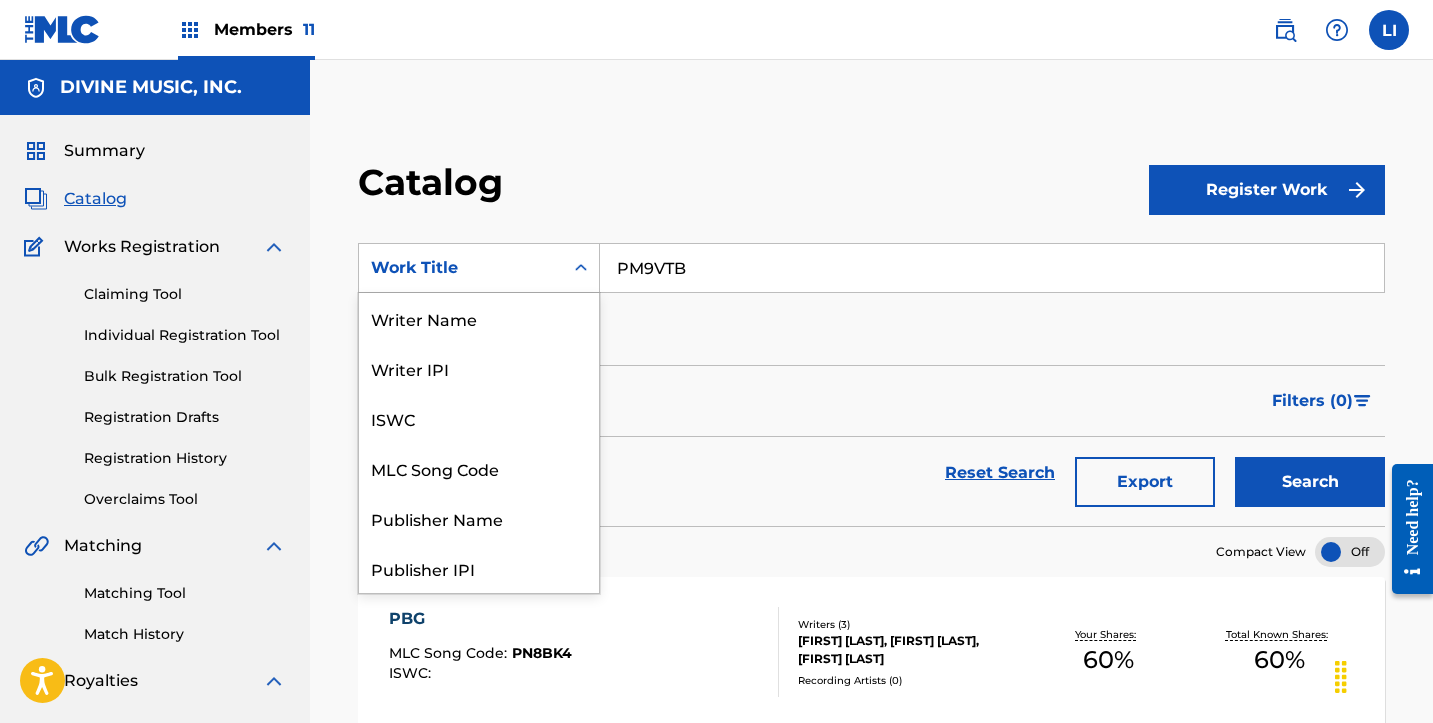 click on "Work Title" at bounding box center (479, 268) 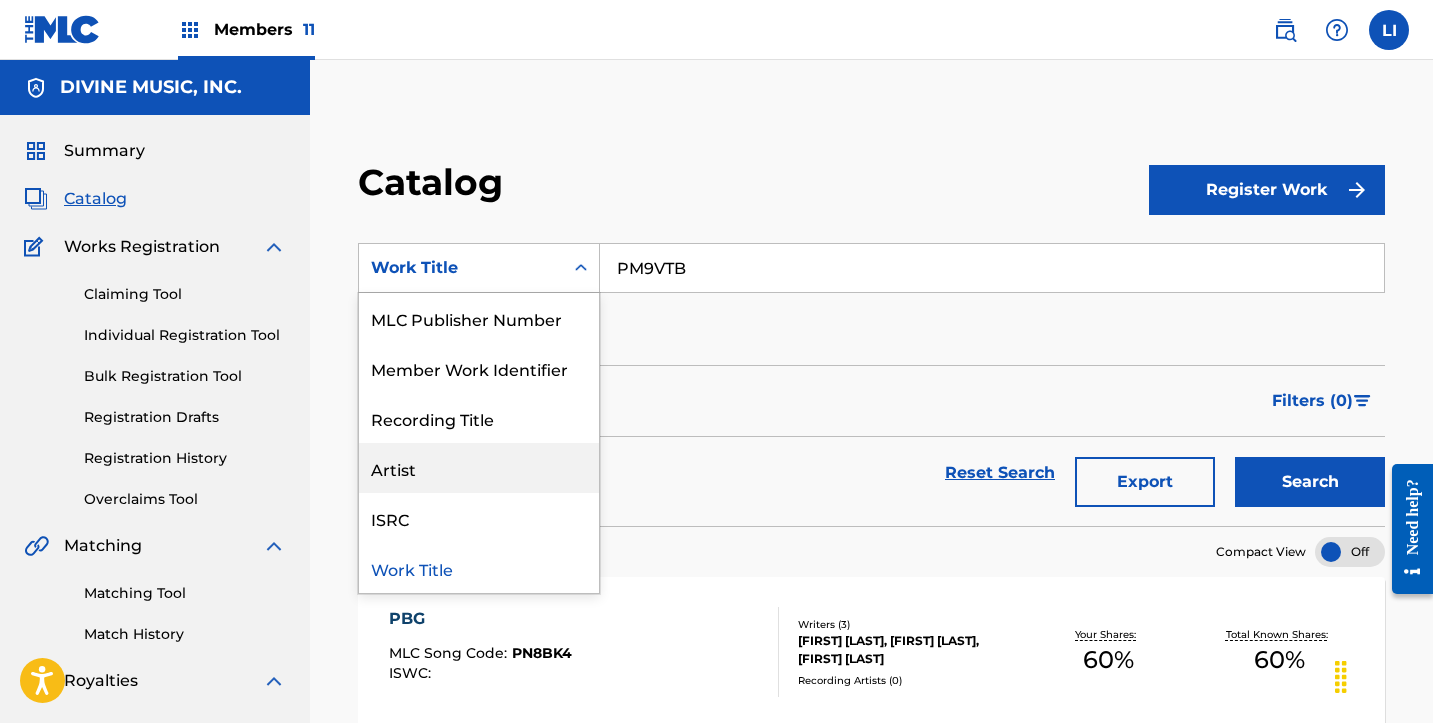 scroll, scrollTop: 0, scrollLeft: 0, axis: both 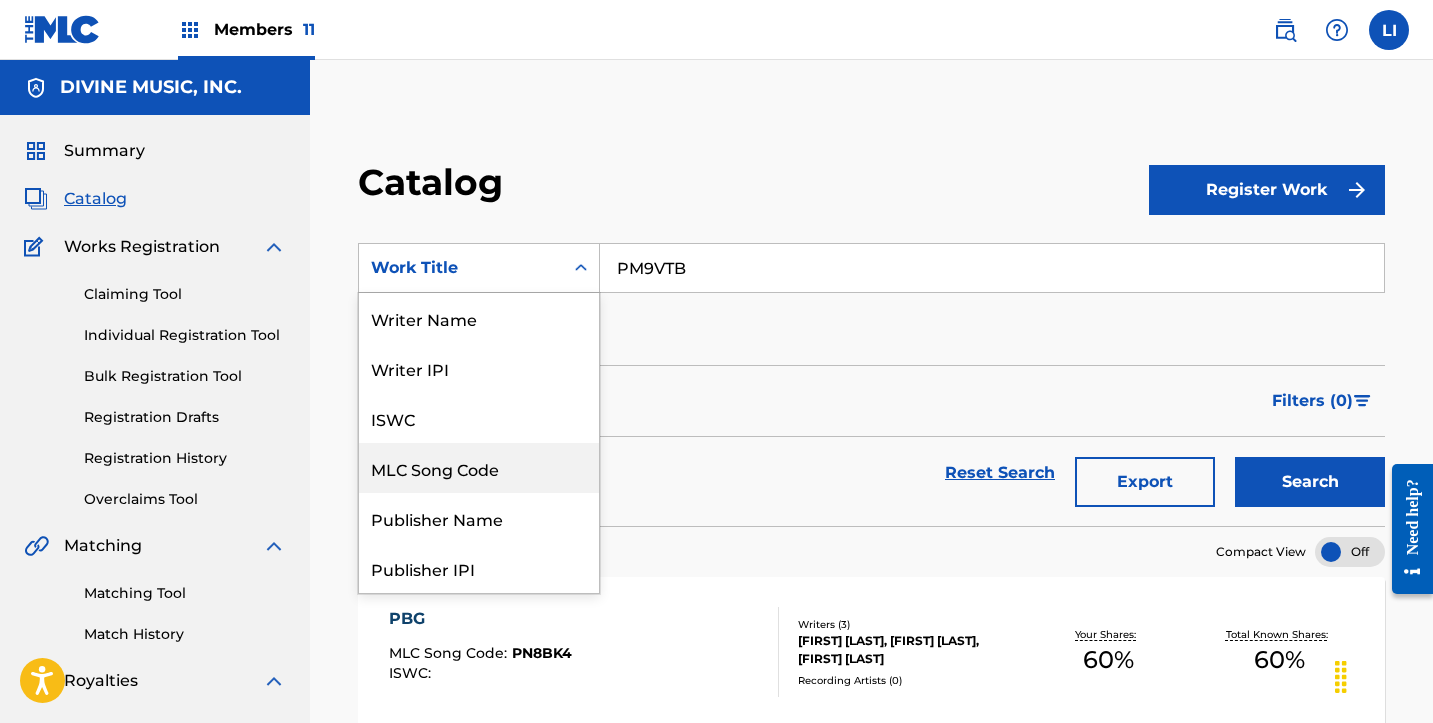 click on "MLC Song Code" at bounding box center (479, 468) 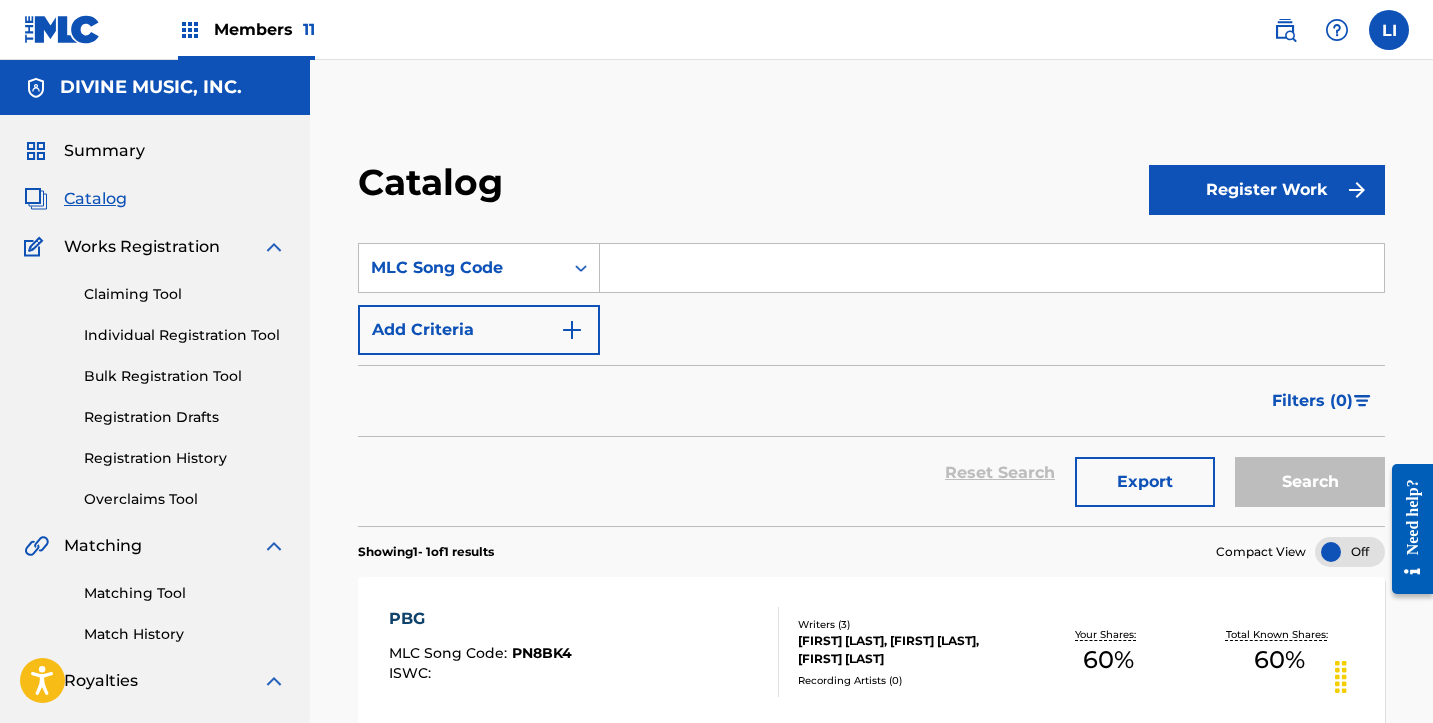 click at bounding box center [992, 268] 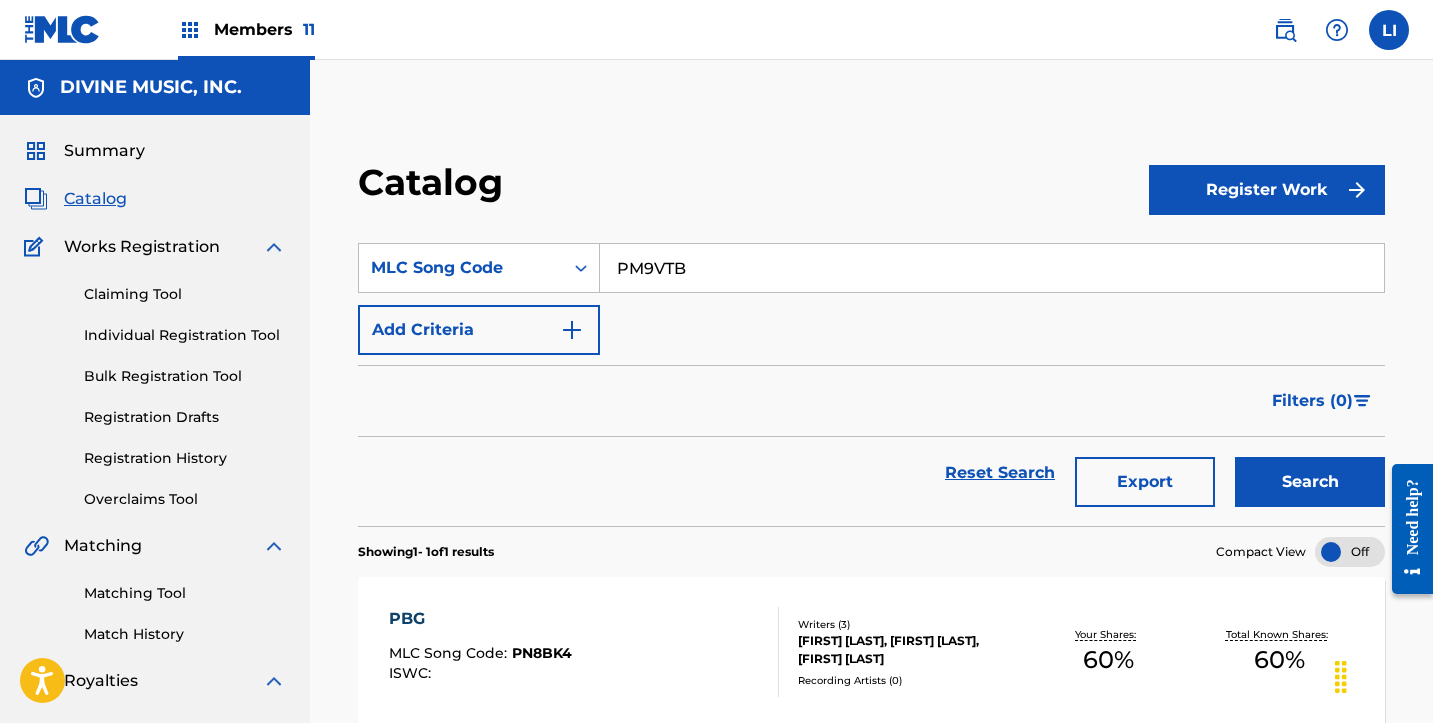 type on "PM9VTB" 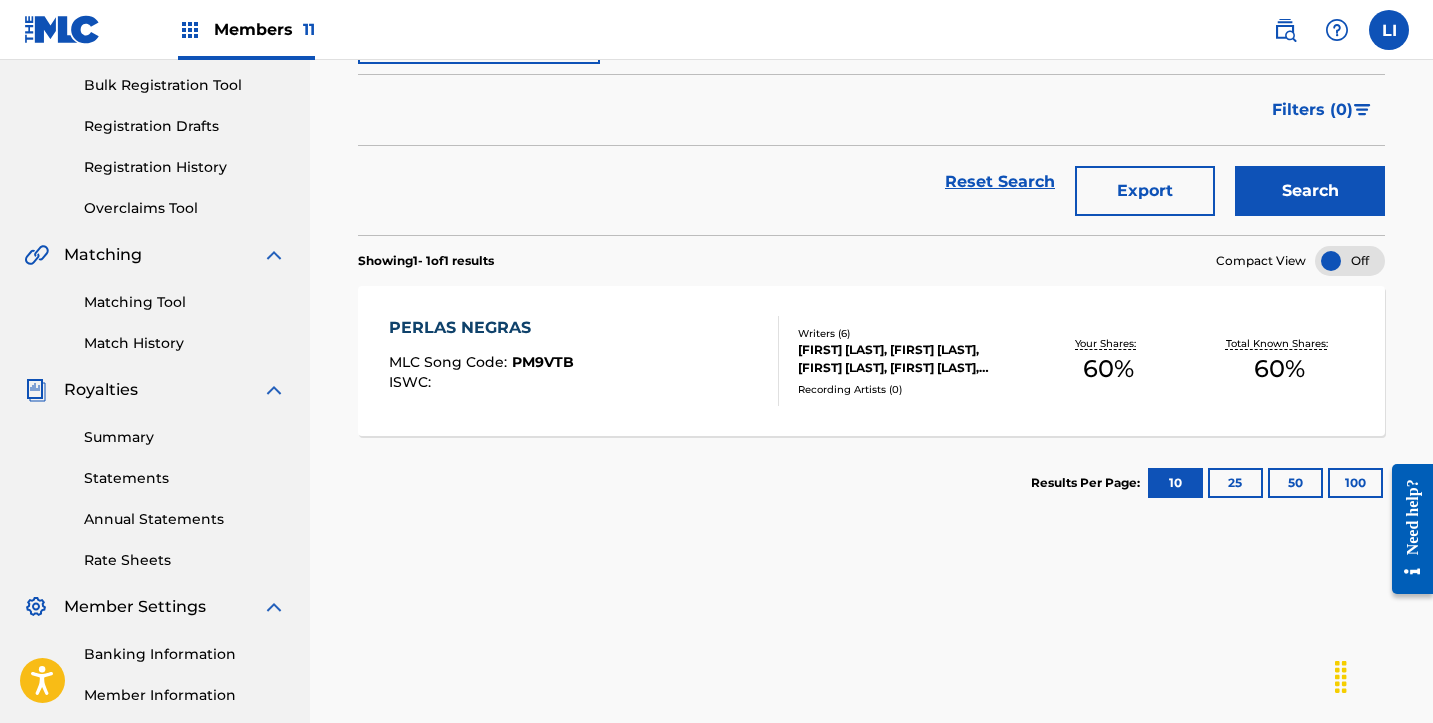 scroll, scrollTop: 336, scrollLeft: 0, axis: vertical 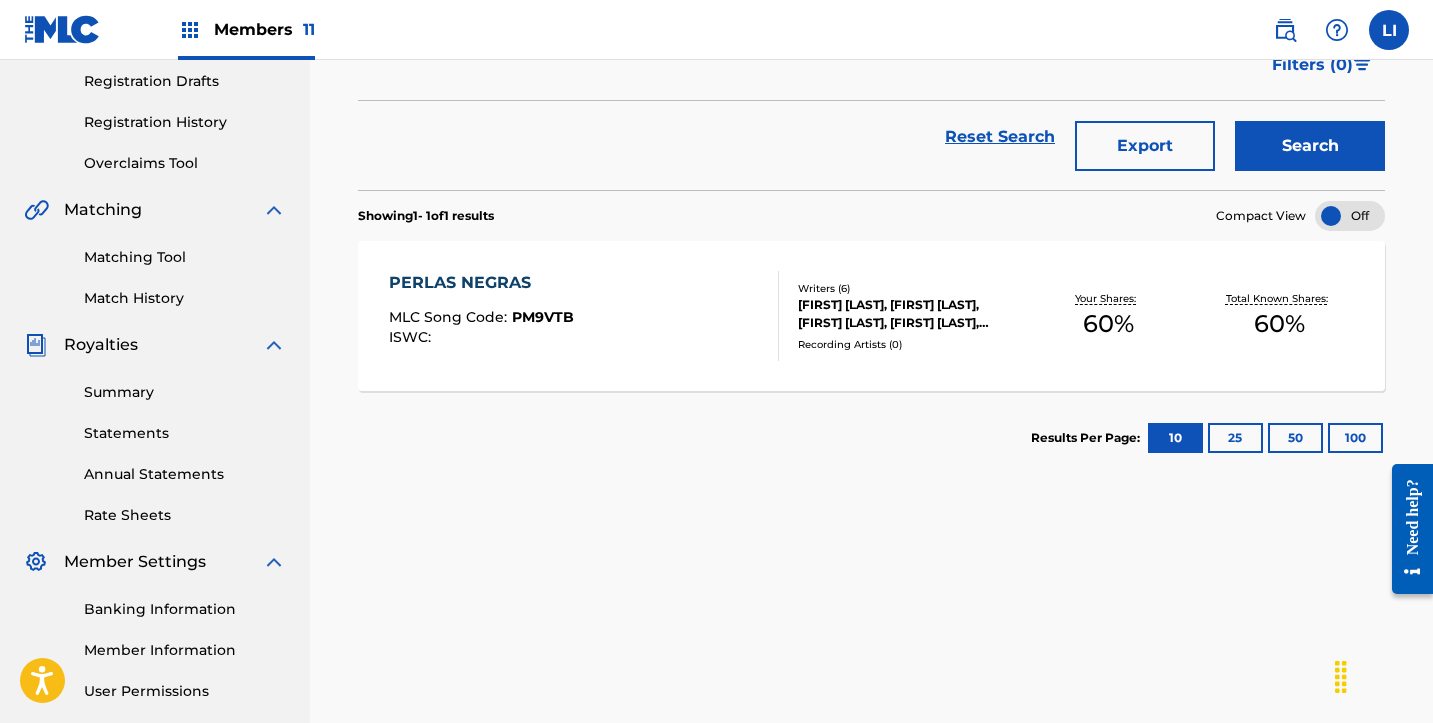 click on "[GROUP] MLC Song Code : [CODE] ISWC :" at bounding box center (584, 316) 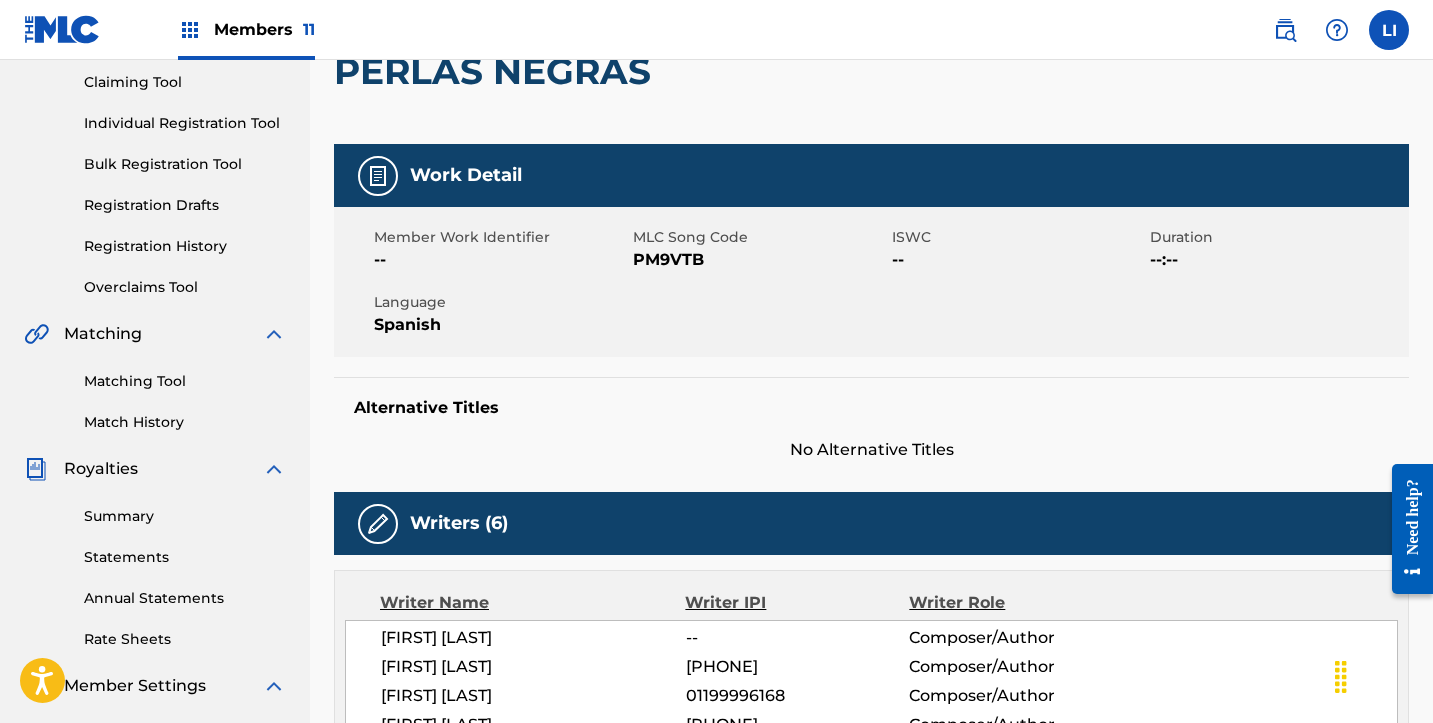 scroll, scrollTop: 214, scrollLeft: 0, axis: vertical 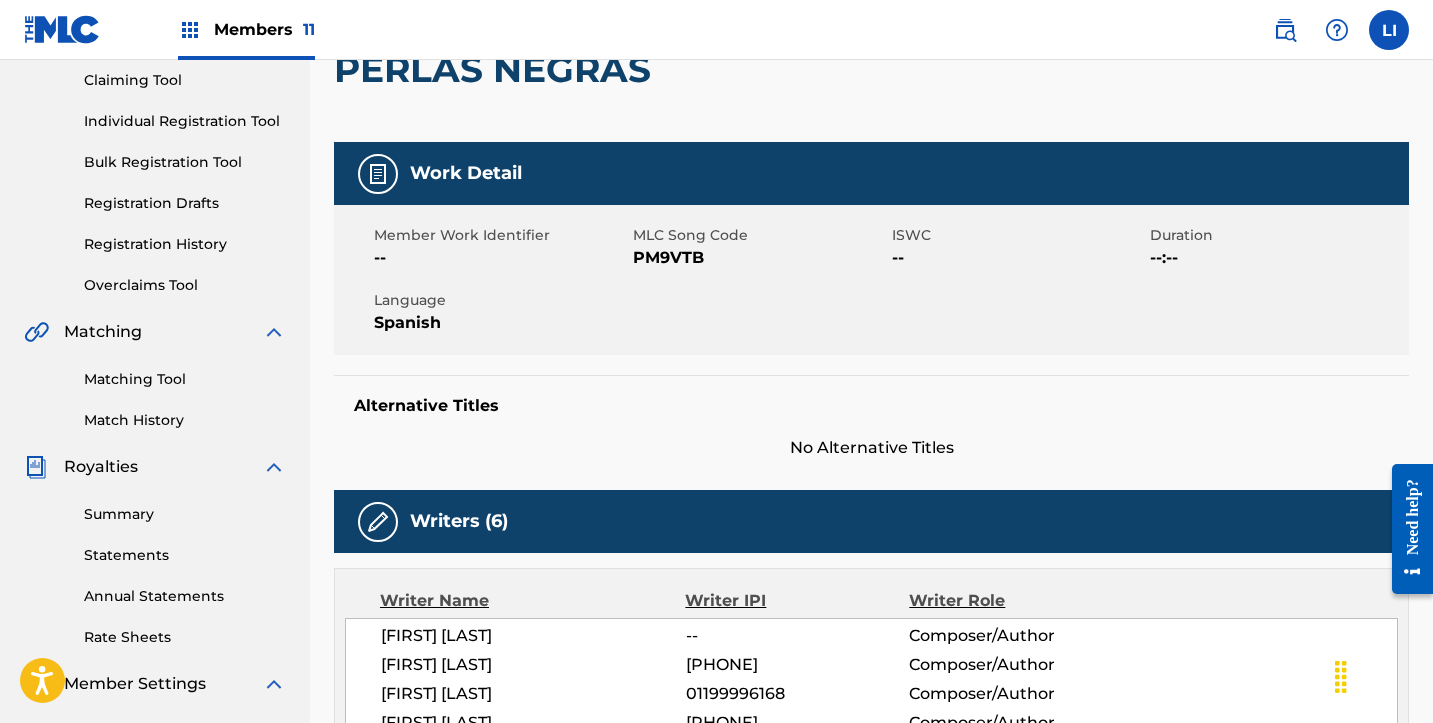 click on "Matching Tool" at bounding box center [185, 379] 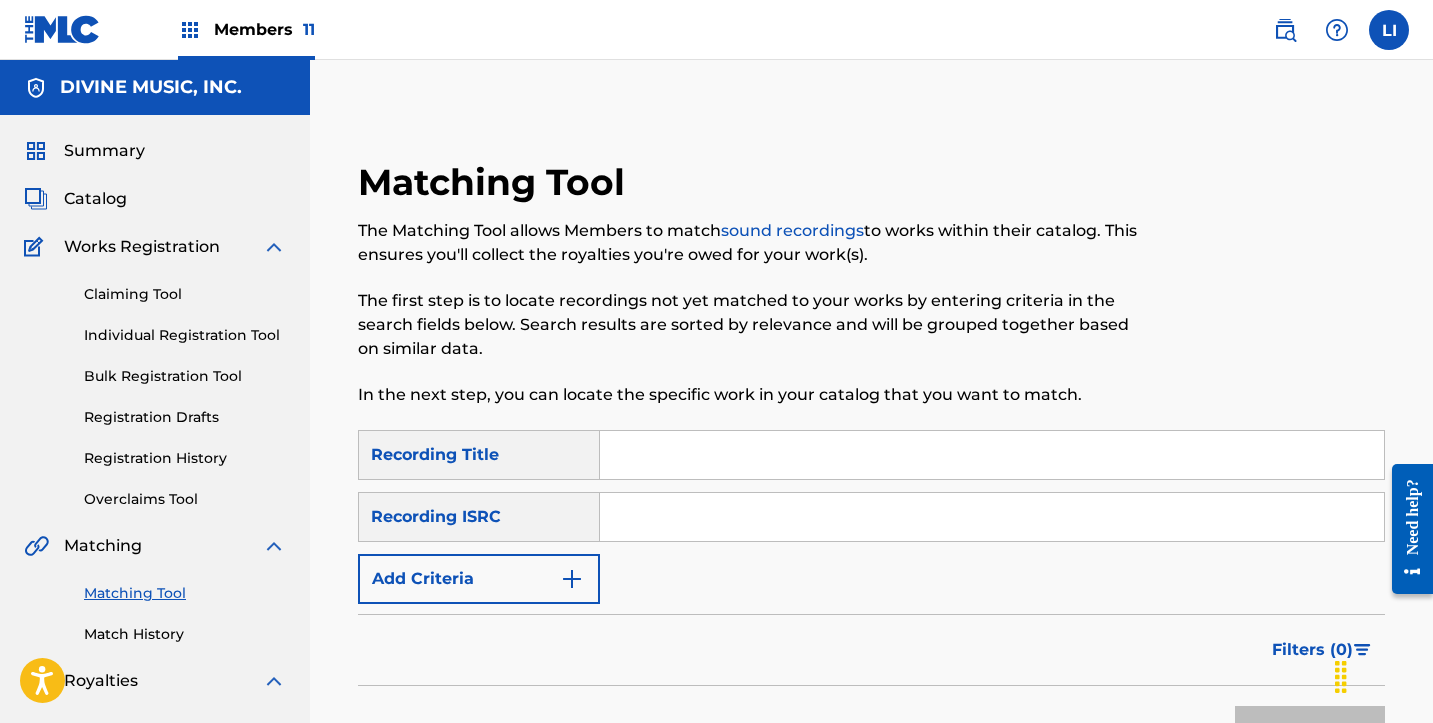 click at bounding box center (992, 455) 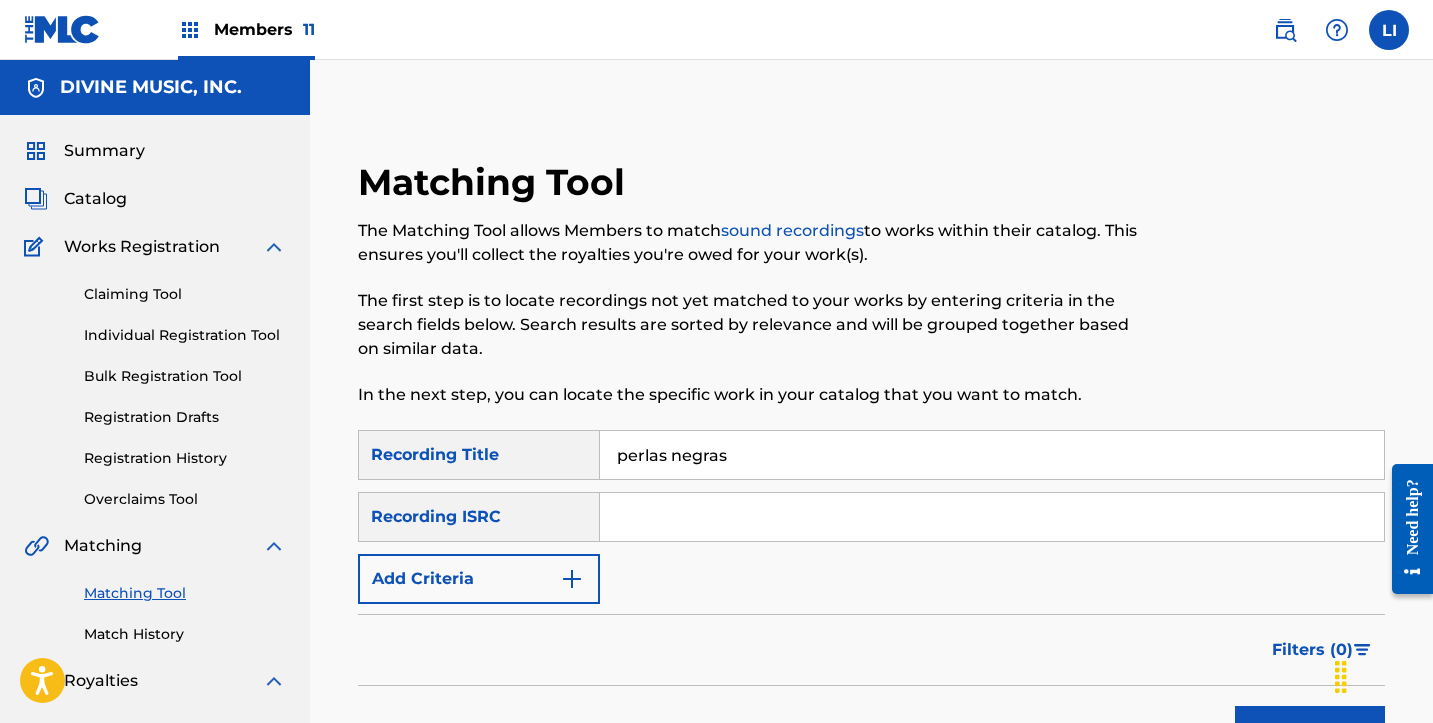 type on "perlas negras" 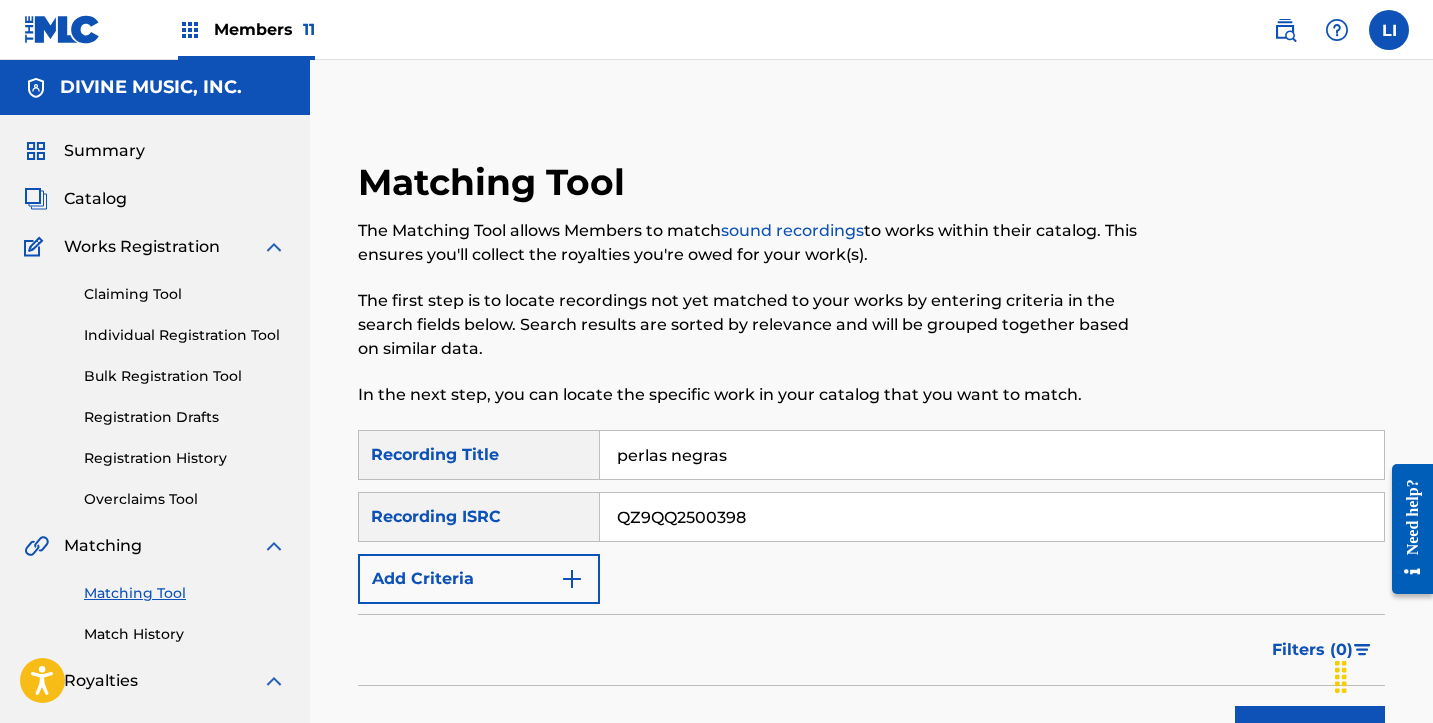 type on "QZ9QQ2500398" 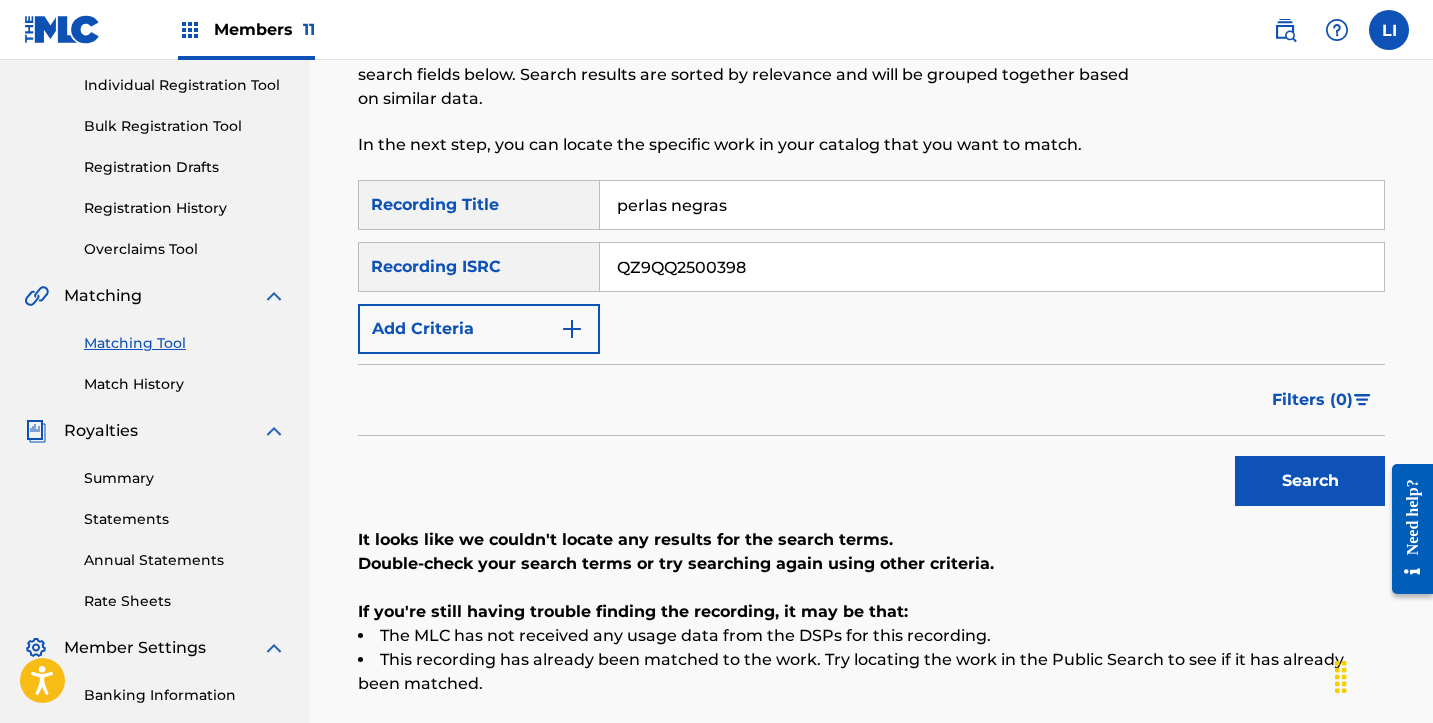 scroll, scrollTop: 309, scrollLeft: 0, axis: vertical 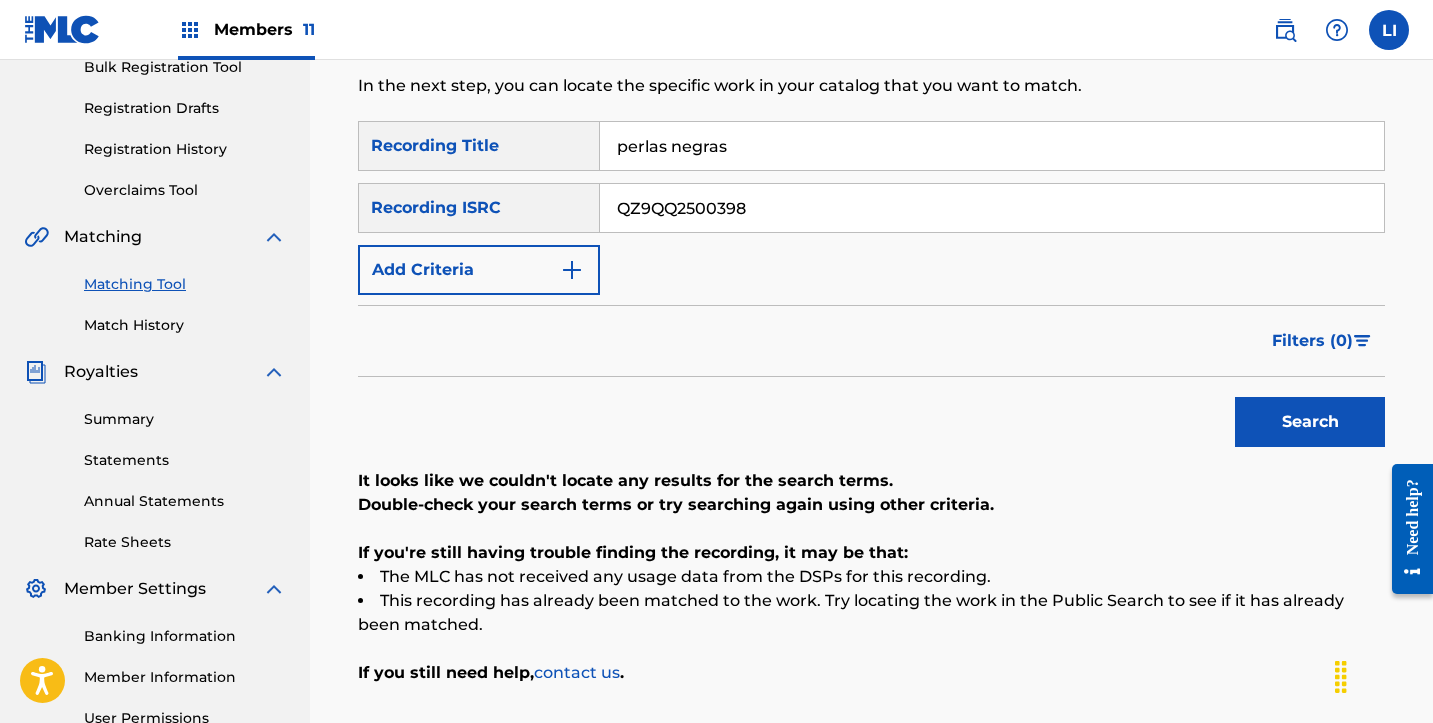 click on "Search" at bounding box center (1310, 422) 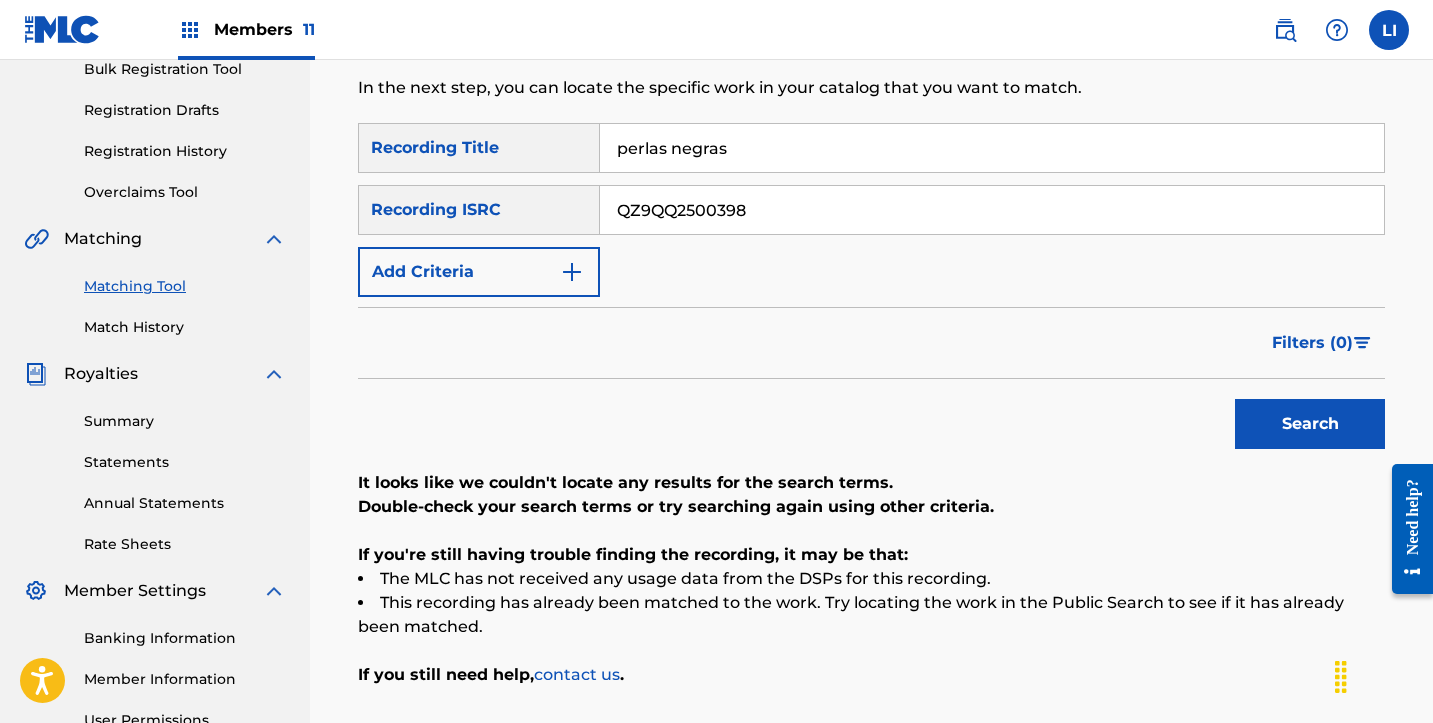 click on "Members    11" at bounding box center (264, 29) 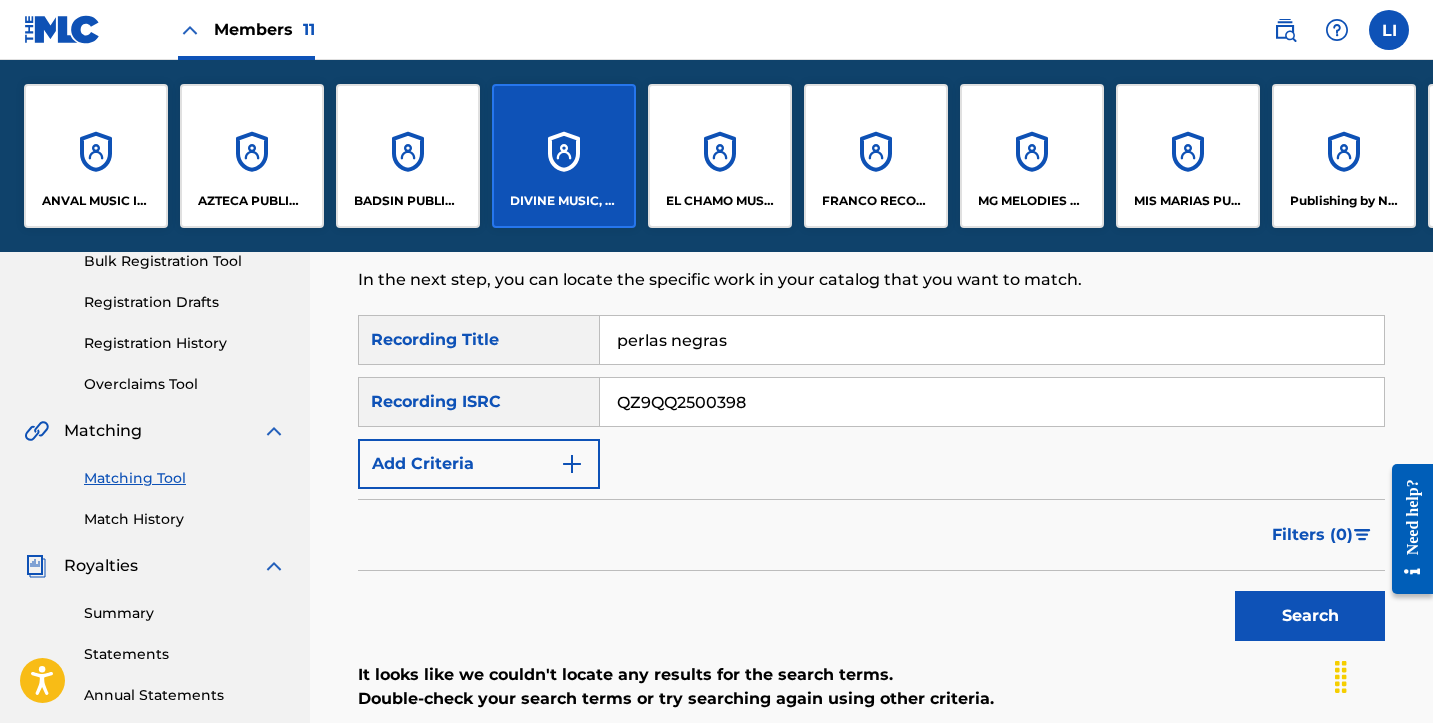 scroll, scrollTop: 499, scrollLeft: 0, axis: vertical 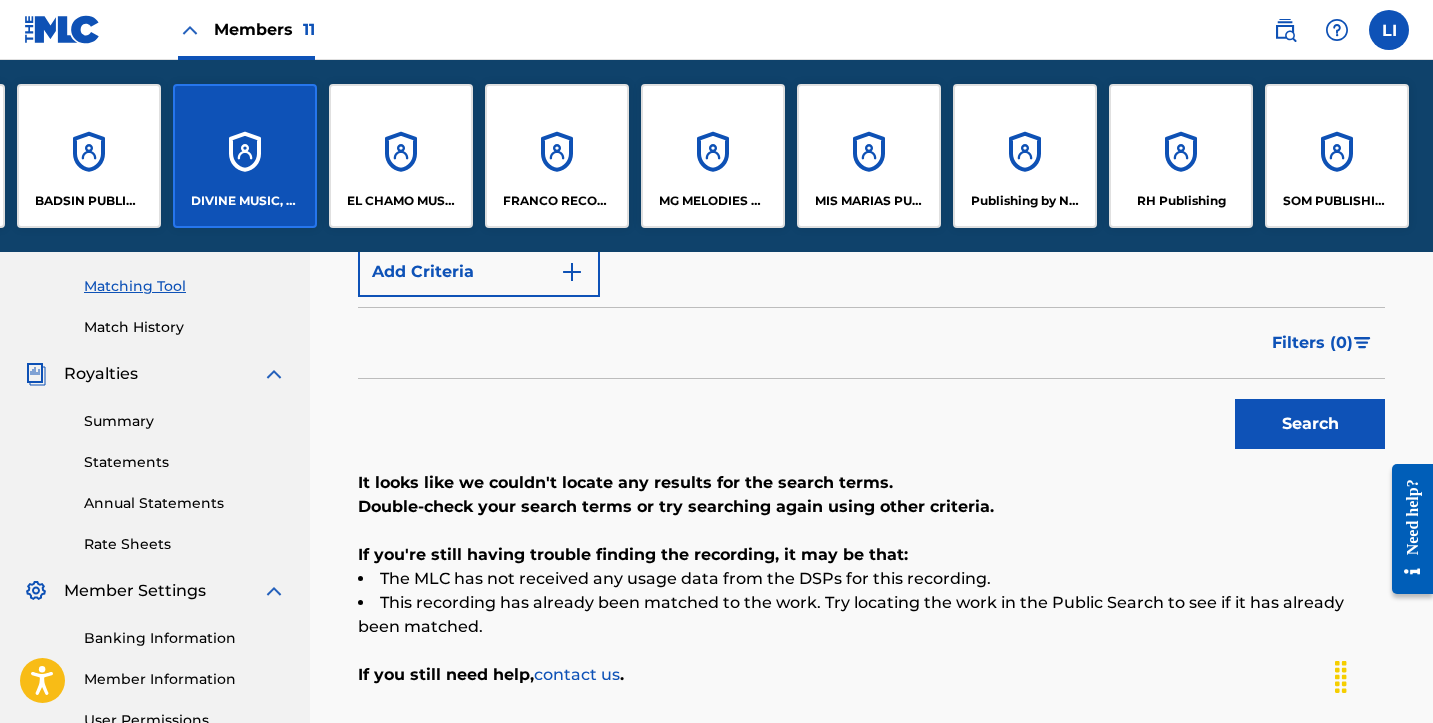 click on "RH Publishing" at bounding box center (1181, 156) 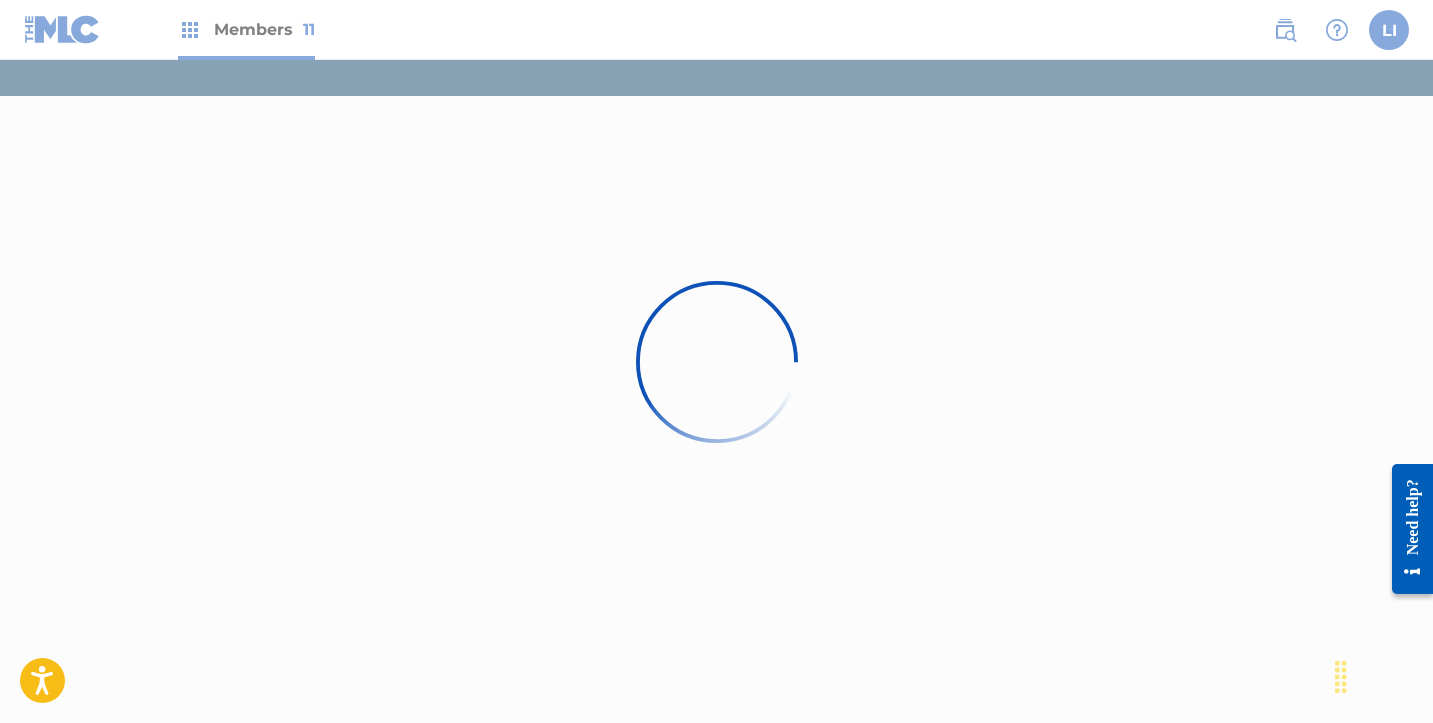 scroll, scrollTop: 0, scrollLeft: 0, axis: both 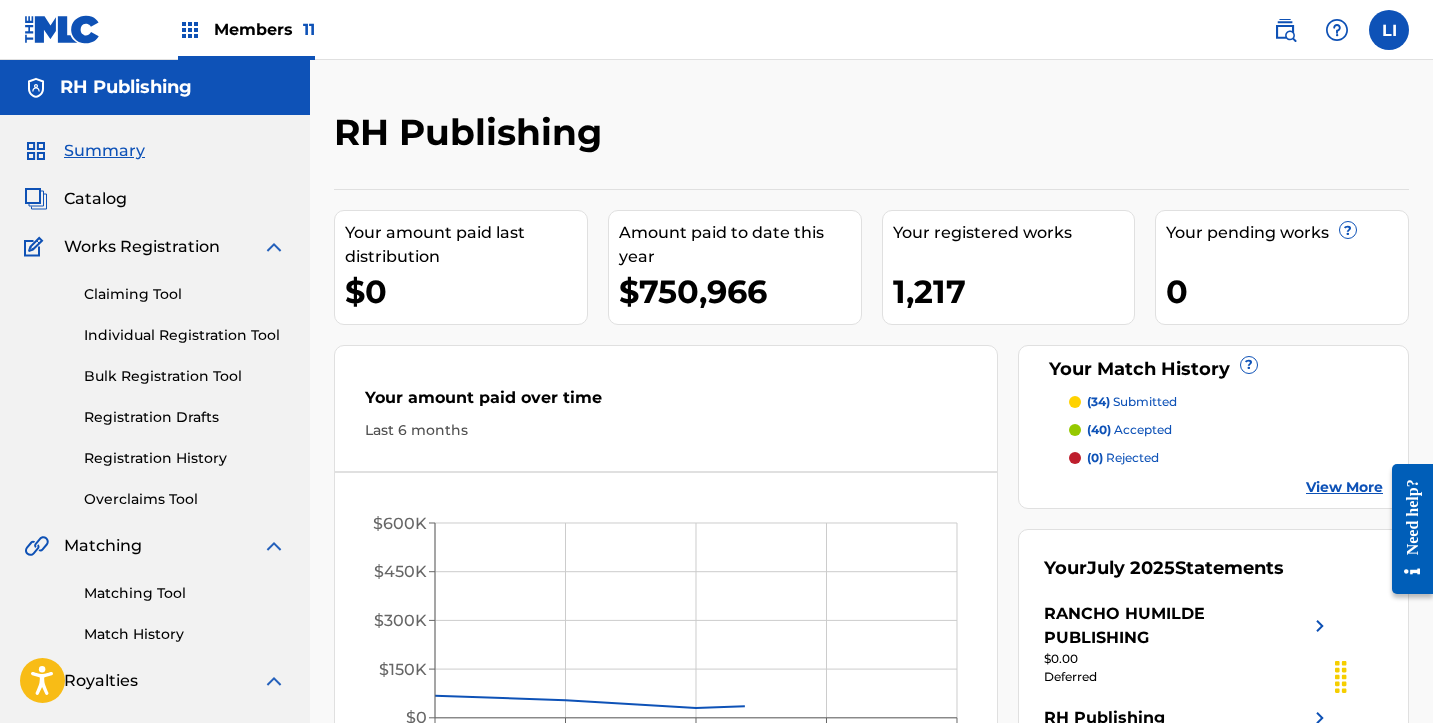 click on "Catalog" at bounding box center (95, 199) 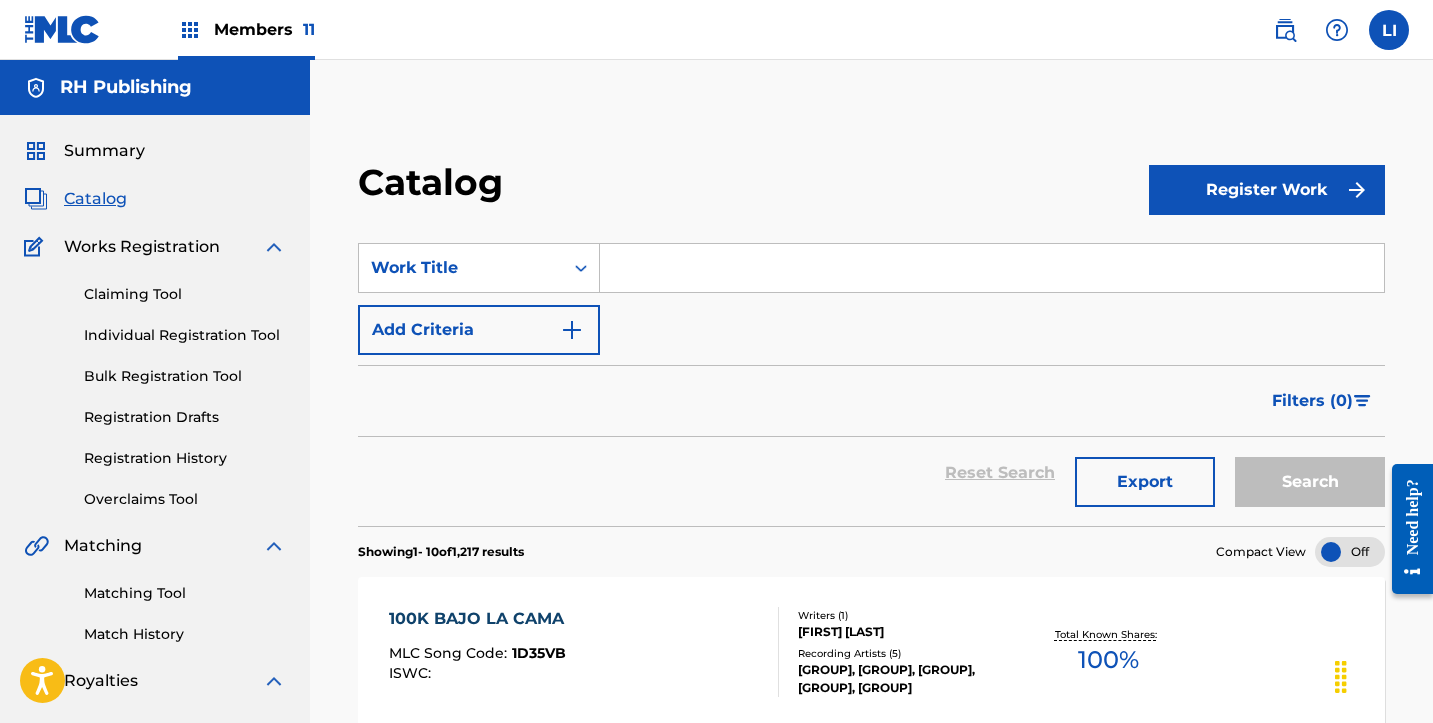 click at bounding box center (992, 268) 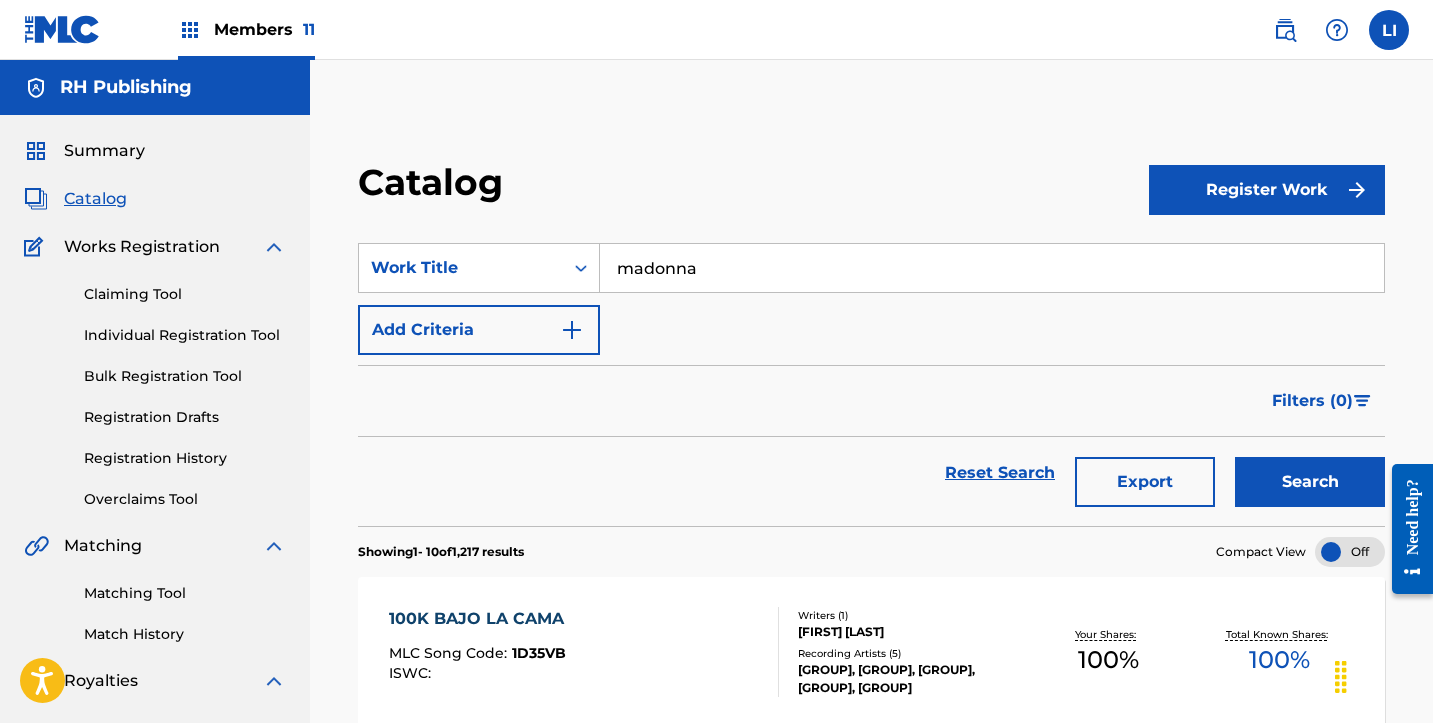 type on "madonna" 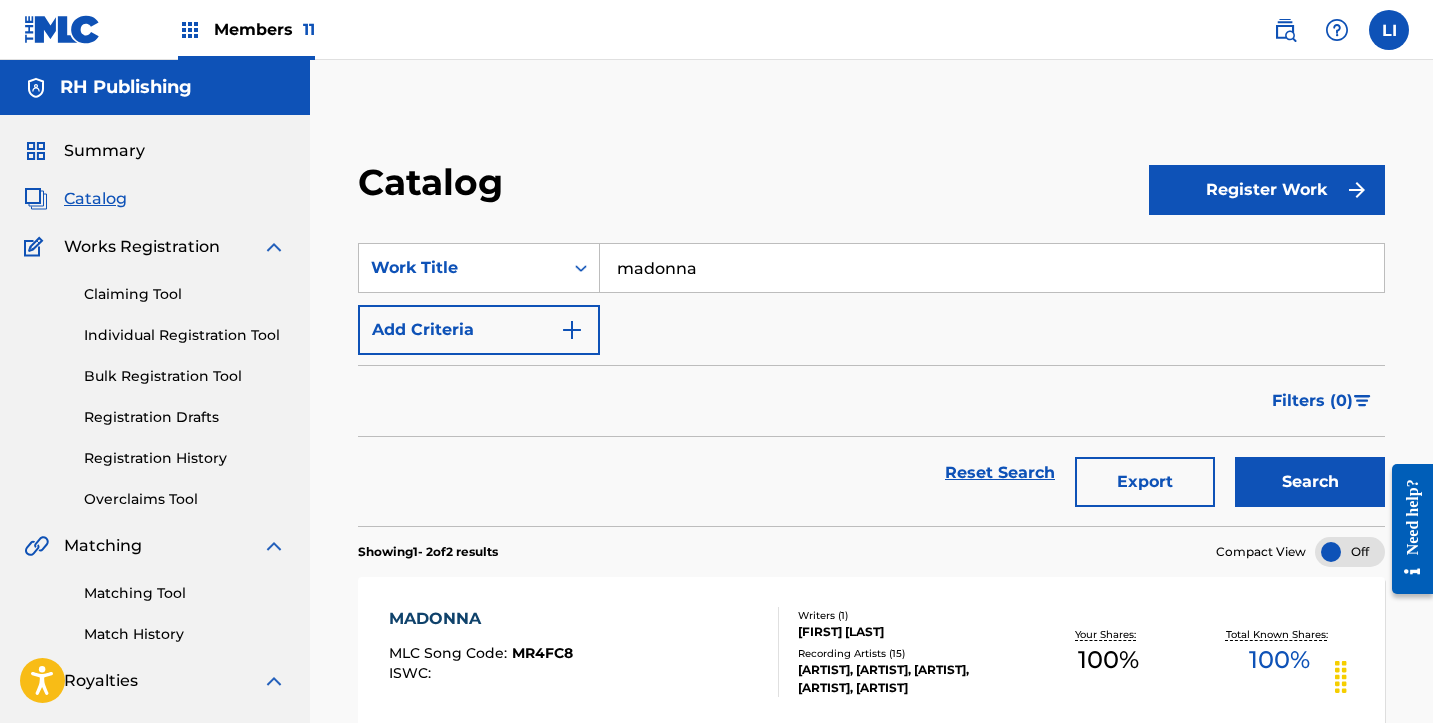 click on "[FIRST] [LAST] MLC Song Code : [CODE] ISWC :" at bounding box center (584, 652) 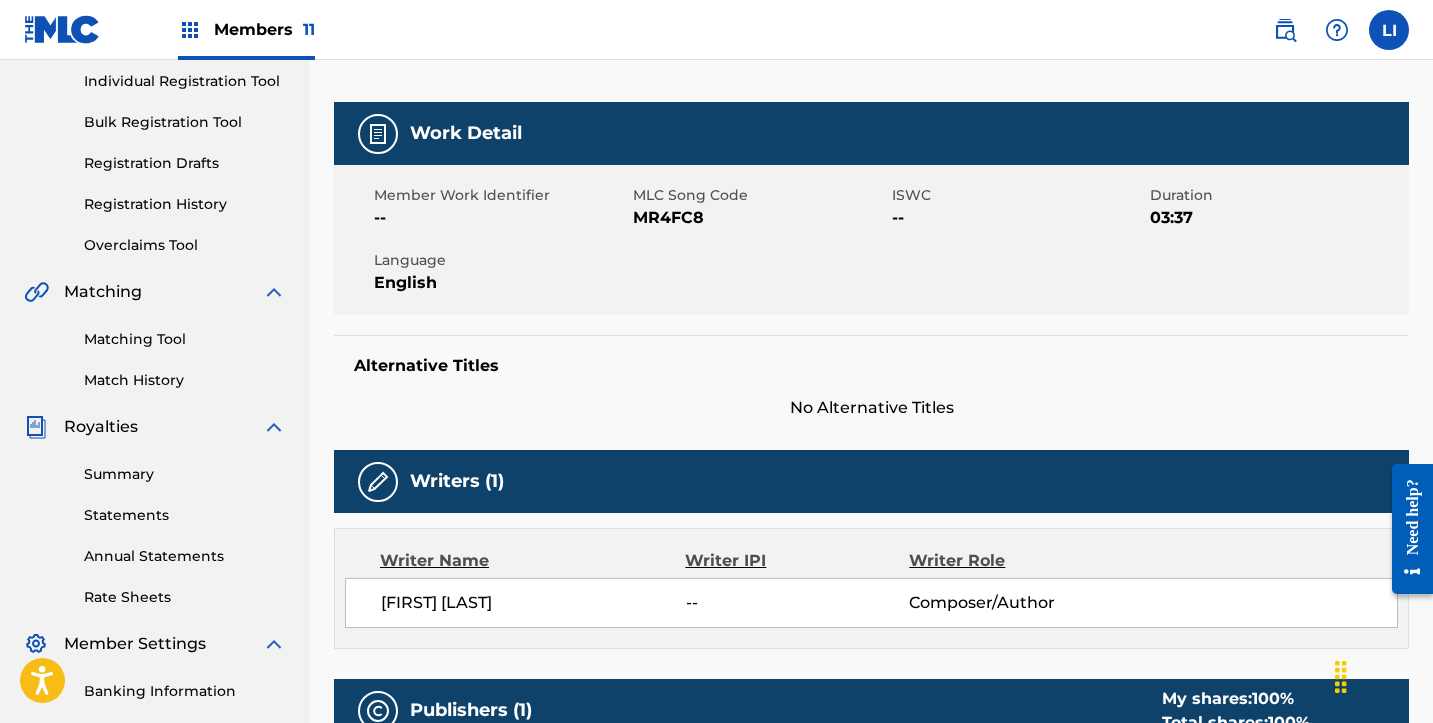 scroll, scrollTop: 274, scrollLeft: 0, axis: vertical 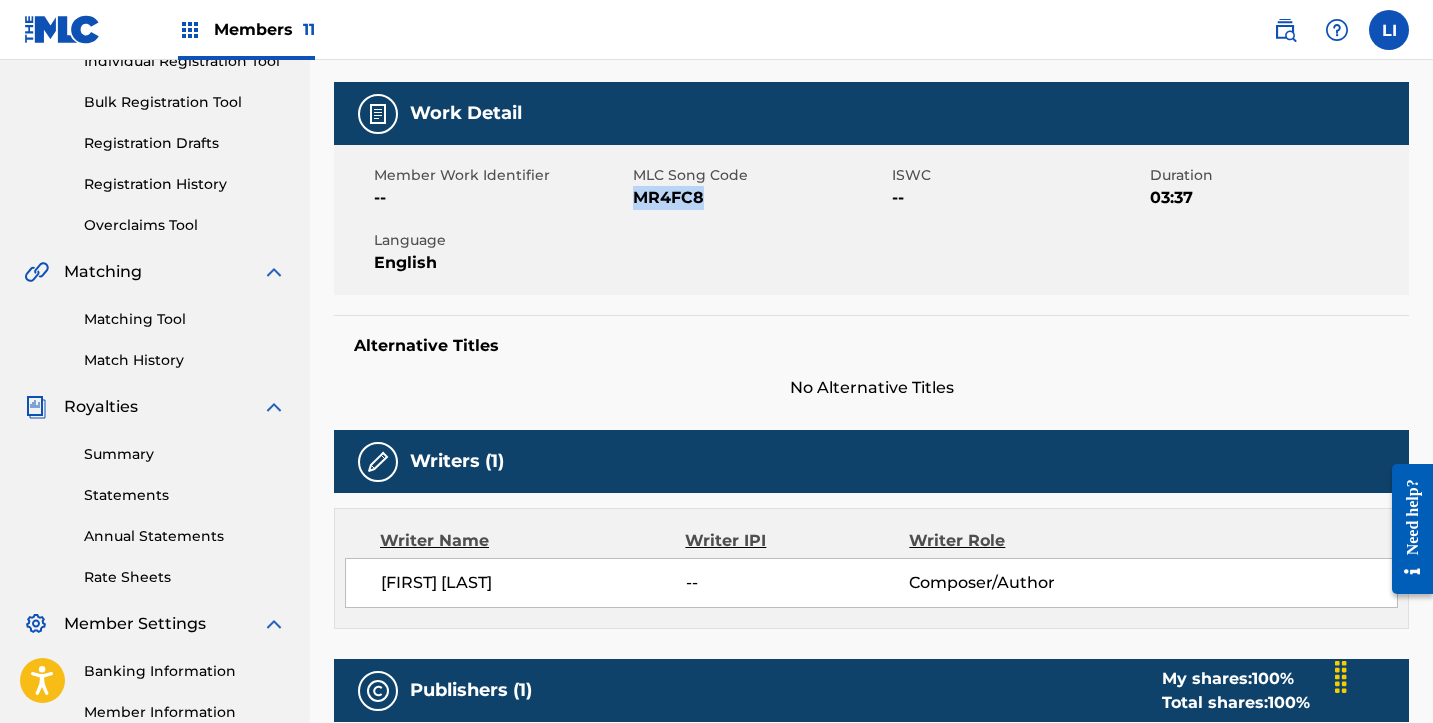 drag, startPoint x: 716, startPoint y: 192, endPoint x: 633, endPoint y: 192, distance: 83 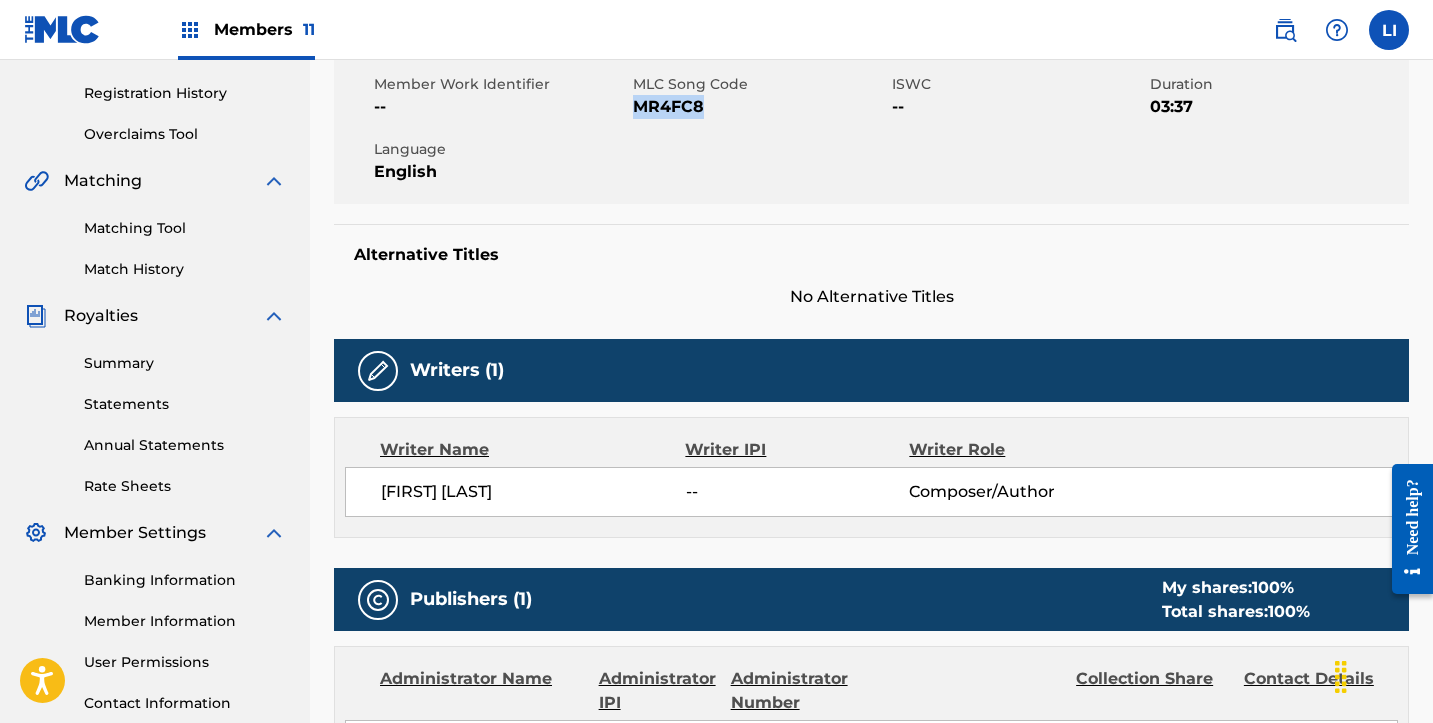 scroll, scrollTop: 414, scrollLeft: 0, axis: vertical 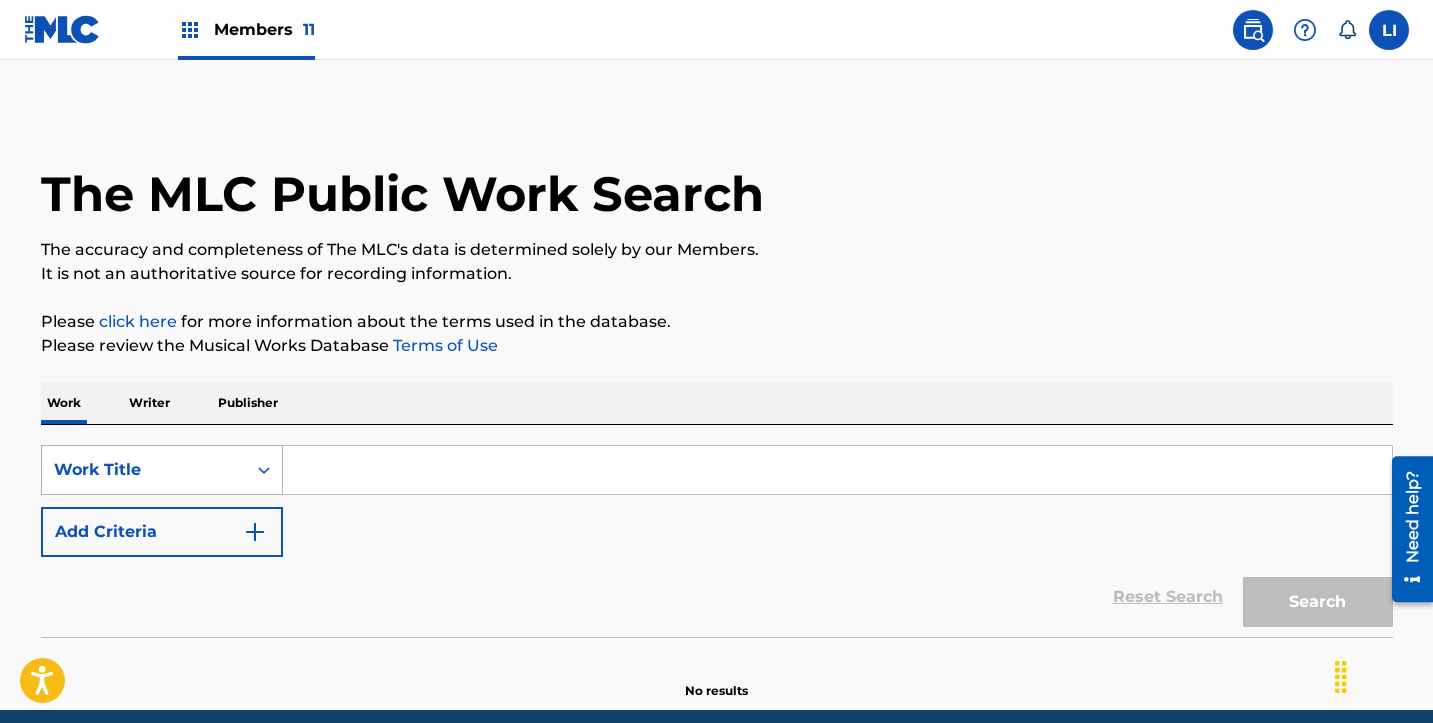 click on "Work Title" at bounding box center (162, 470) 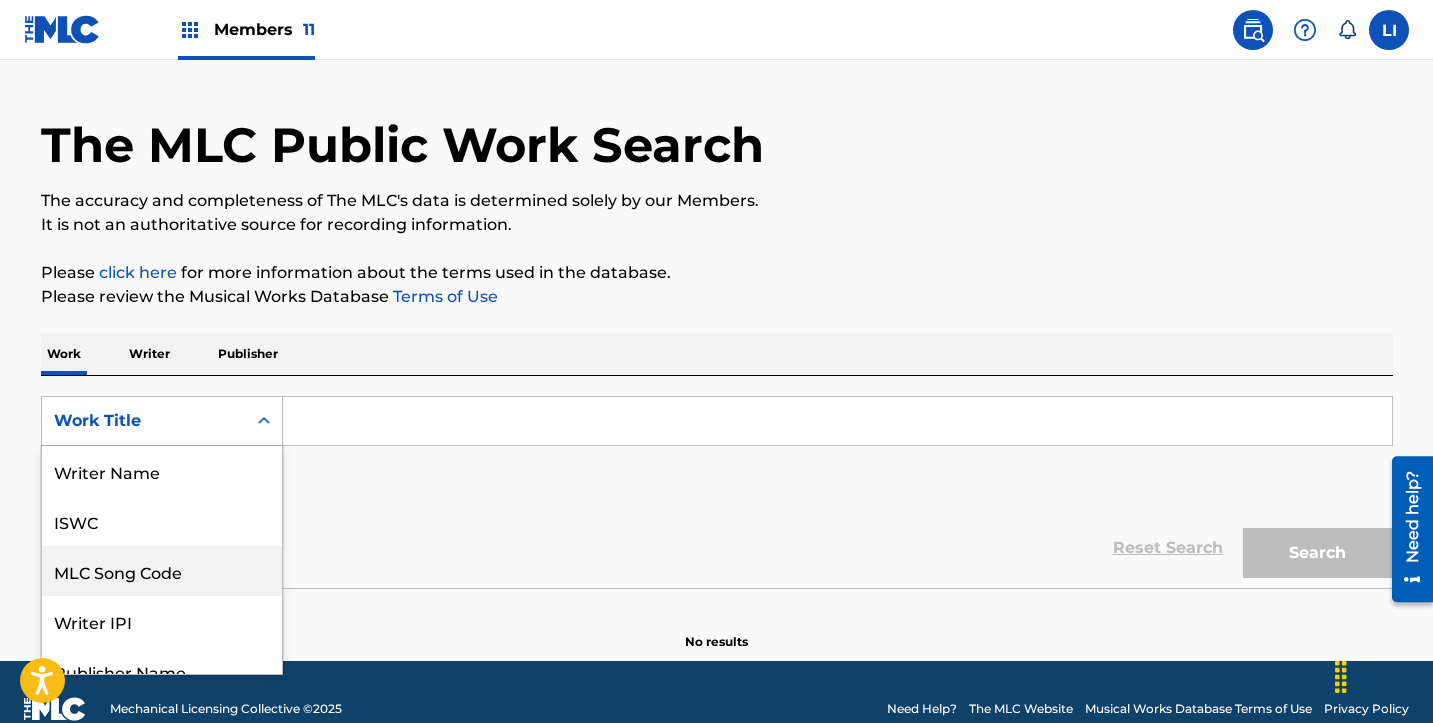 scroll, scrollTop: 67, scrollLeft: 0, axis: vertical 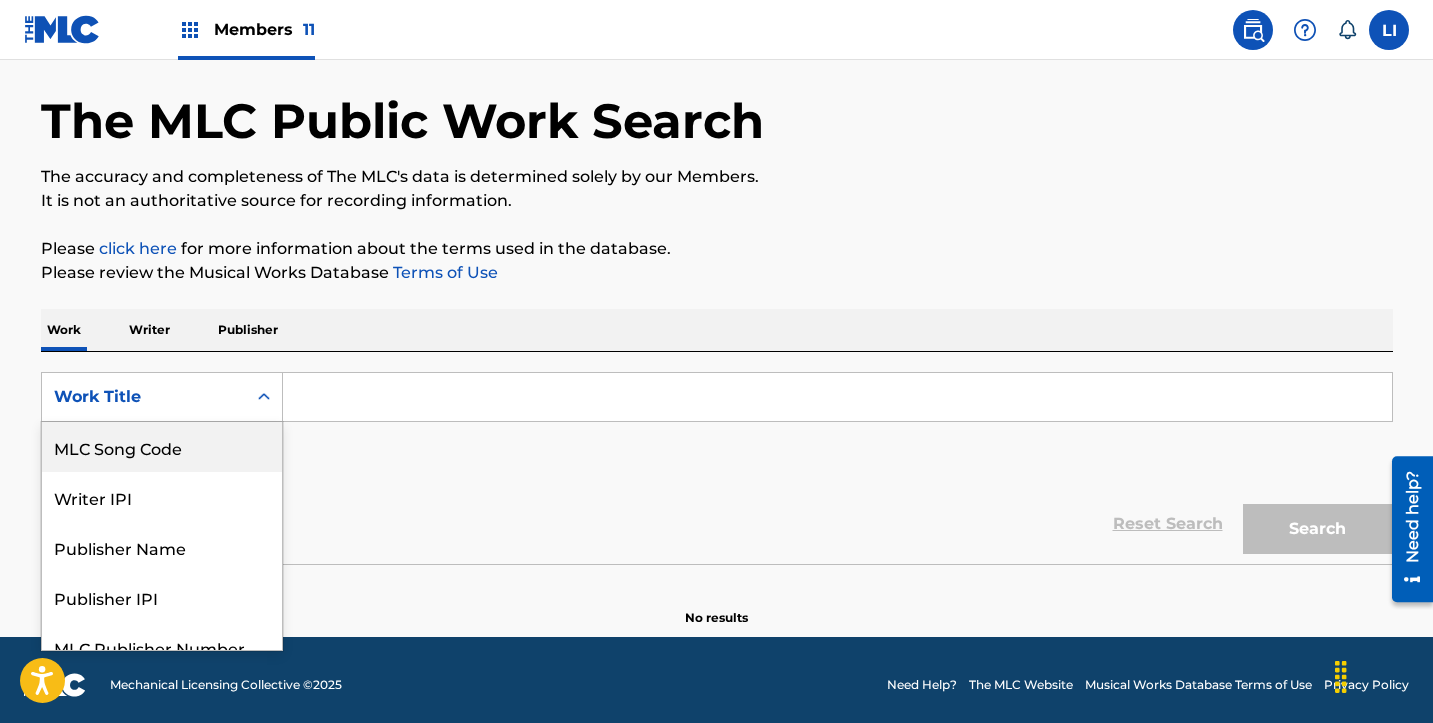 click on "MLC Song Code" at bounding box center (162, 447) 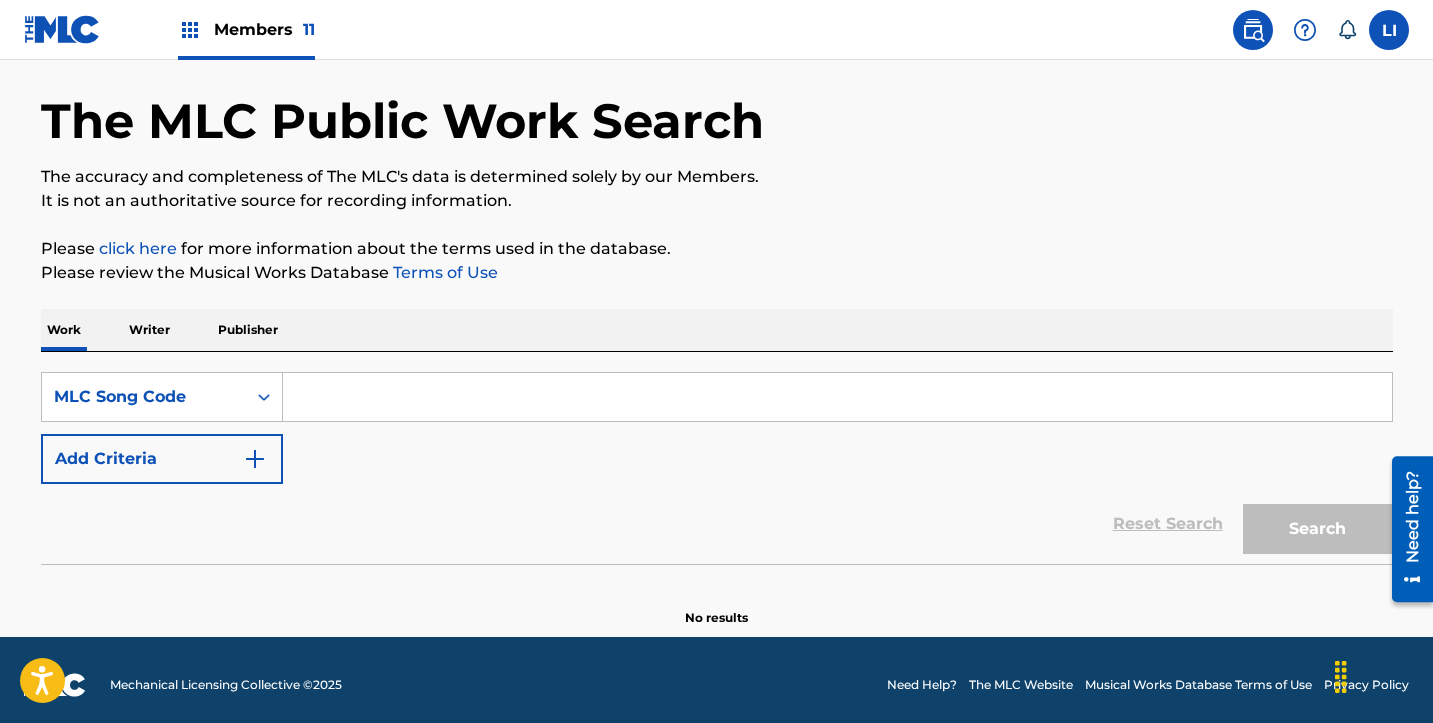 click at bounding box center [837, 397] 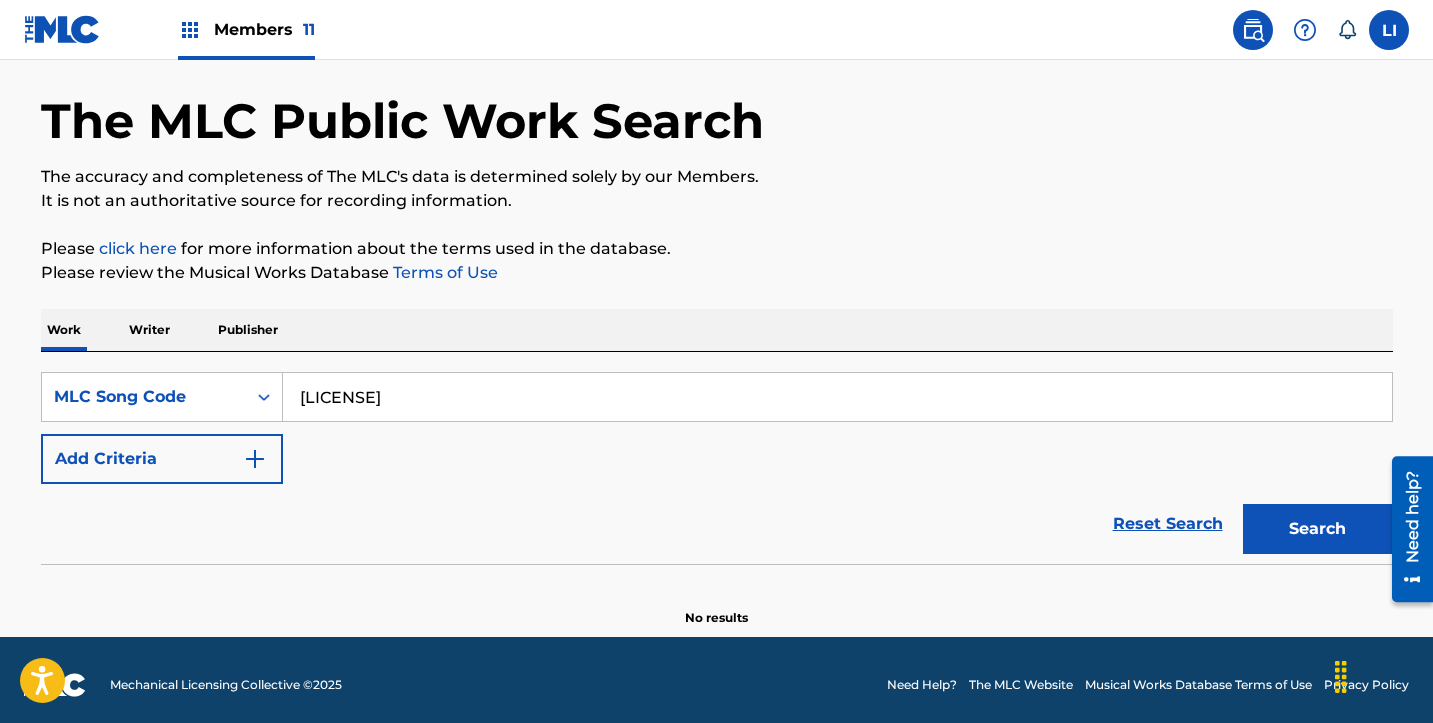 type on "MR4FC8" 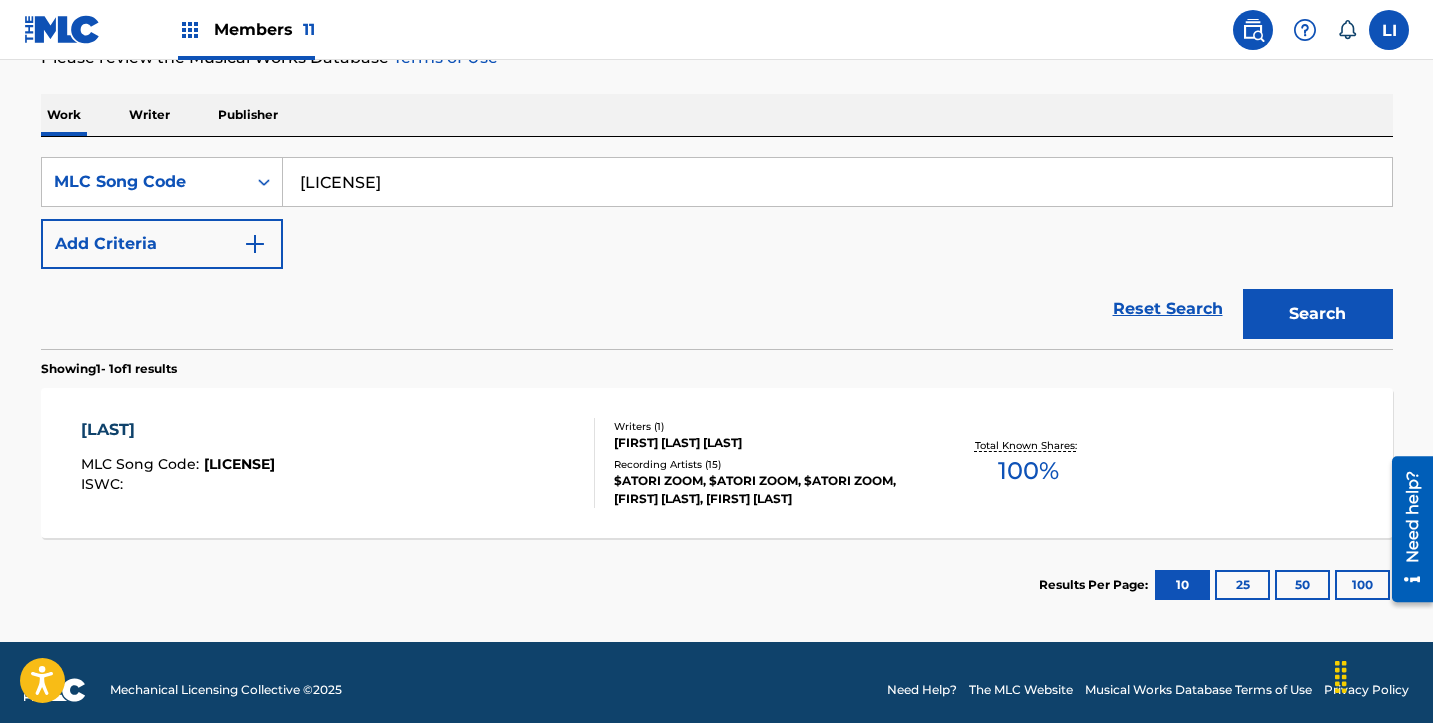 scroll, scrollTop: 303, scrollLeft: 0, axis: vertical 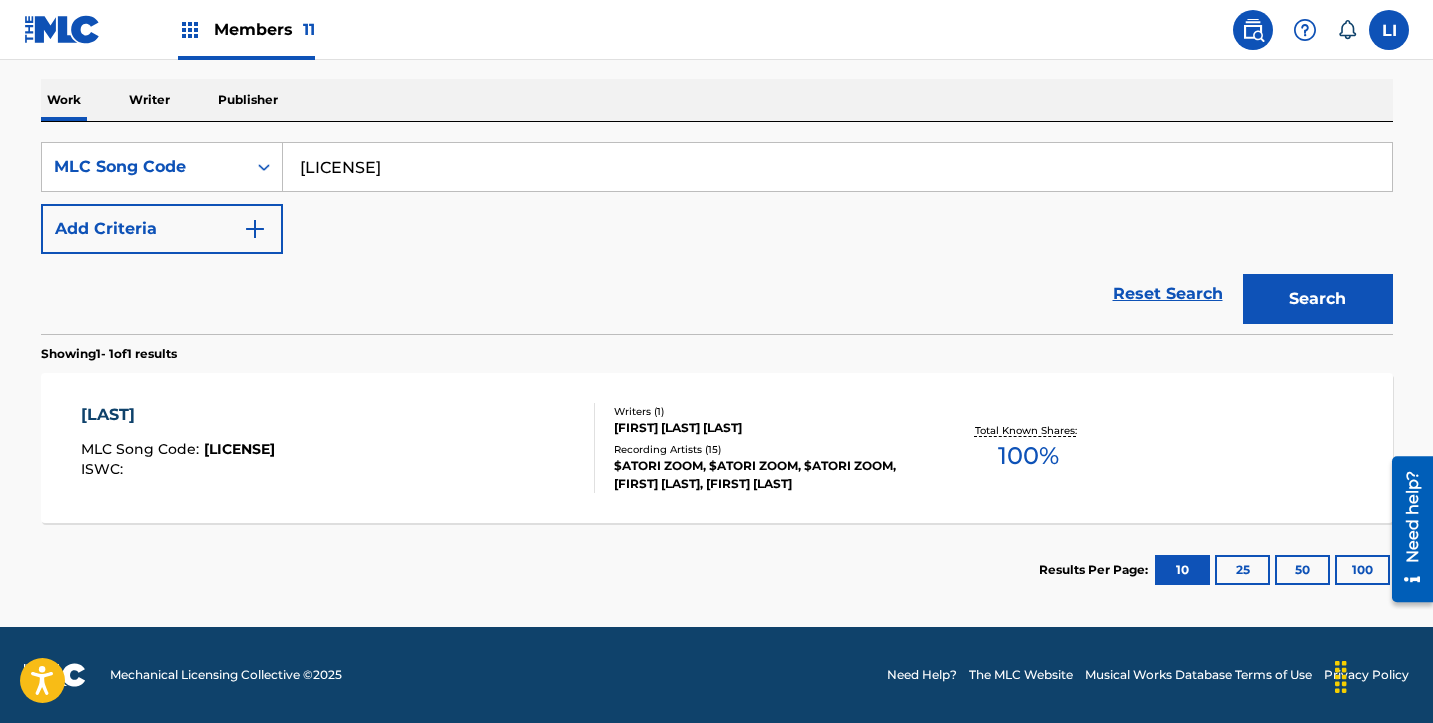click on "Writers ( 1 )" at bounding box center (765, 411) 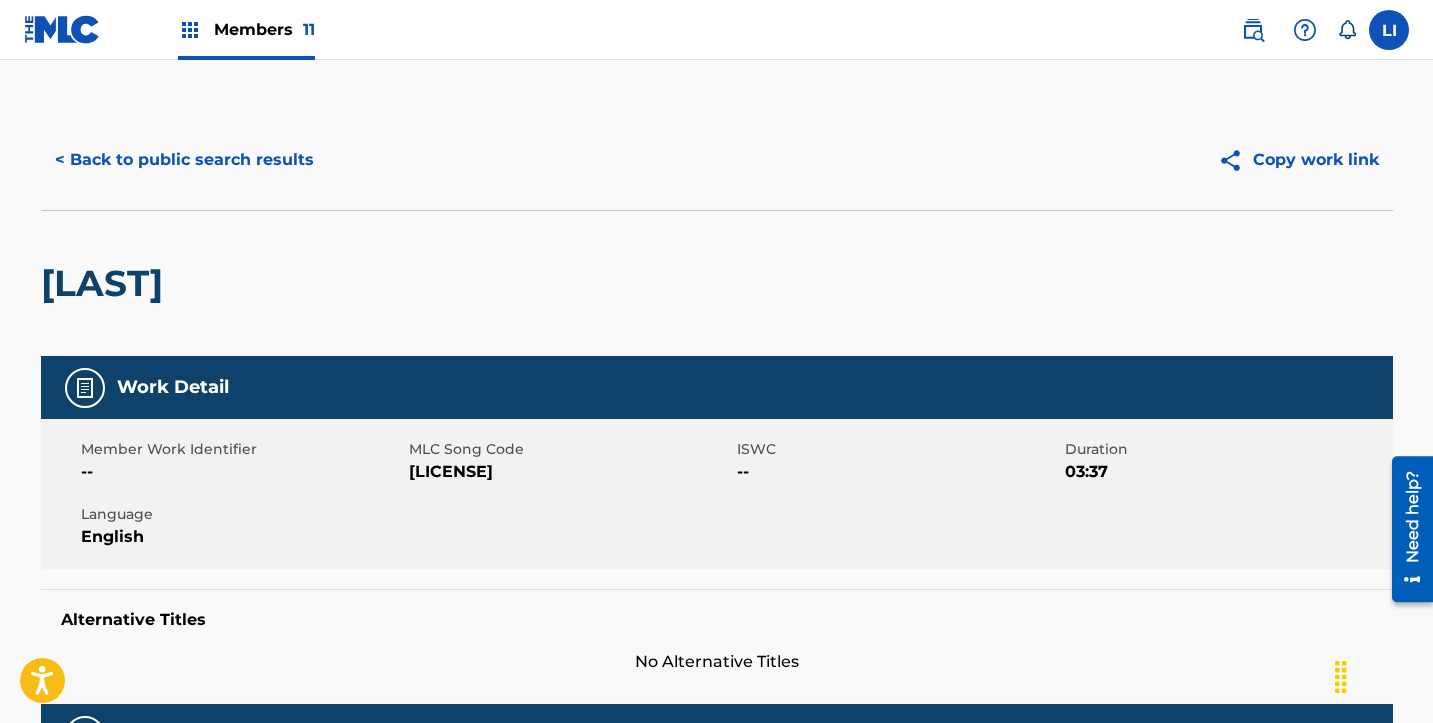 click on "Copy work link" at bounding box center (1298, 160) 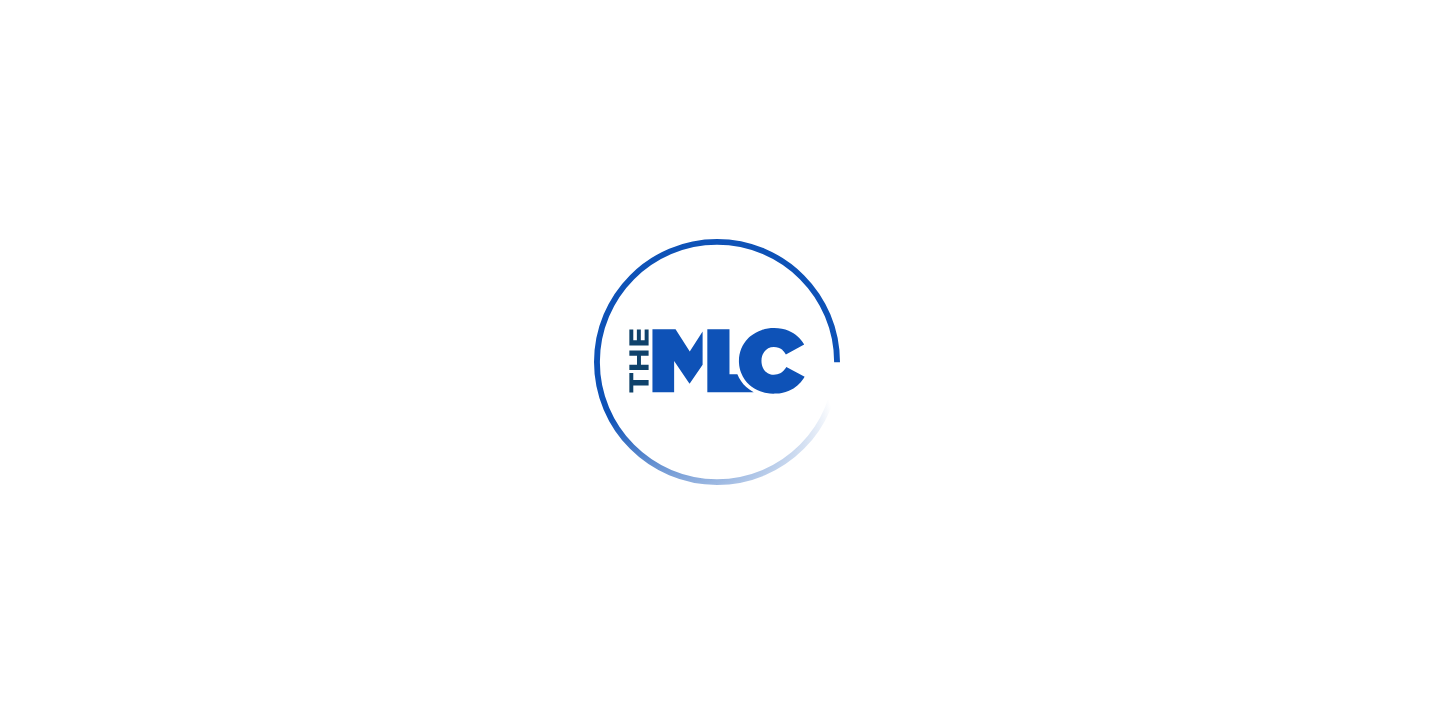 scroll, scrollTop: 0, scrollLeft: 0, axis: both 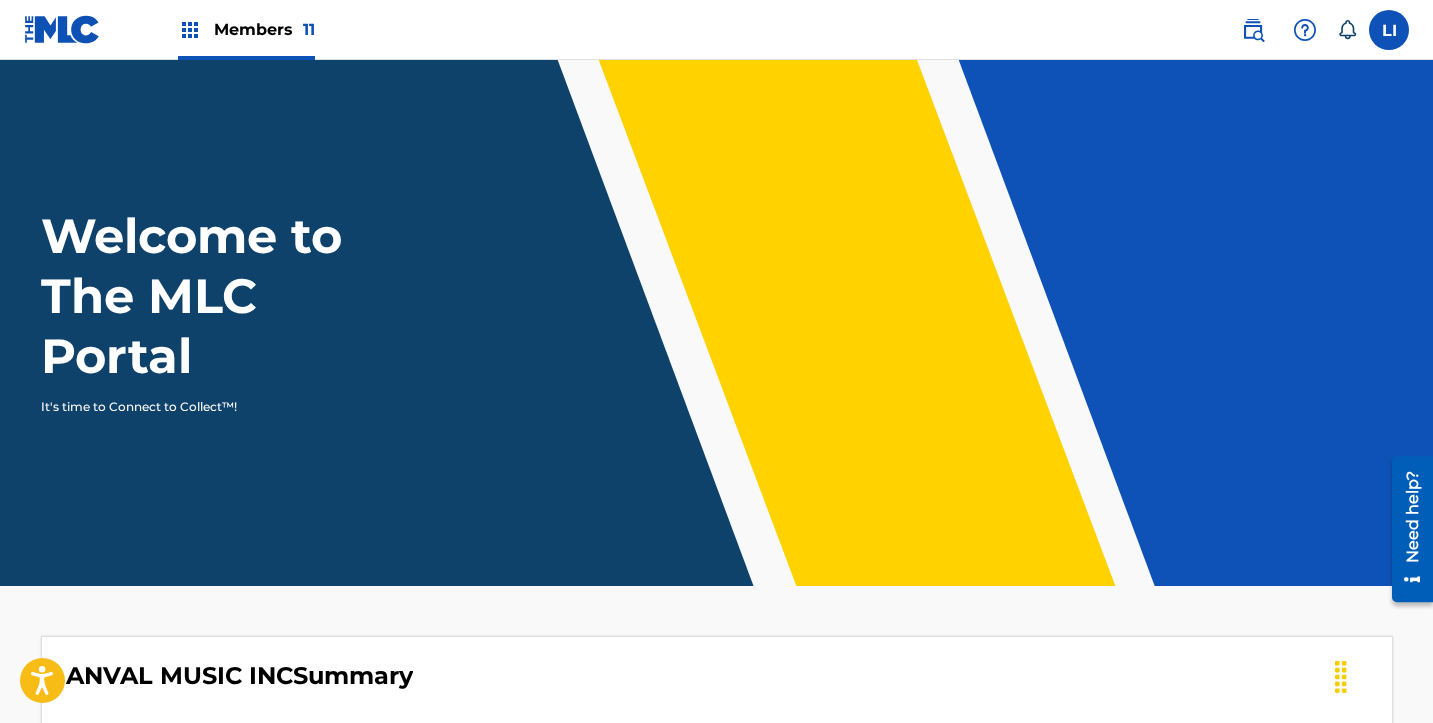 click on "Members    11" at bounding box center [246, 29] 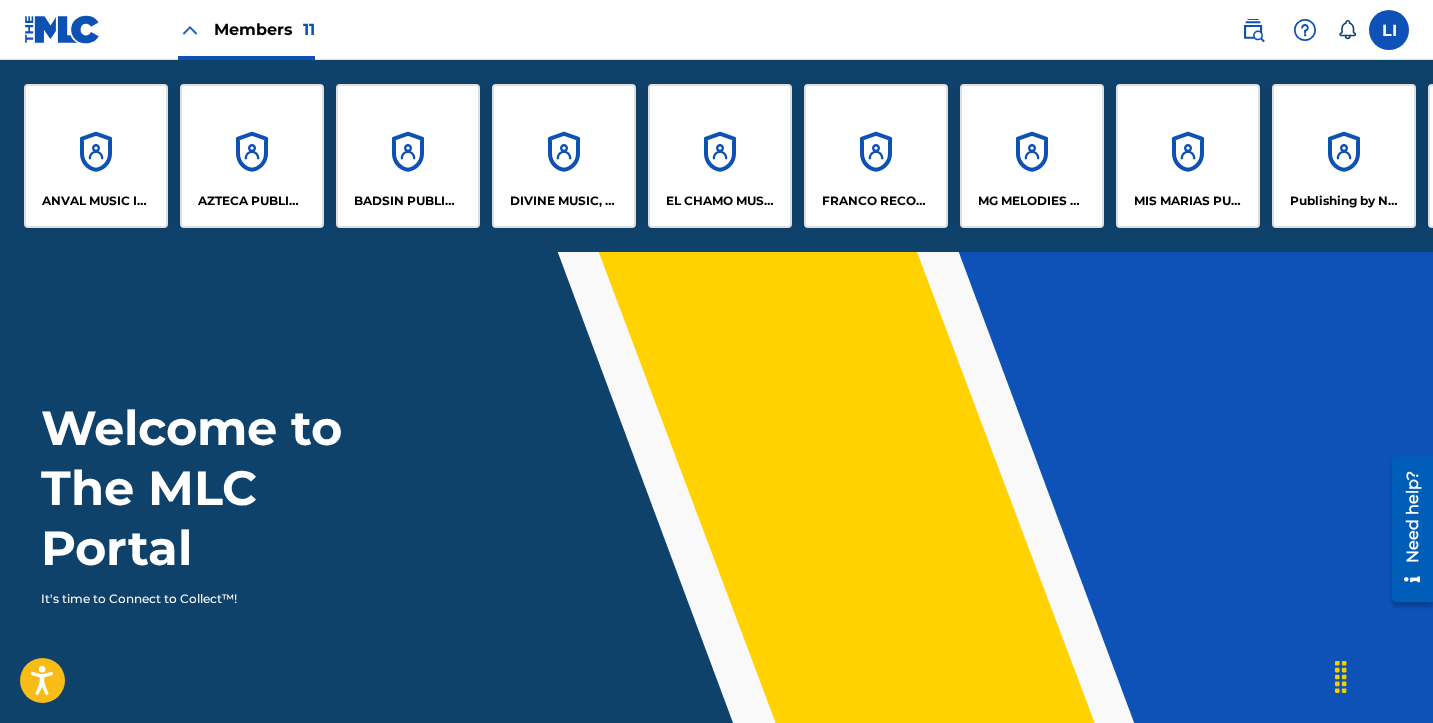 click on "DIVINE MUSIC, INC." at bounding box center [564, 156] 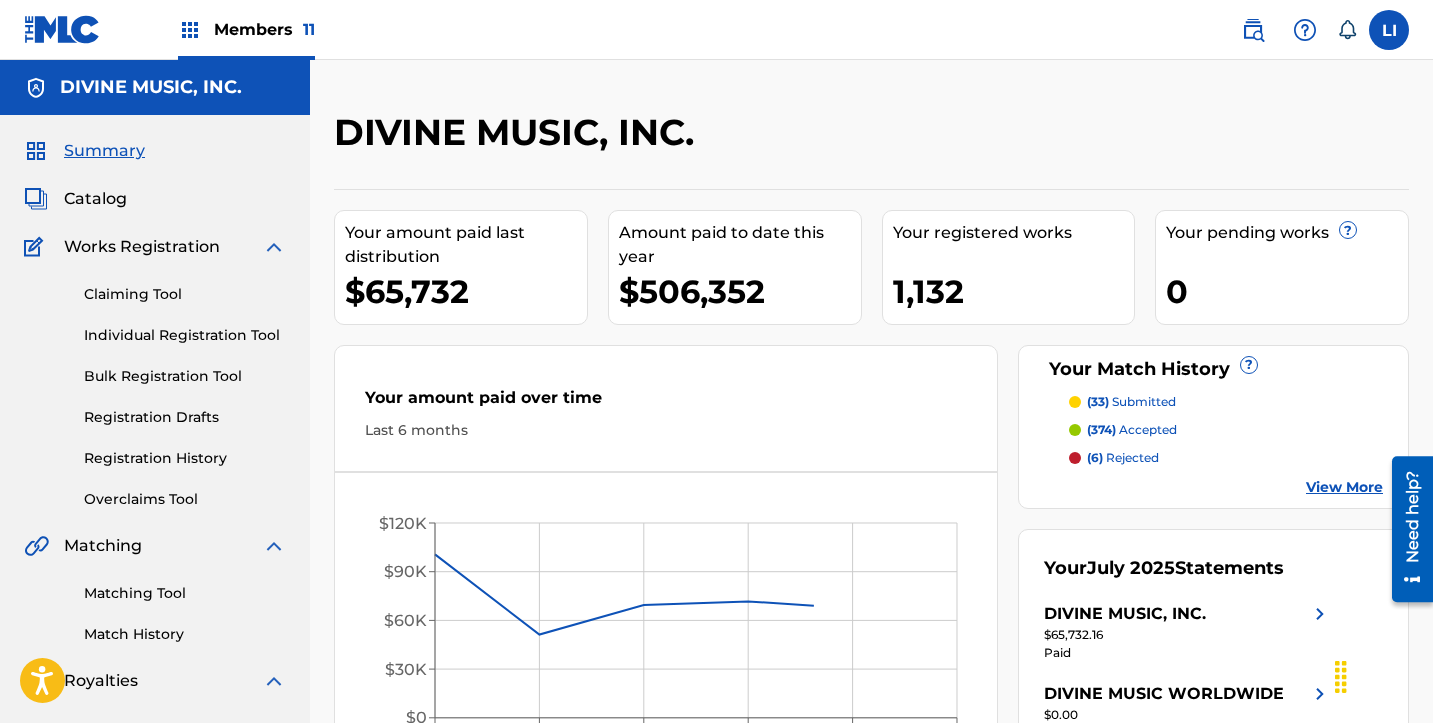 click on "Catalog" at bounding box center [95, 199] 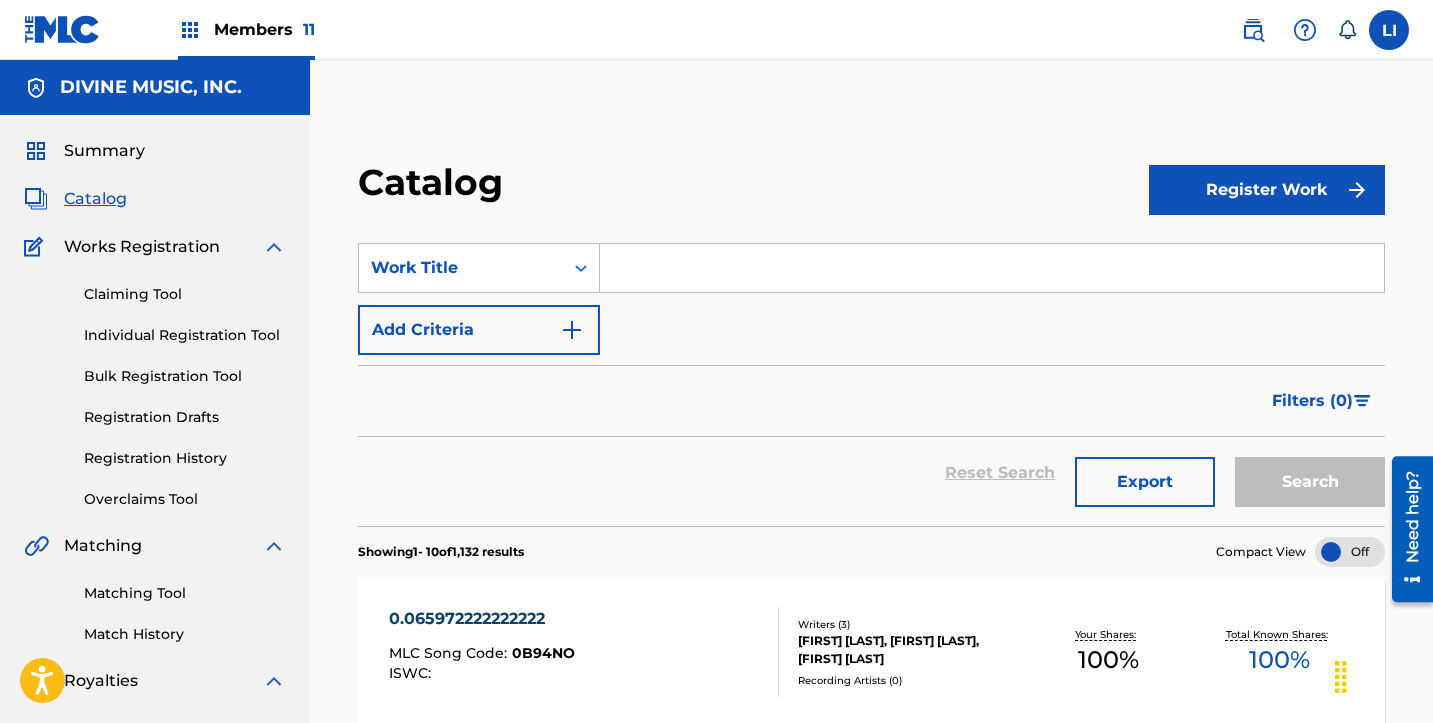 click on "Members    11" at bounding box center (246, 29) 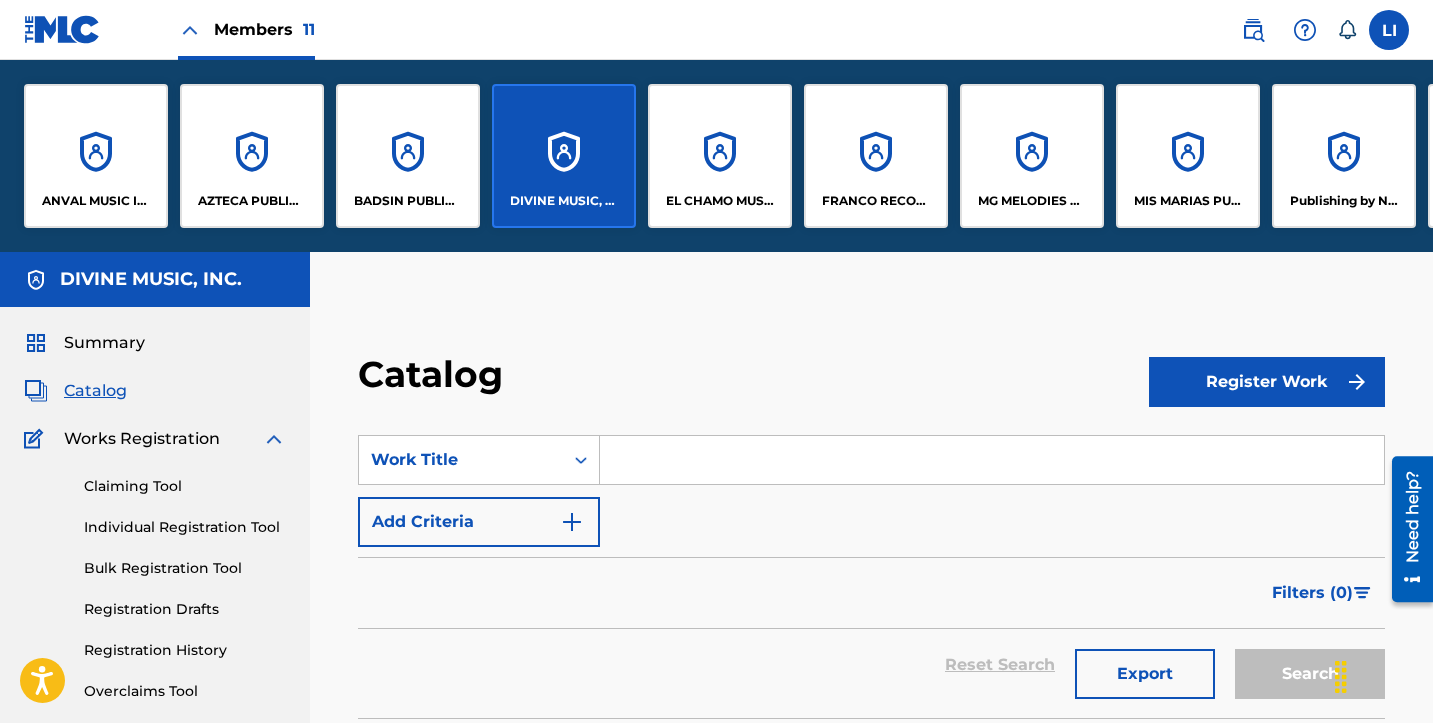 click on "ANVAL MUSIC INC" at bounding box center (96, 156) 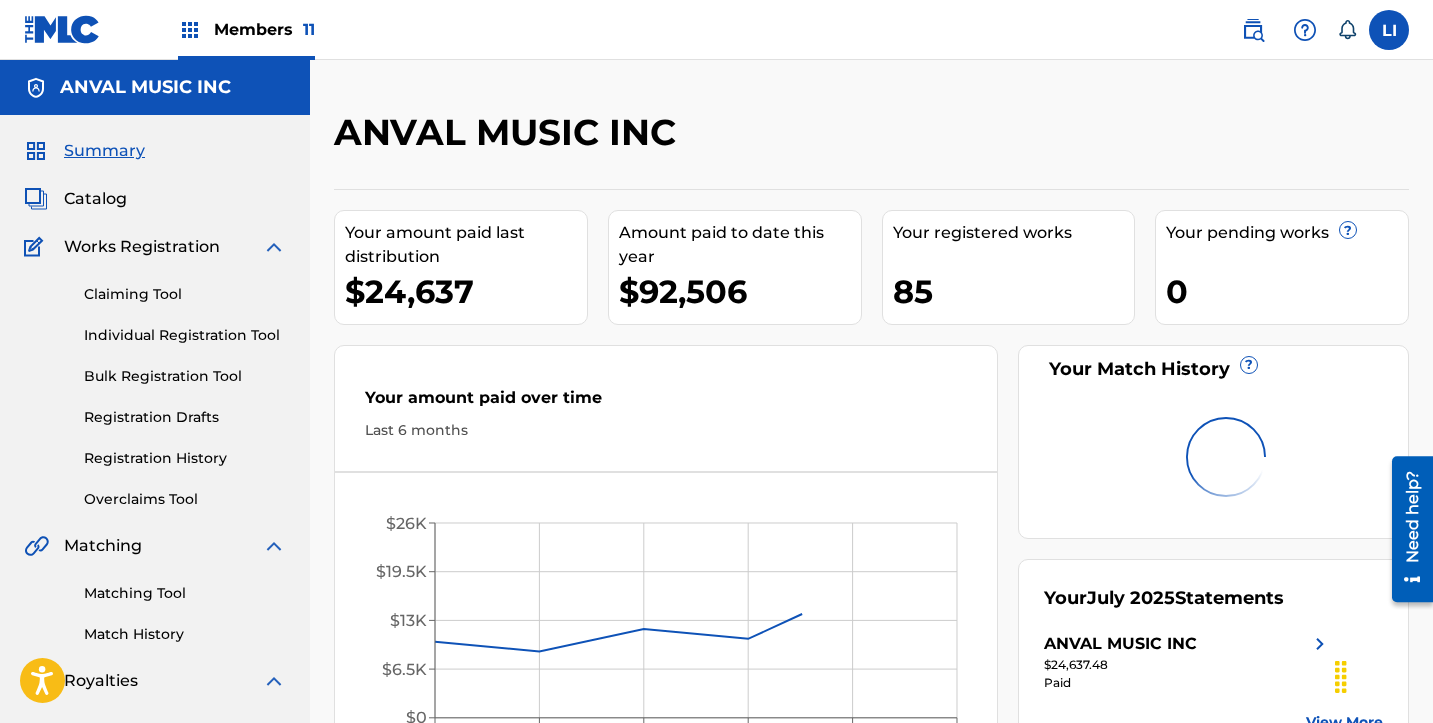 click on "Summary Catalog Works Registration Claiming Tool Individual Registration Tool Bulk Registration Tool Registration Drafts Registration History Overclaims Tool Matching Matching Tool Match History Royalties Summary Statements Annual Statements Rate Sheets Member Settings Banking Information Member Information User Permissions Contact Information Member Benefits" at bounding box center (155, 629) 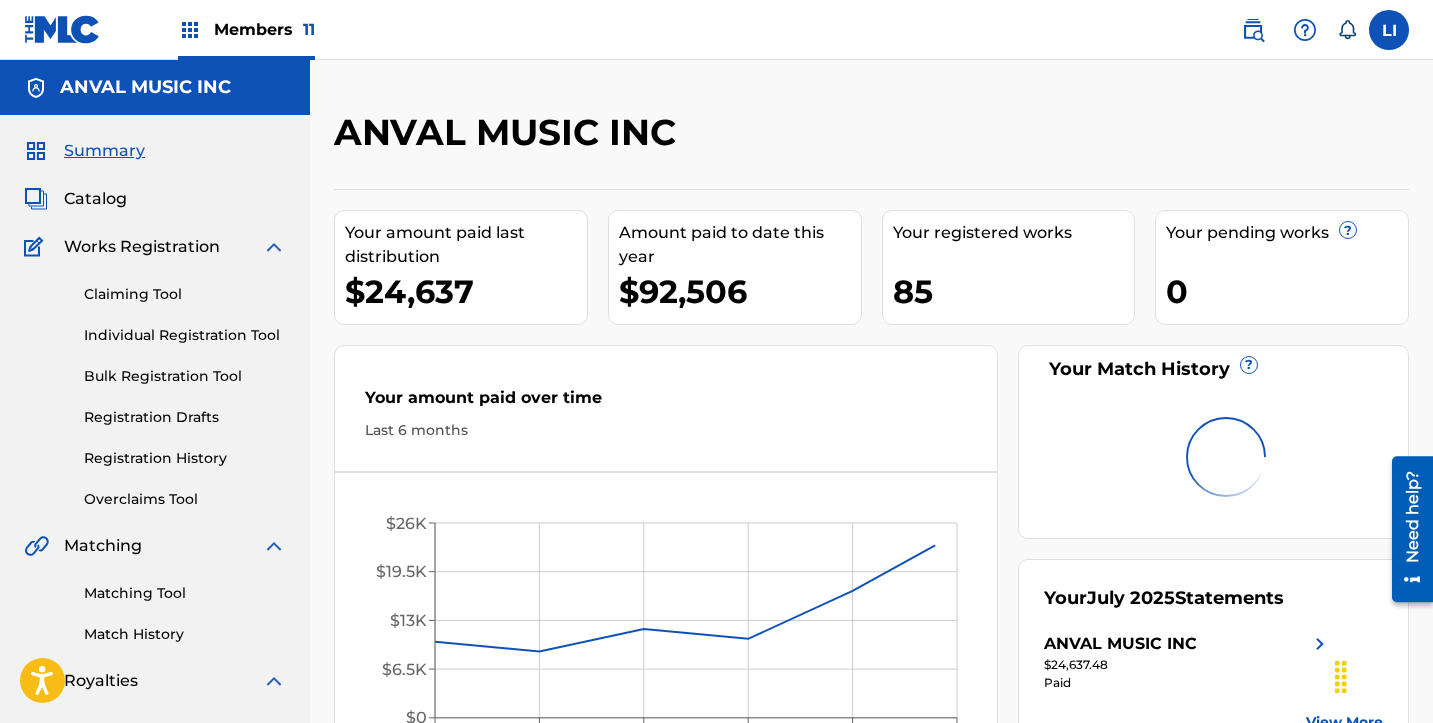 click on "Catalog" at bounding box center [95, 199] 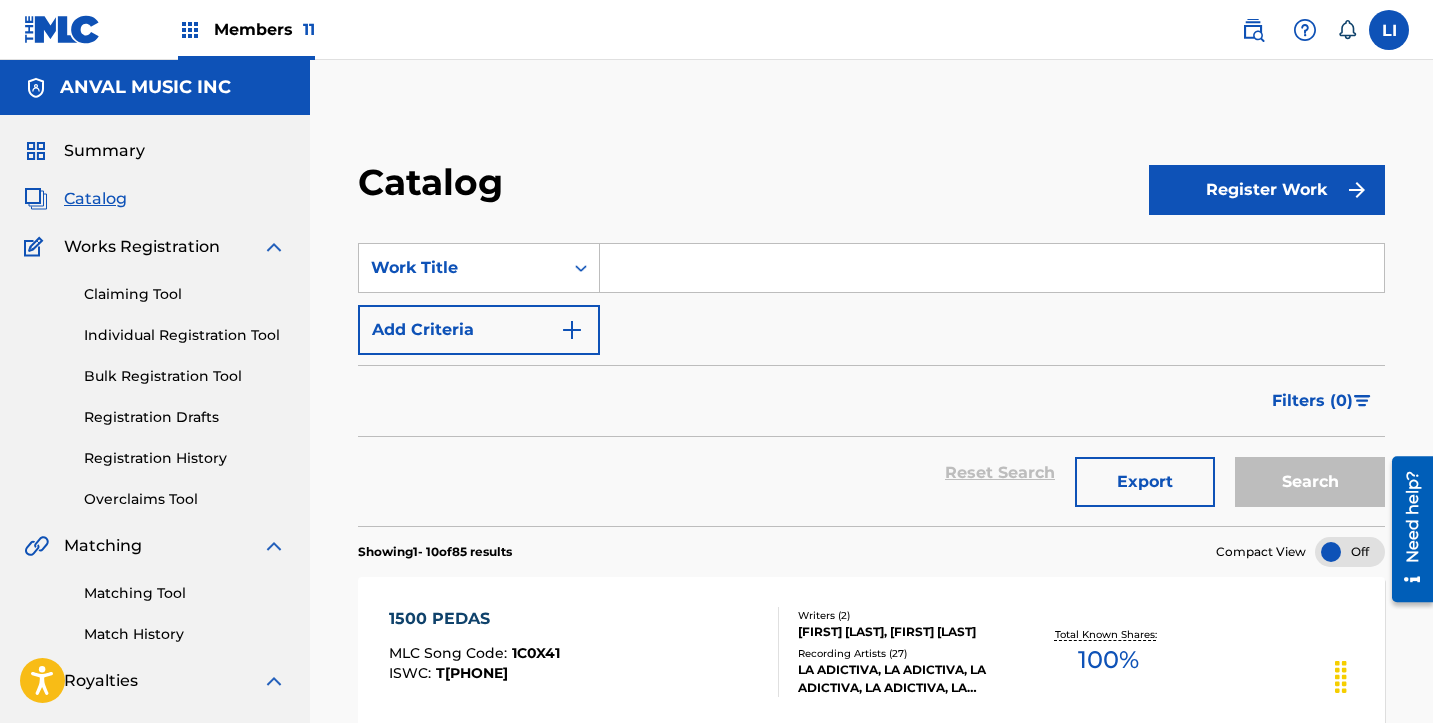 click at bounding box center [992, 268] 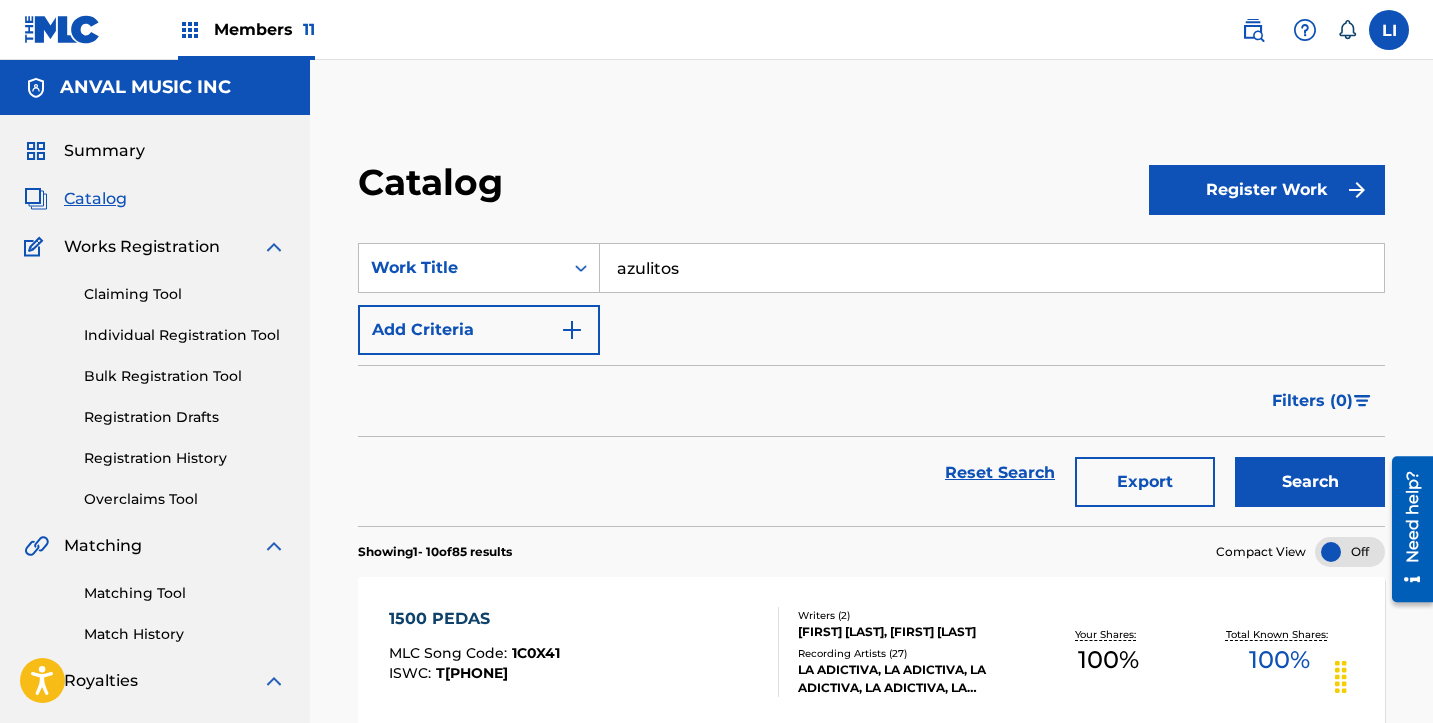 type on "azulitos" 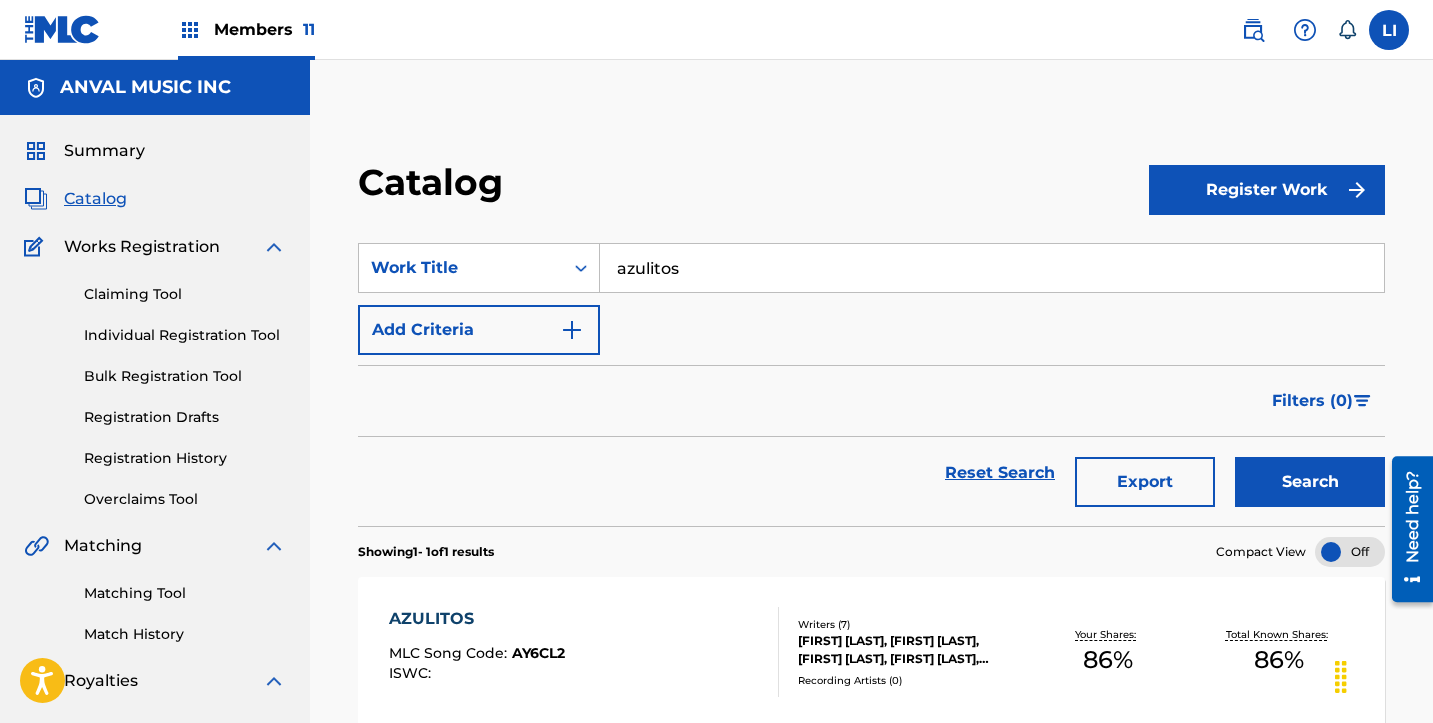 click on "AZULITOS MLC Song Code : AY6CL2 ISWC :" at bounding box center [584, 652] 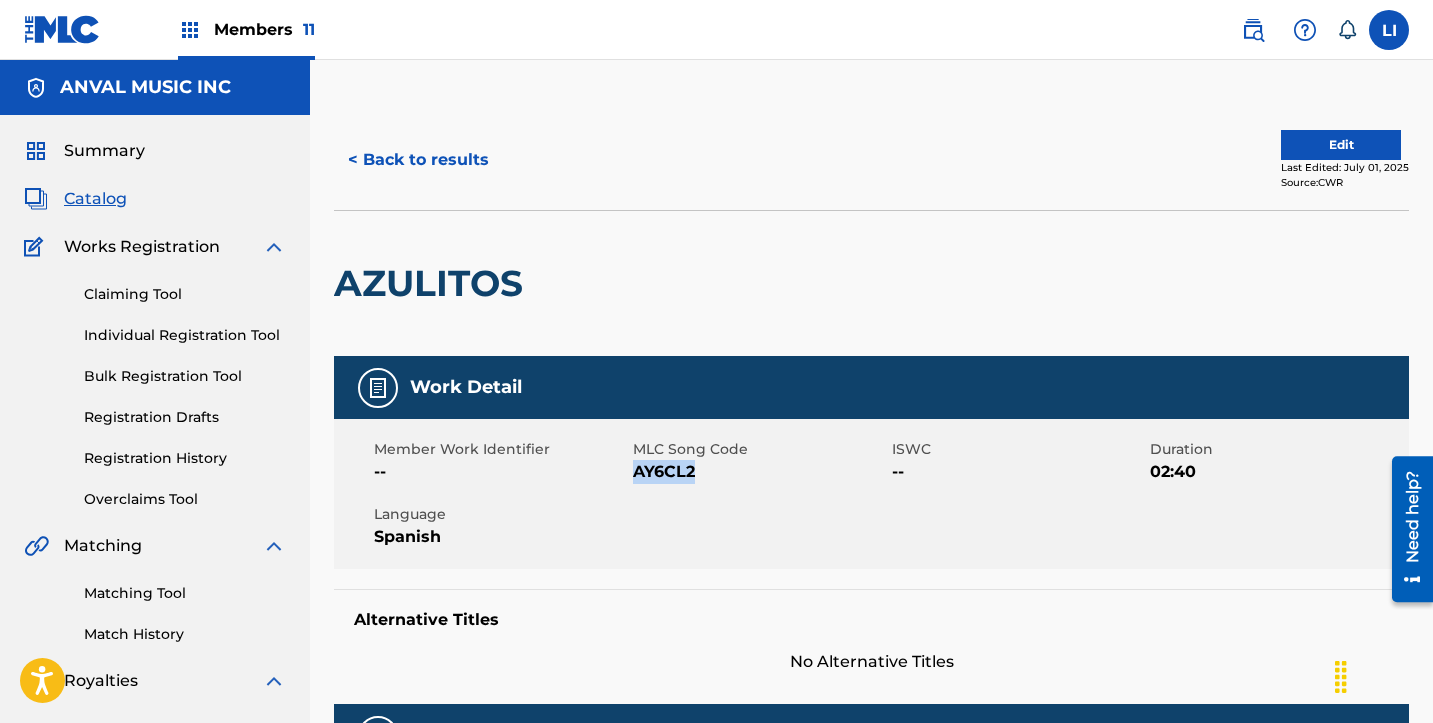 drag, startPoint x: 704, startPoint y: 472, endPoint x: 633, endPoint y: 473, distance: 71.00704 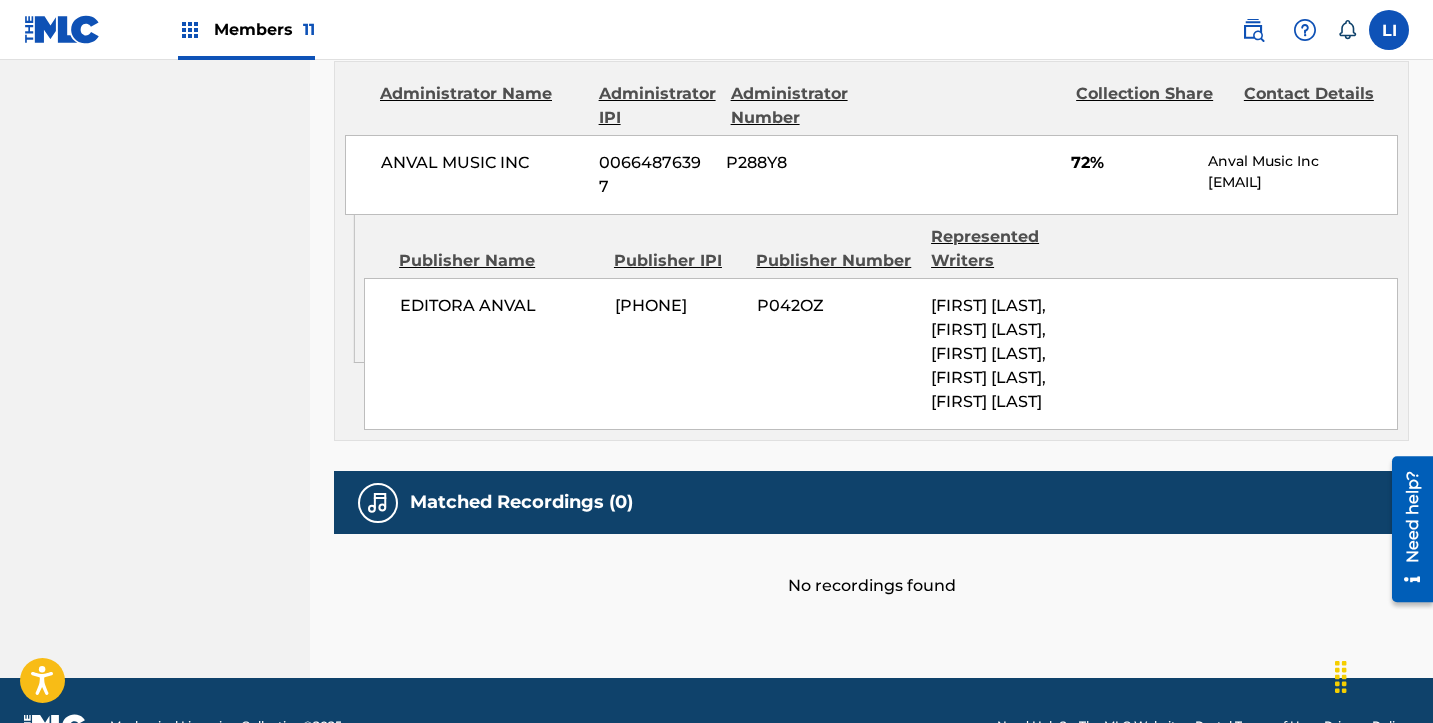 scroll, scrollTop: 1701, scrollLeft: 0, axis: vertical 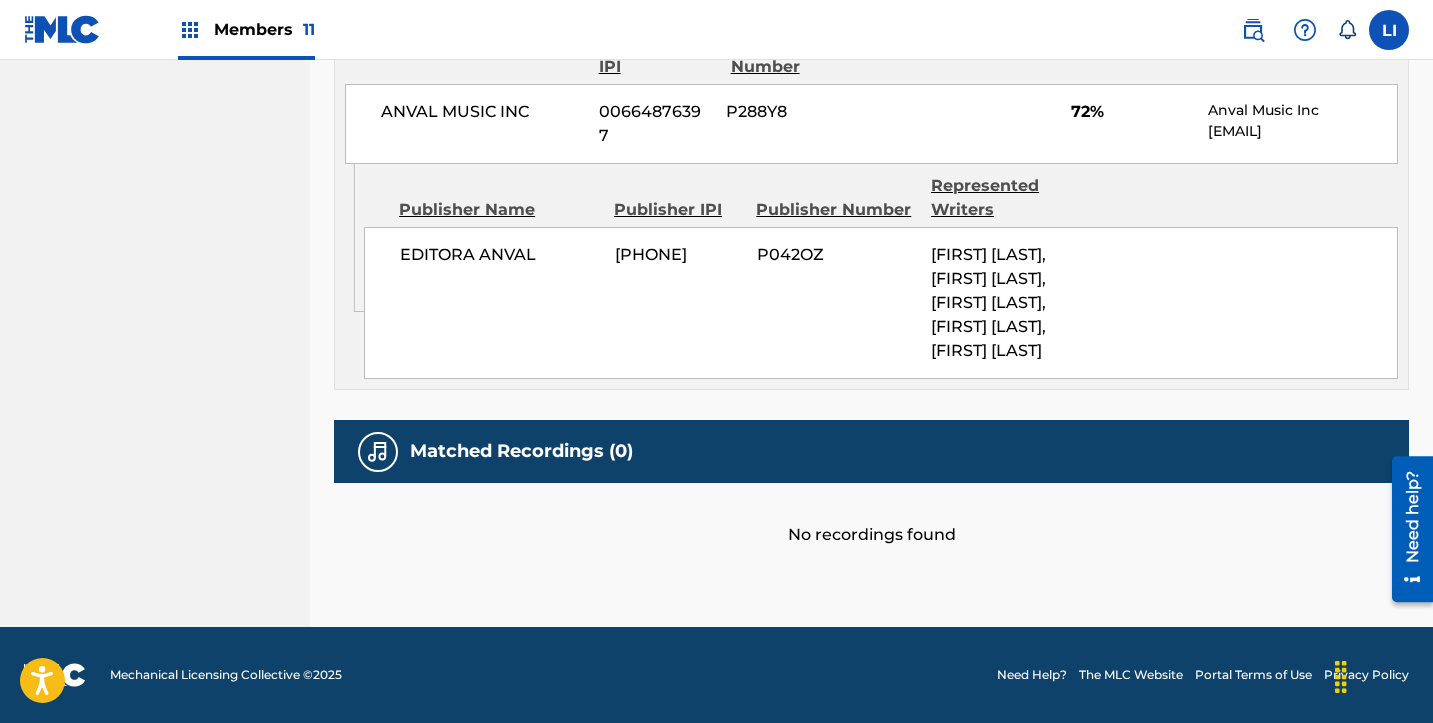 click on "Members    11" at bounding box center (264, 29) 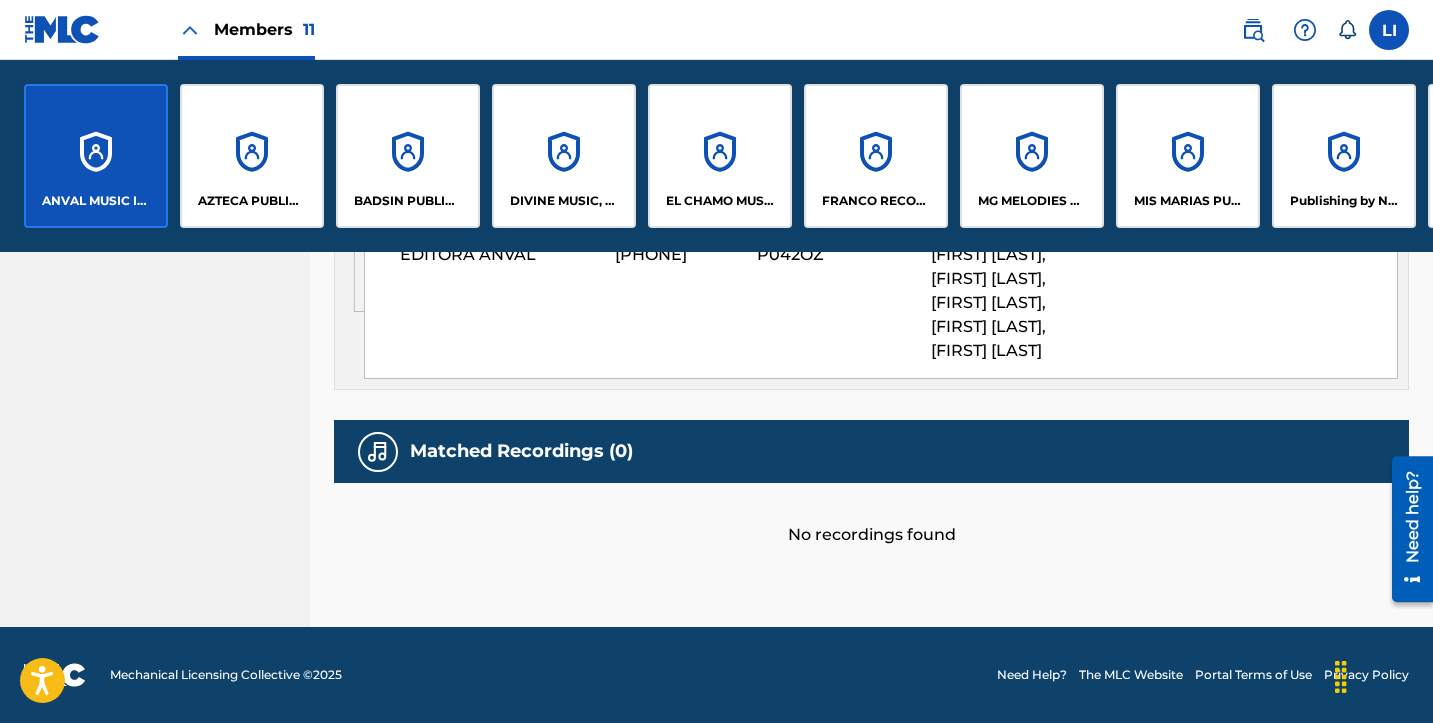 click on "ANVAL MUSIC INC" at bounding box center [96, 156] 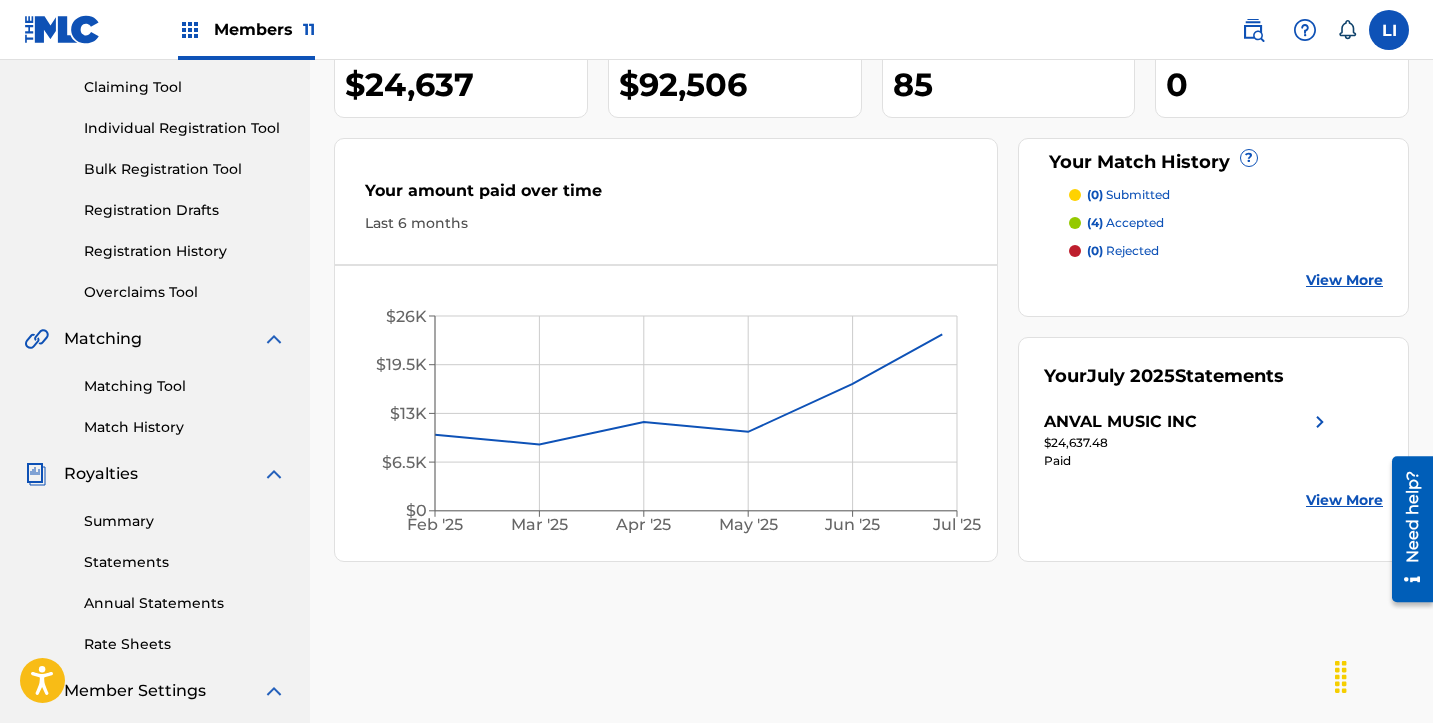 scroll, scrollTop: 220, scrollLeft: 0, axis: vertical 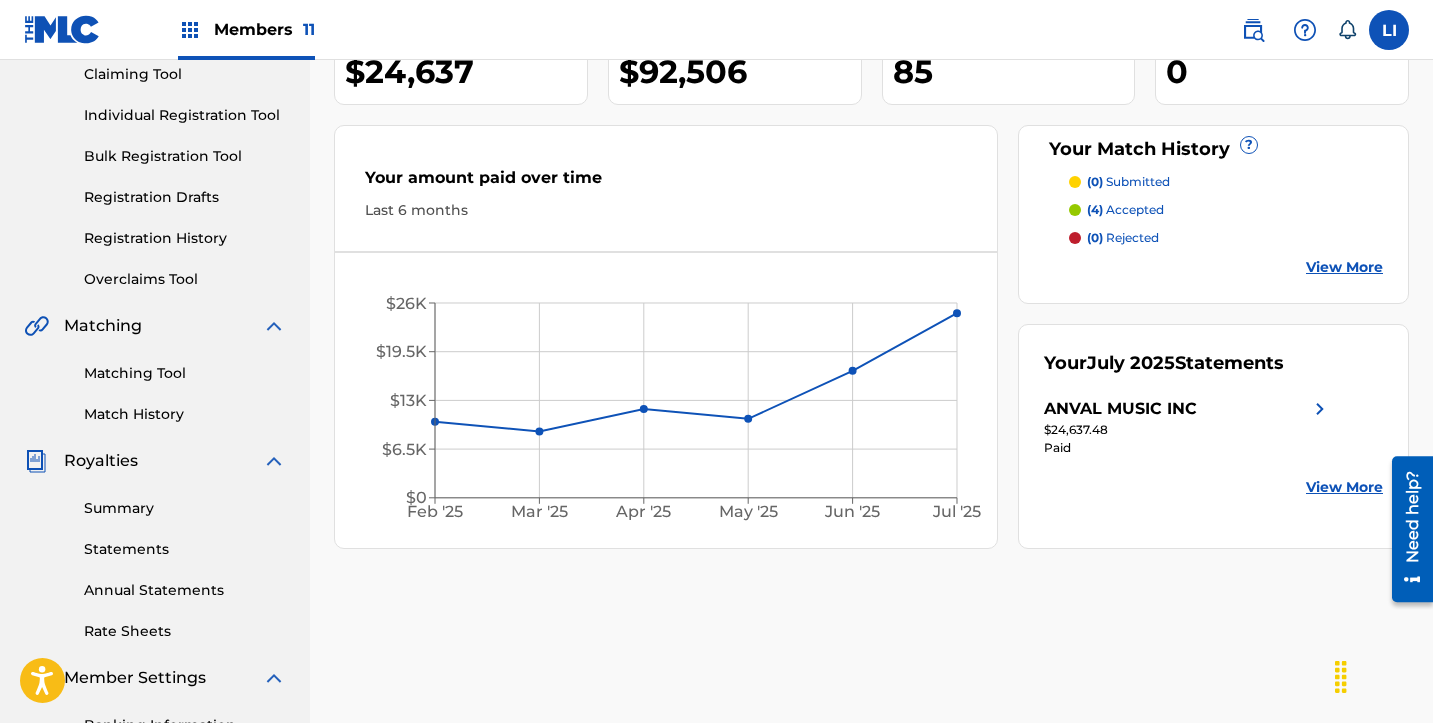 click on "Matching Tool Match History" at bounding box center [155, 381] 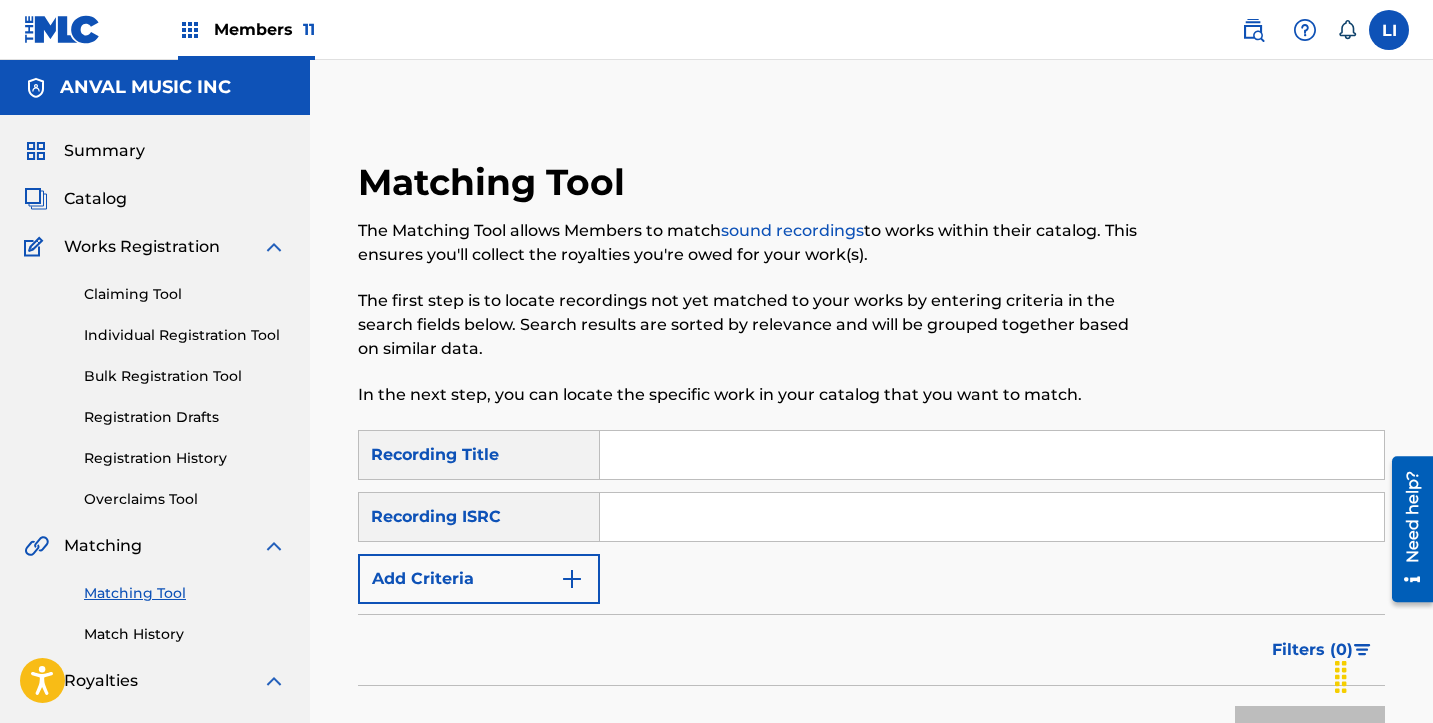 click at bounding box center [992, 455] 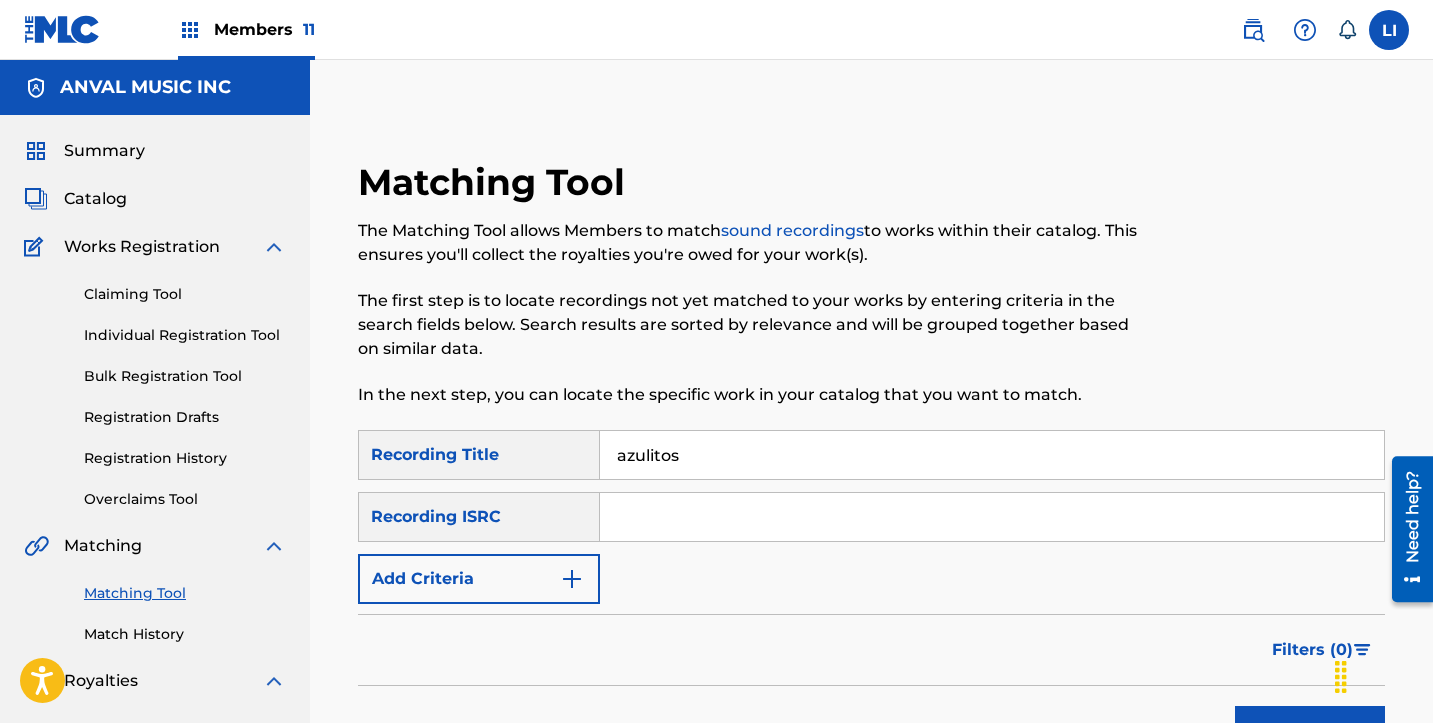 type on "azulitos" 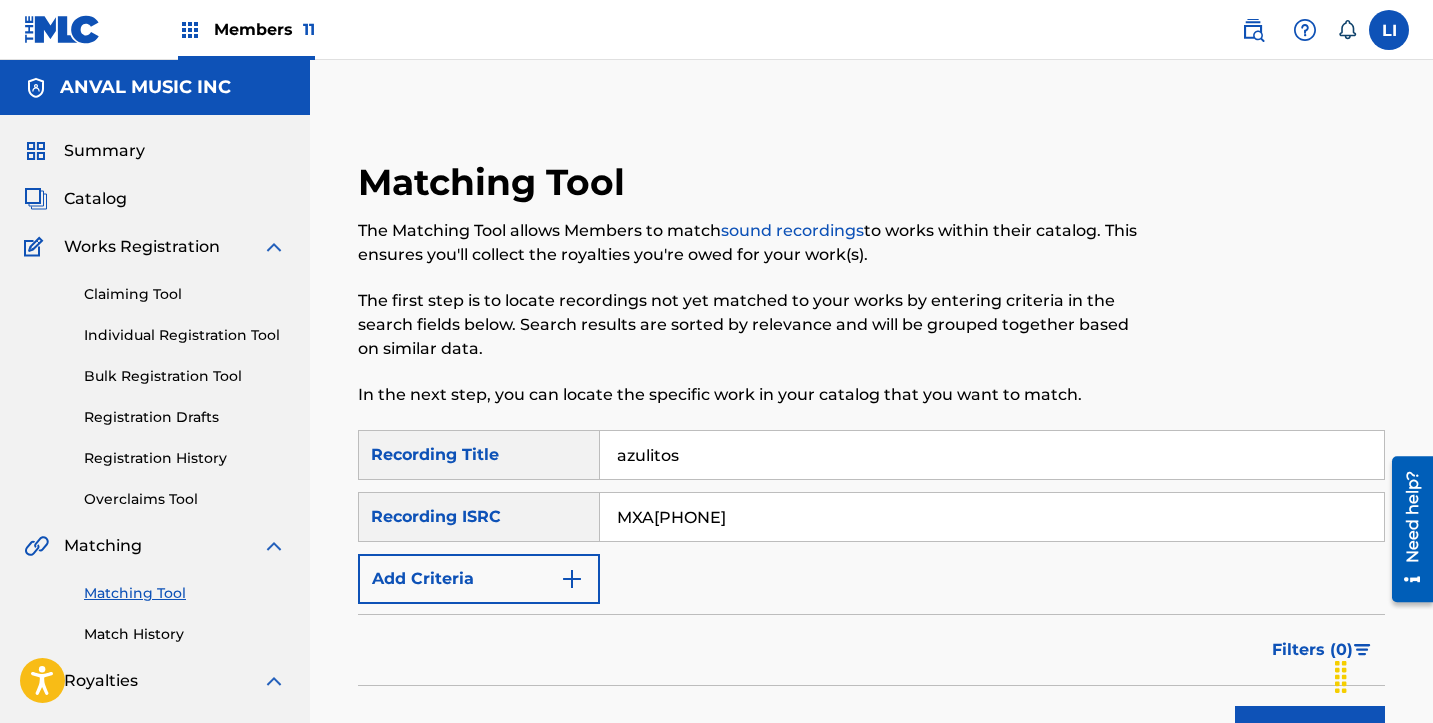 type on "MXA411400157" 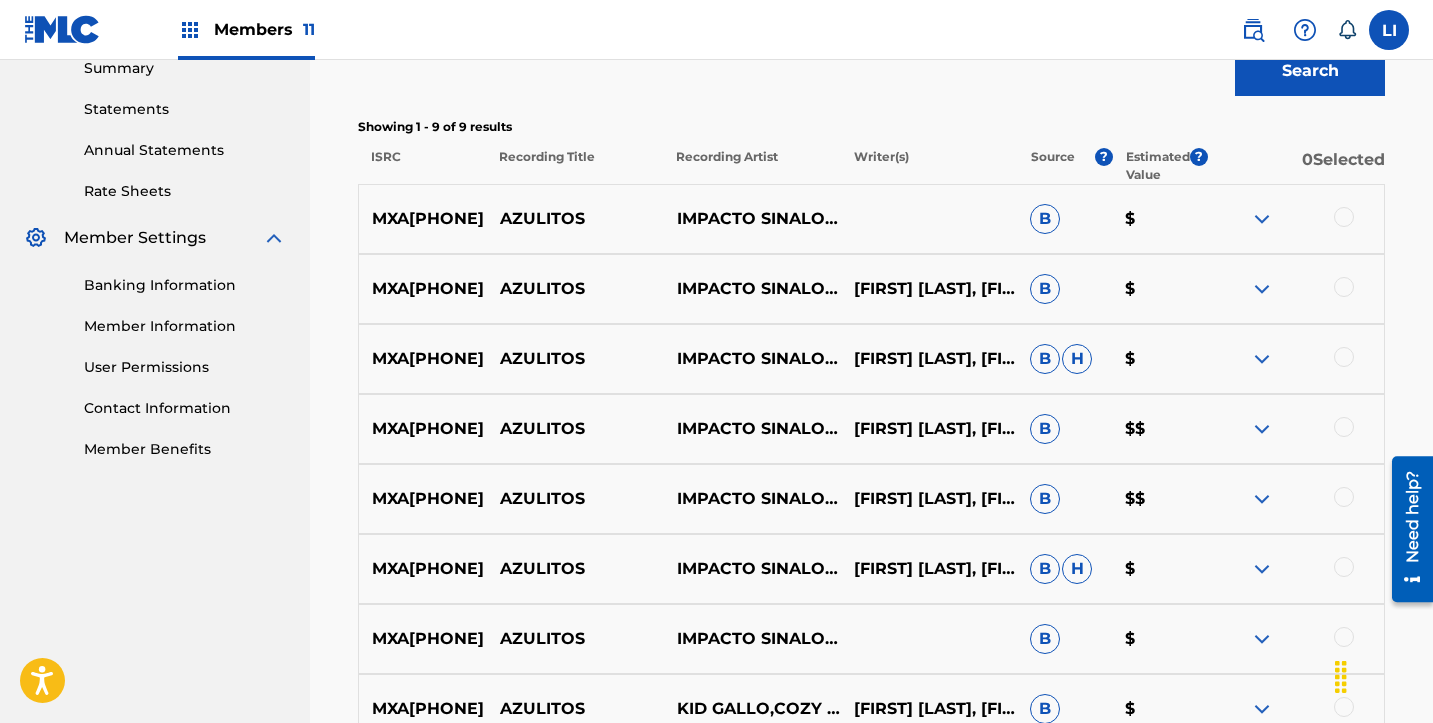 scroll, scrollTop: 701, scrollLeft: 0, axis: vertical 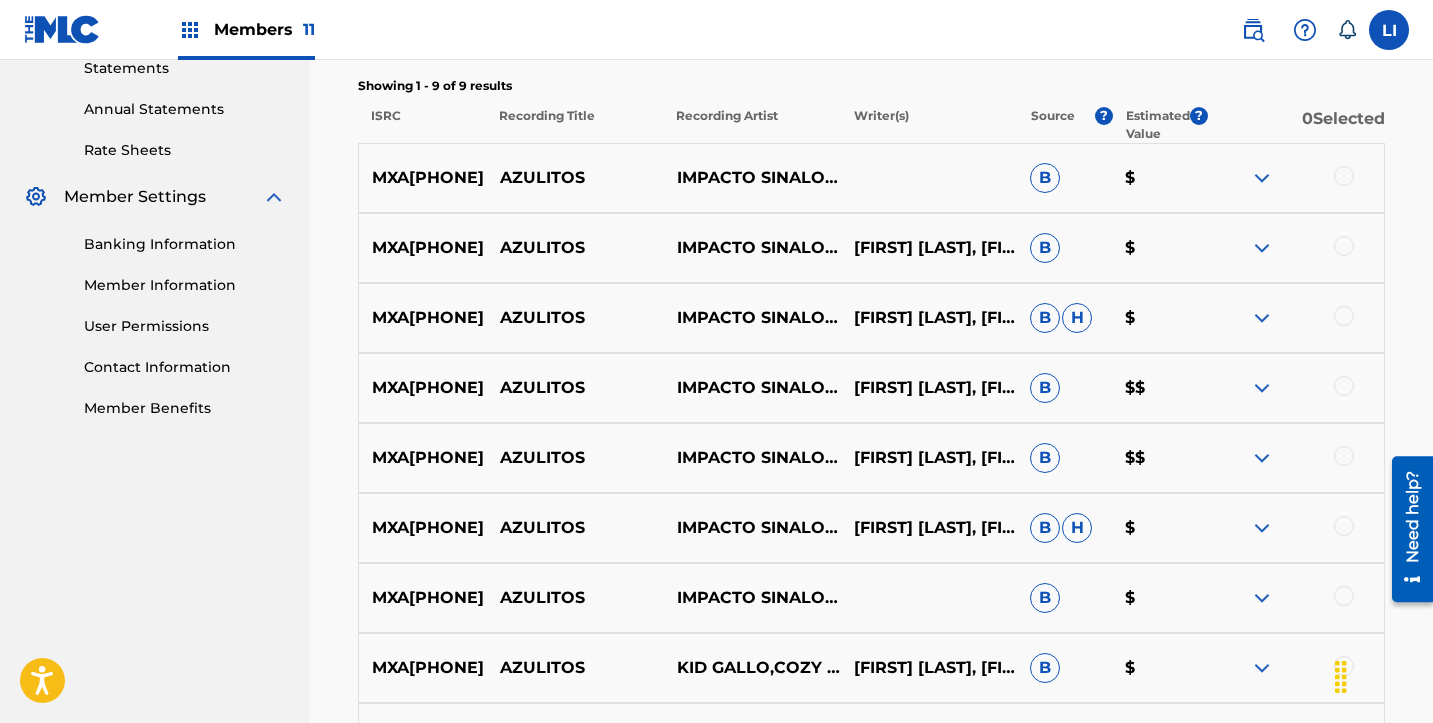 click at bounding box center (1344, 176) 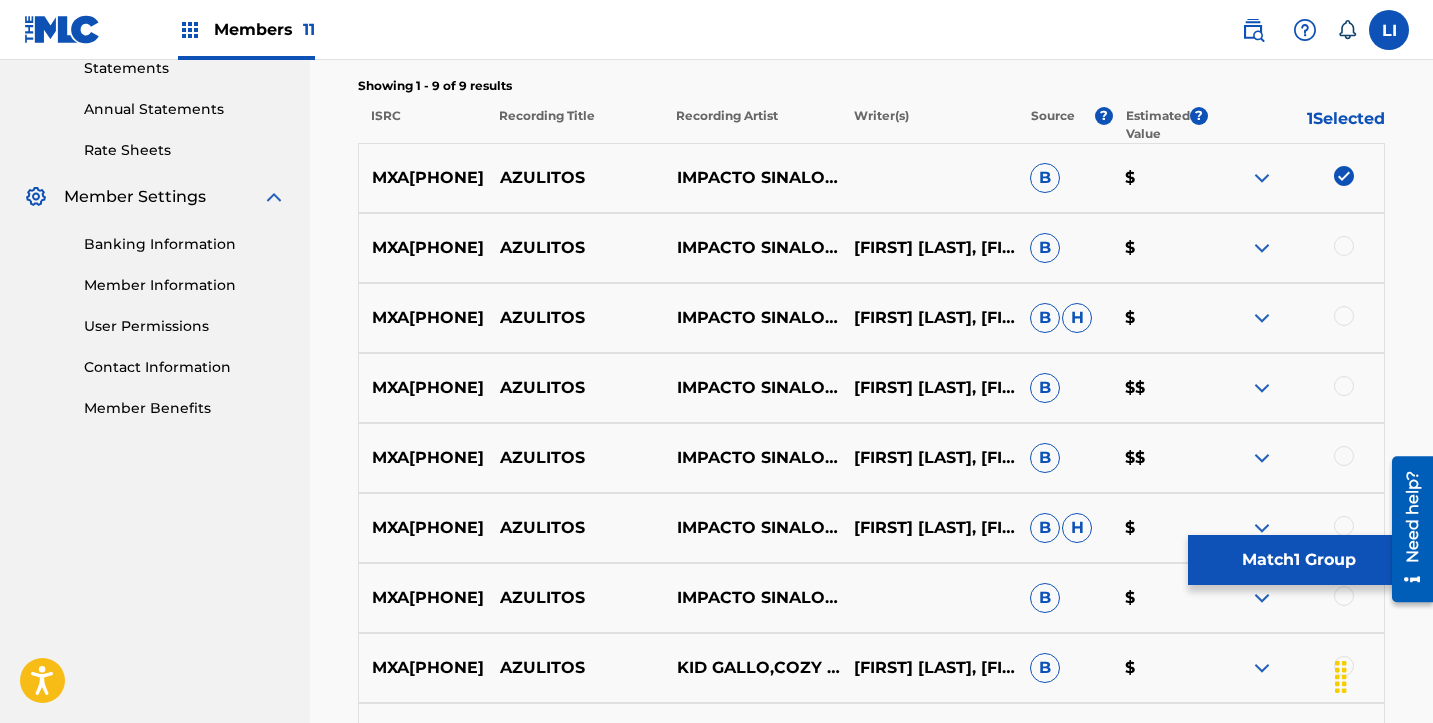 click on "MXA411400157 AZULITOS IMPACTO SINALOENSE EARVING ALEXIS NUÑEZ OSUNA, JESUS ARNULFO SANCHEZ LIZARRAGA, JOSE DAMIAN NUÑEZ GONZALEZ, JOSE ROBERTO OLIVARES ROBLES, KEVIN GERARDO PIÑON MALDONADO, PEDRO ESPINOZA TAPIA, SERGIO ALEJANDRO COPPEL PAEZ B $" at bounding box center (871, 248) 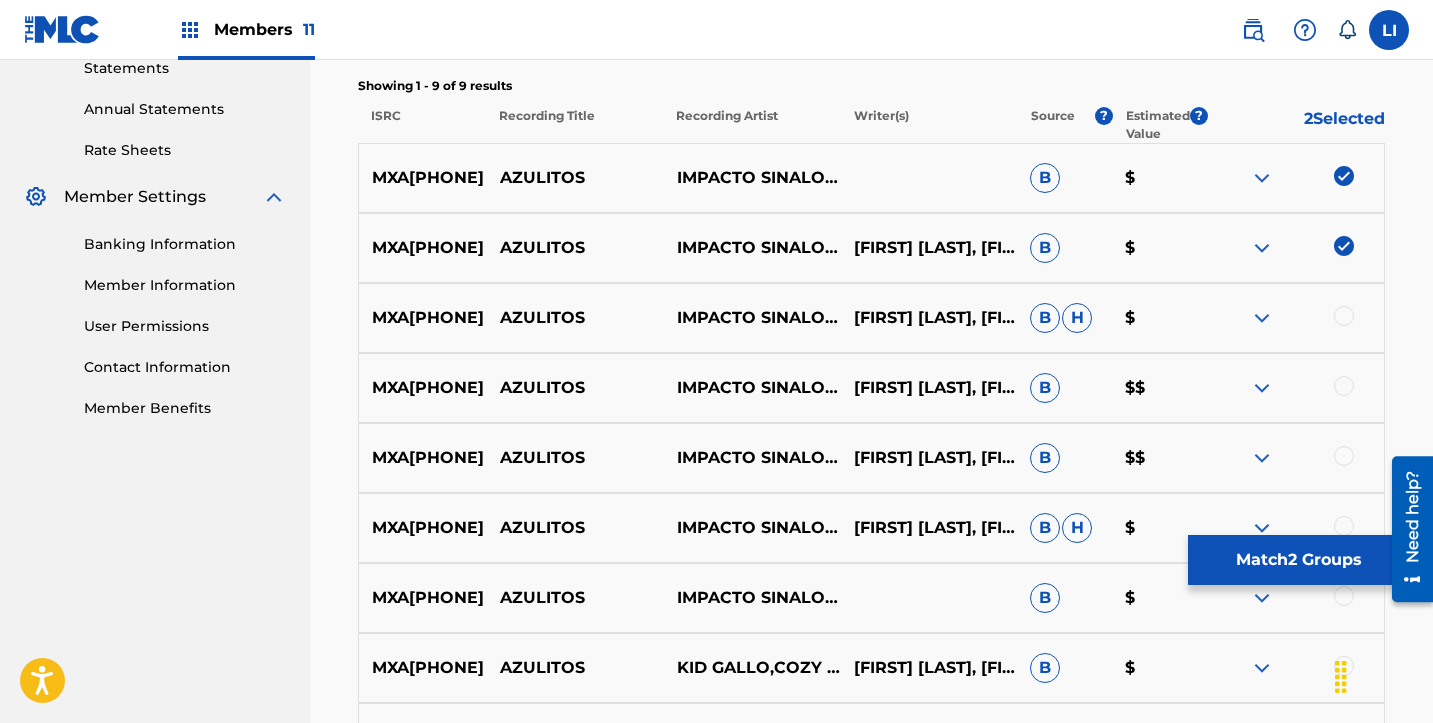 click on "MXA411400157 AZULITOS IMPACTO SINALOENSE,KID GALLO & COZY CUZ EARVING ALEXIS NUÑEZ OSUNA, JESUS ARNULFO SANCHEZ LIZARRAGA, JOSE DAMIAN NUÑEZ GONZALEZ, JOSE ROBERTO OLIVARES ROBLES, KEVIN GERARDO PIÑON MALDONADO, PEDRO ESPINOZA TAPIA B H $" at bounding box center [871, 318] 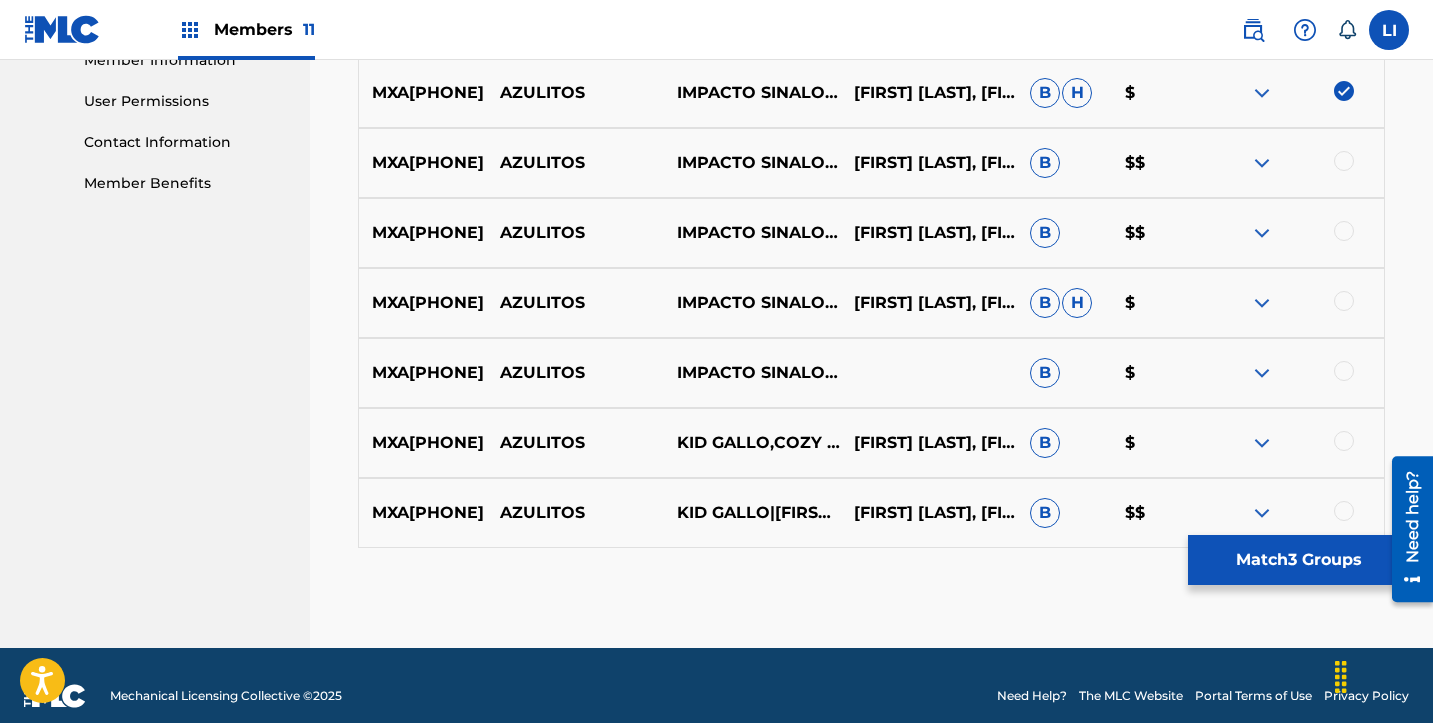 scroll, scrollTop: 925, scrollLeft: 0, axis: vertical 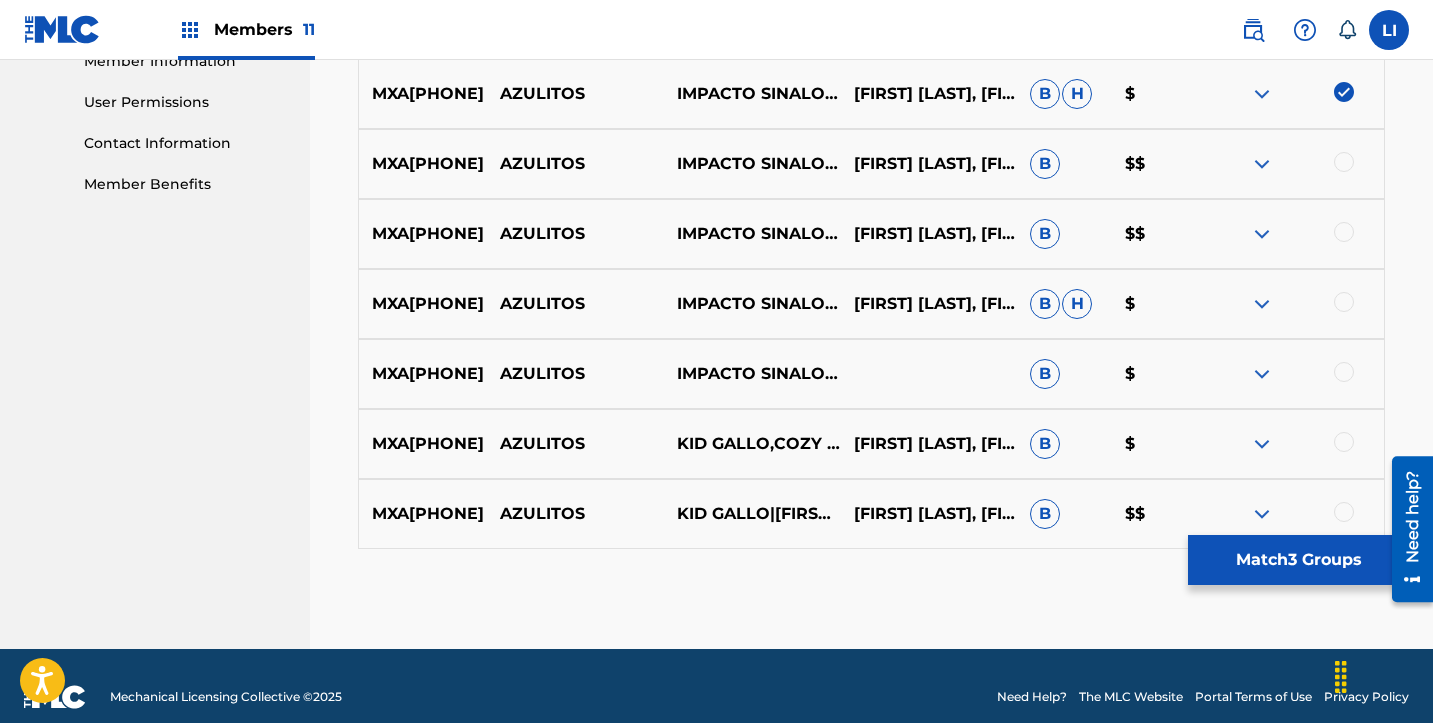 click at bounding box center (1344, 162) 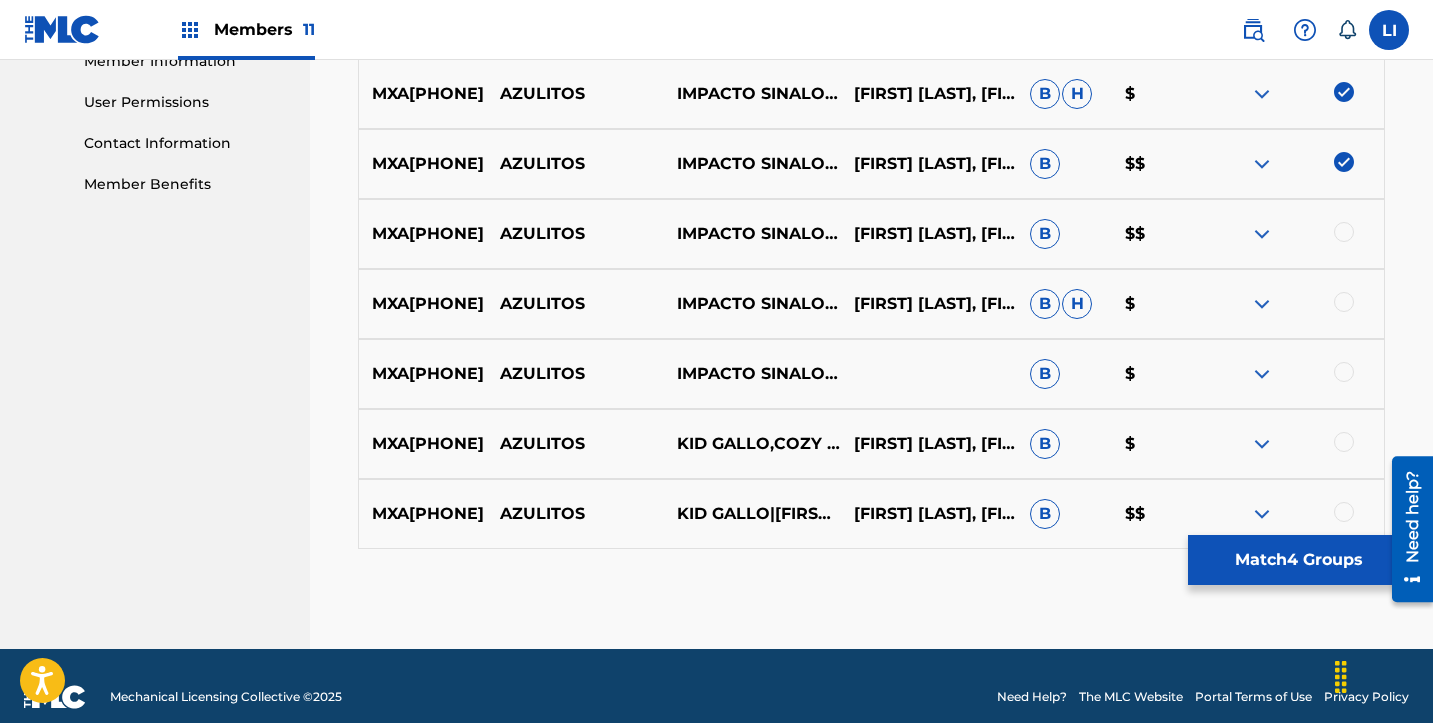 click at bounding box center [1344, 232] 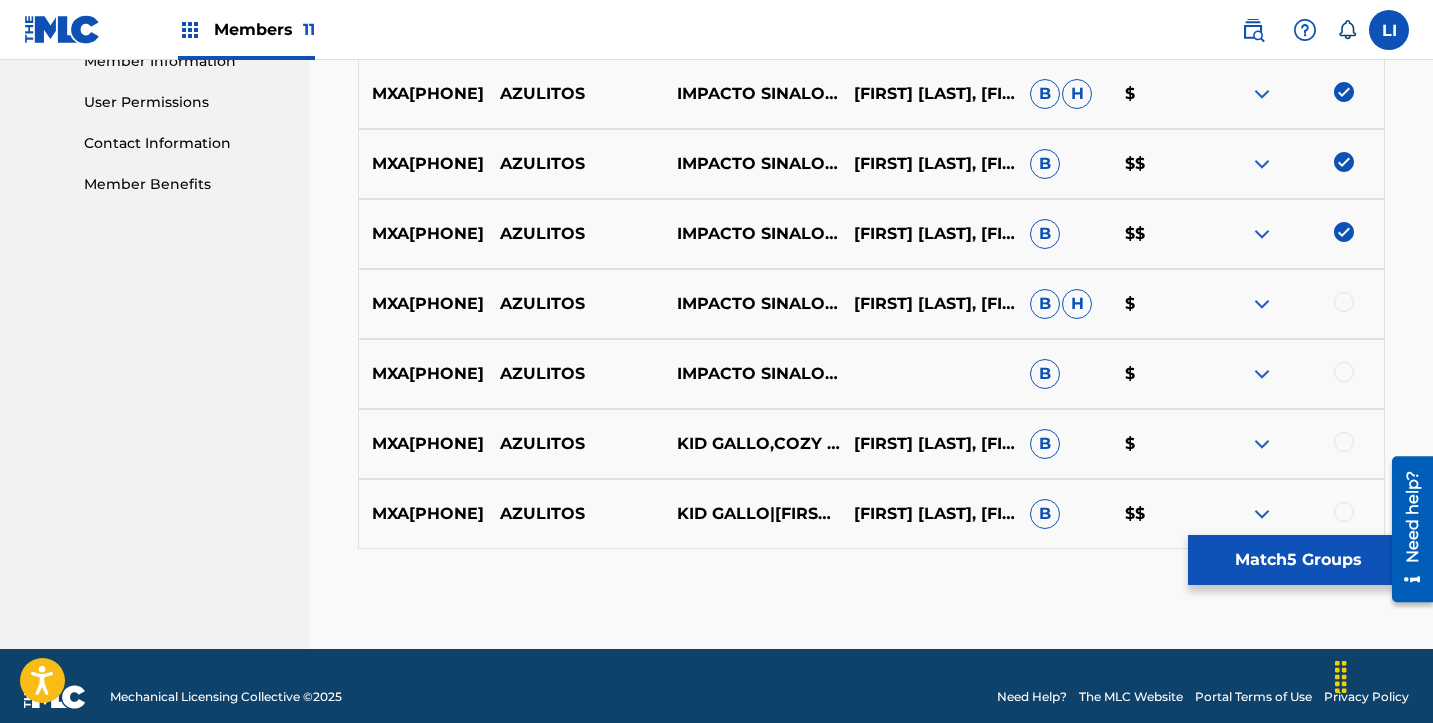 click at bounding box center [1344, 302] 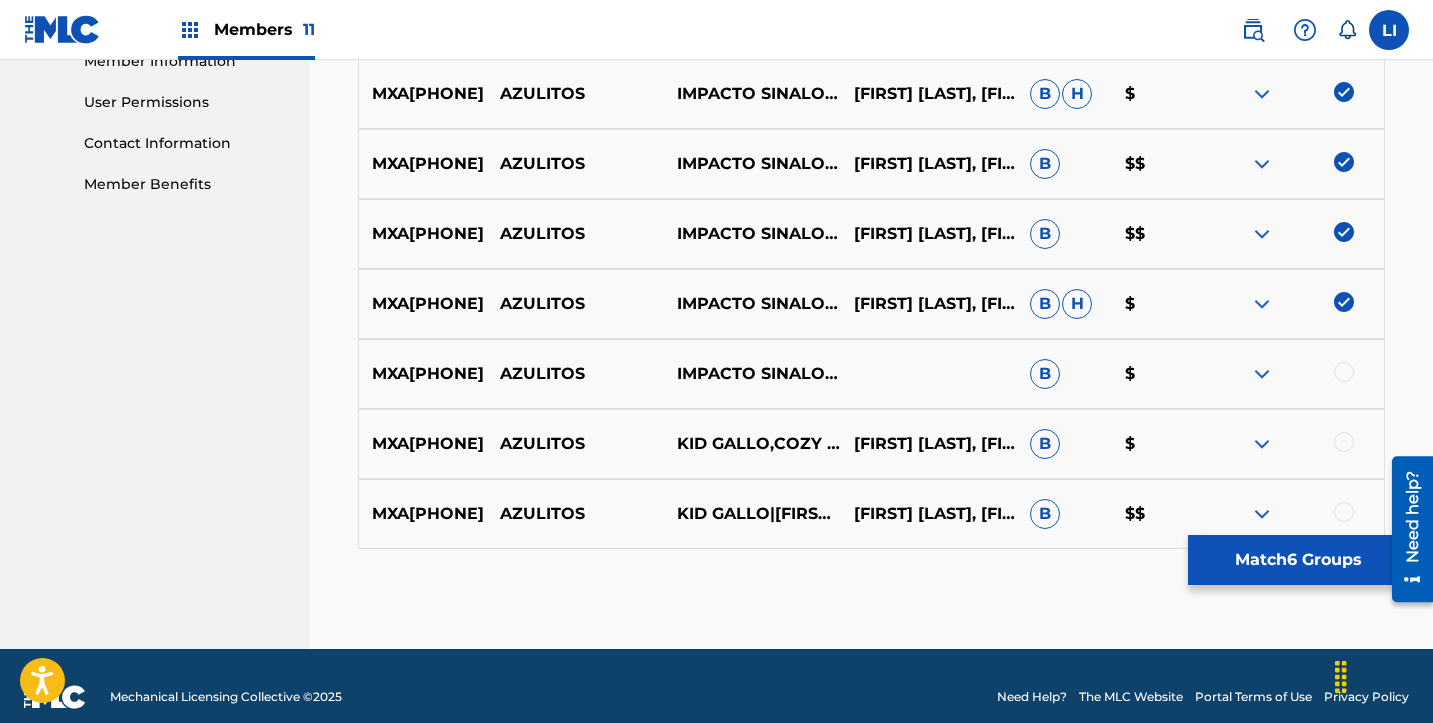click at bounding box center (1295, 374) 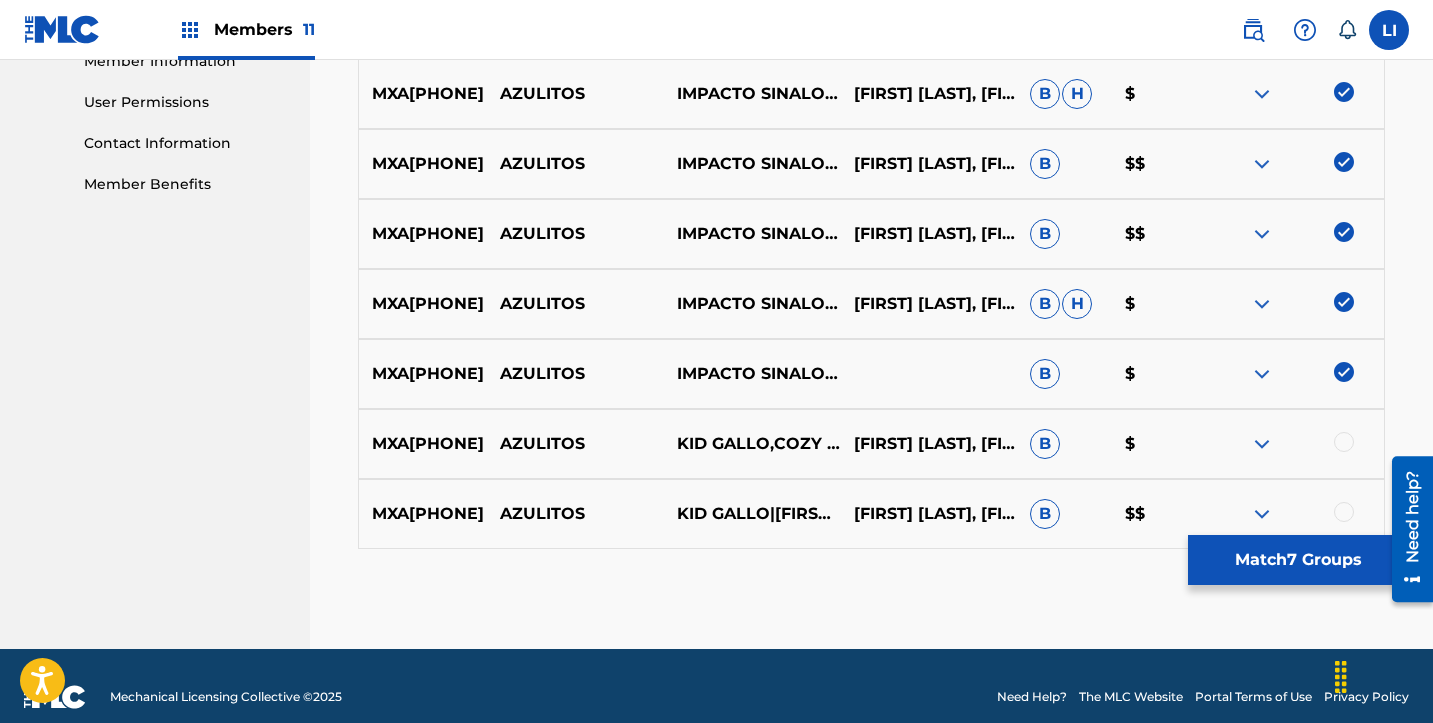 click at bounding box center [1344, 442] 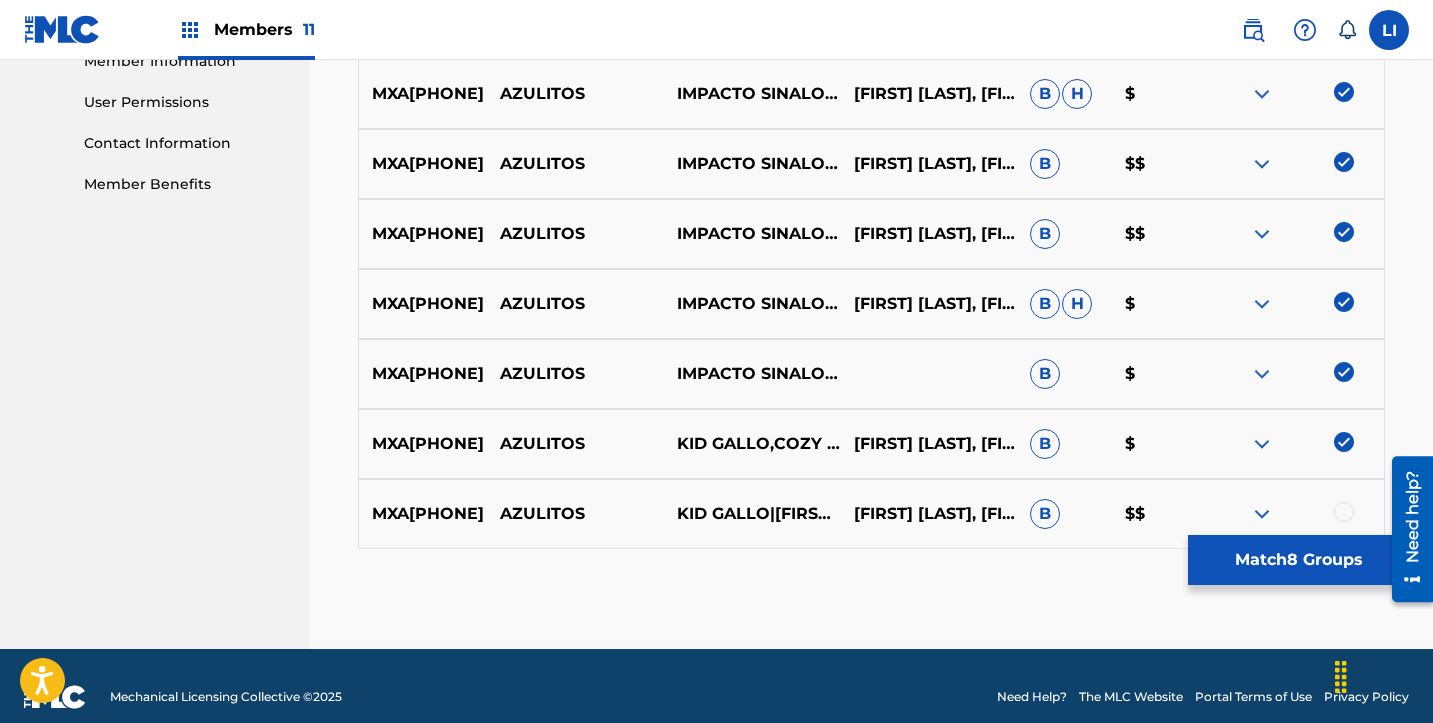 click at bounding box center [1344, 512] 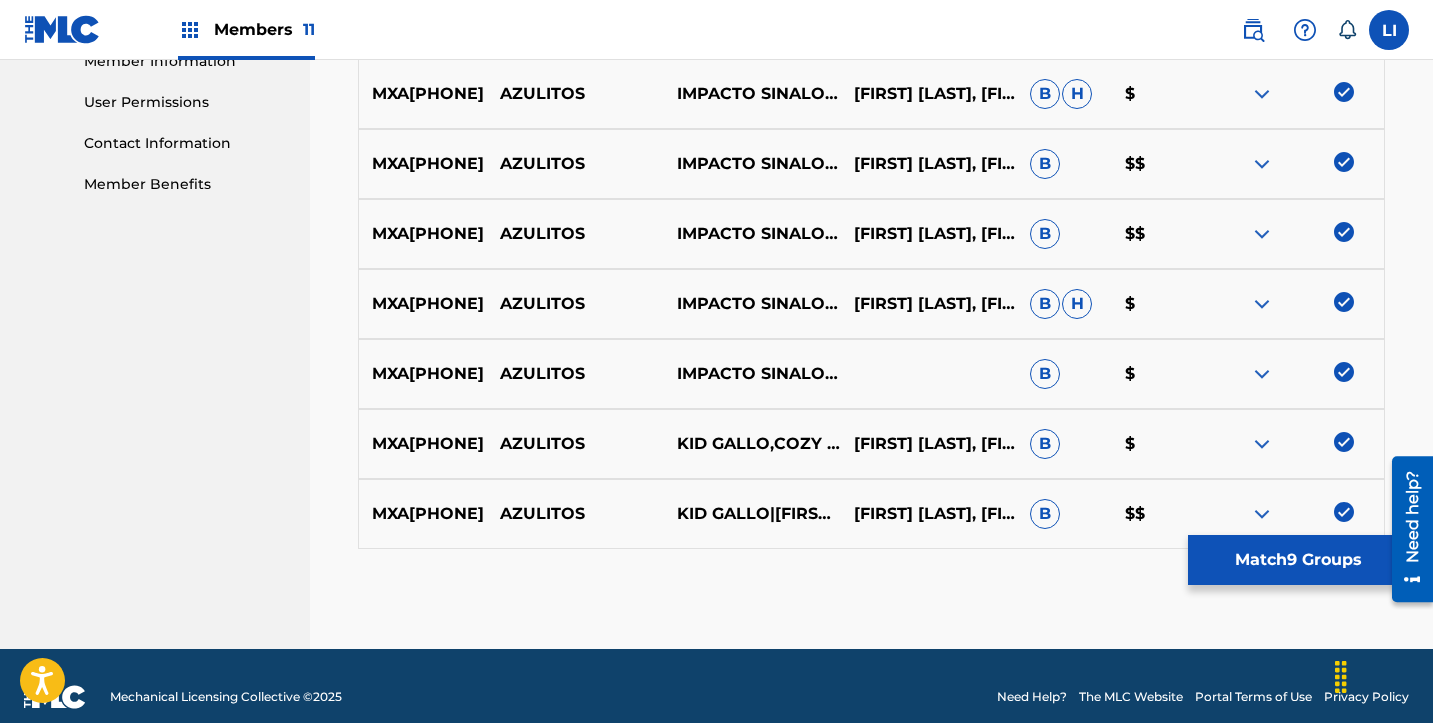 scroll, scrollTop: 947, scrollLeft: 0, axis: vertical 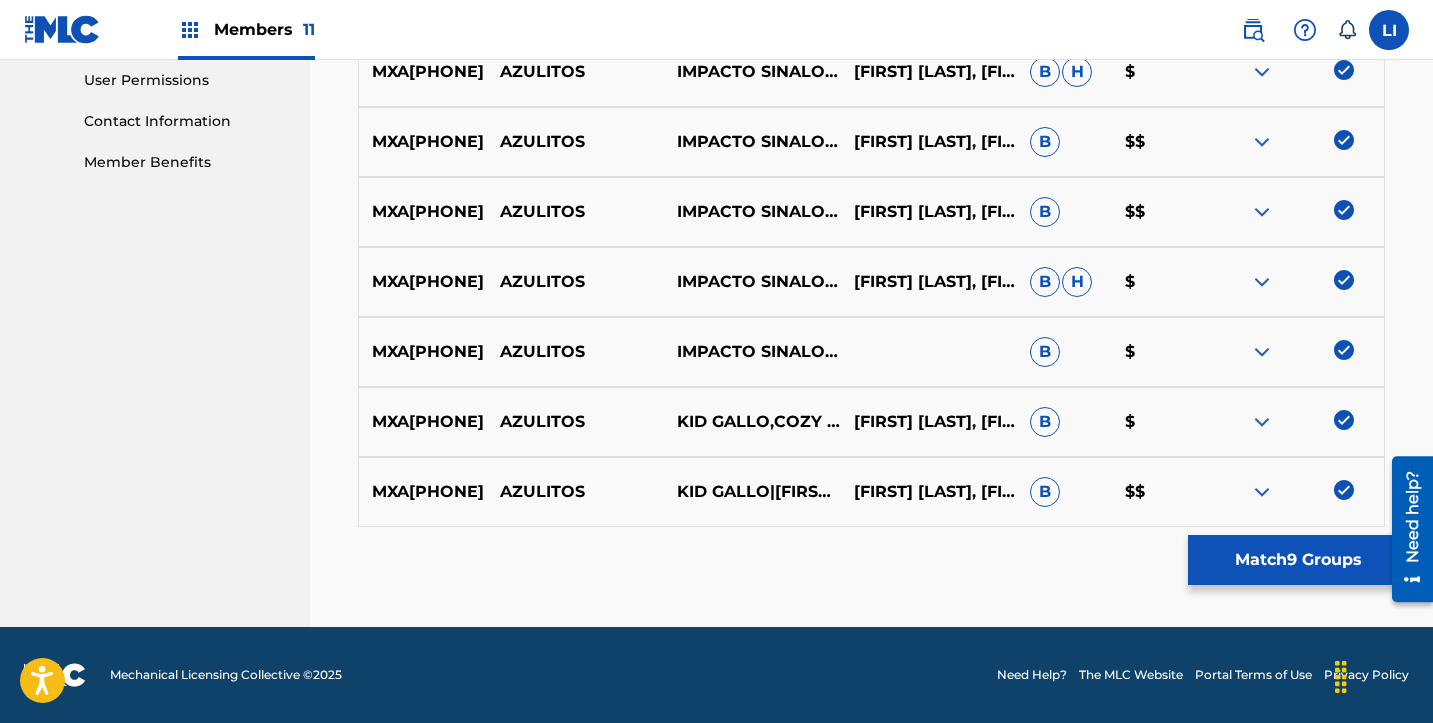 click on "Match  9 Groups" at bounding box center (1298, 560) 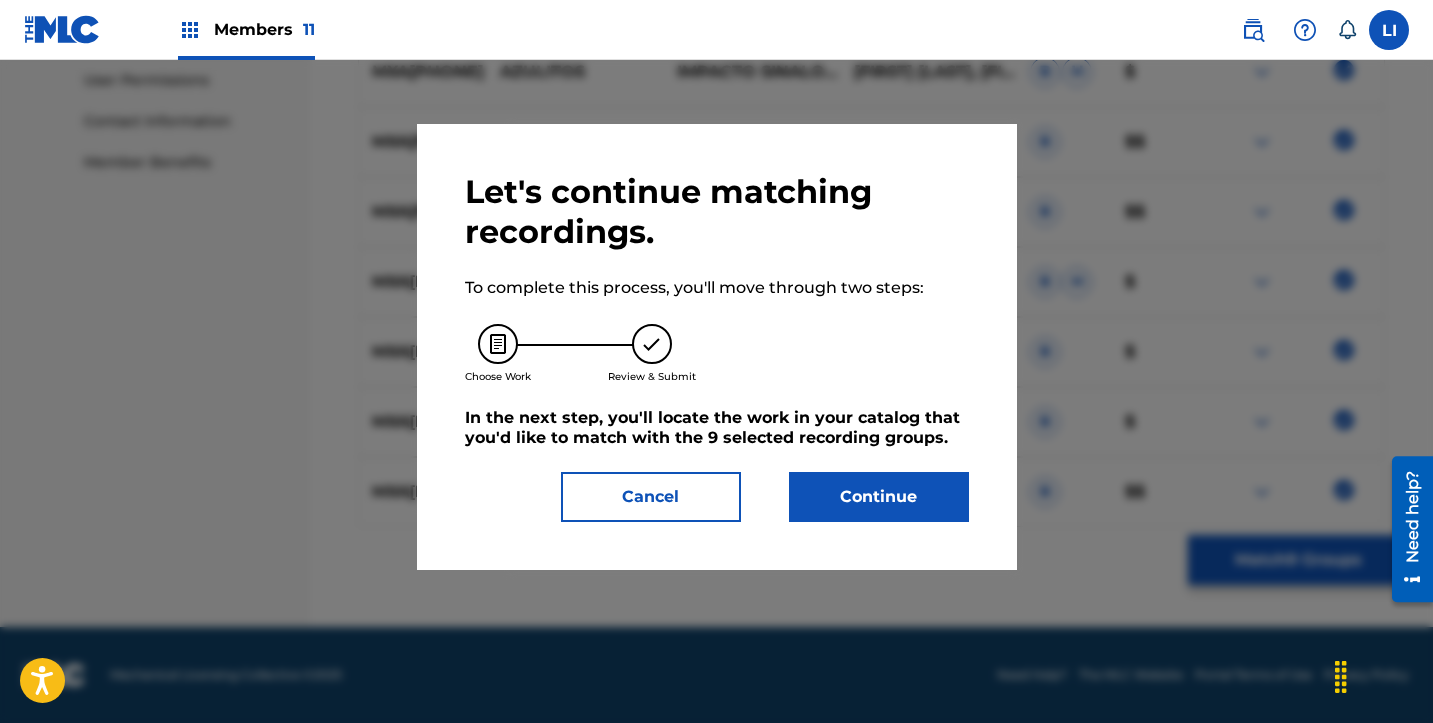 click on "Let's continue matching recordings. To complete this process, you'll move through two steps: Choose Work Review & Submit In the next step, you'll locate the work in your catalog that you'd like to match with the   9 selected recording groups . Cancel Continue" at bounding box center [717, 347] 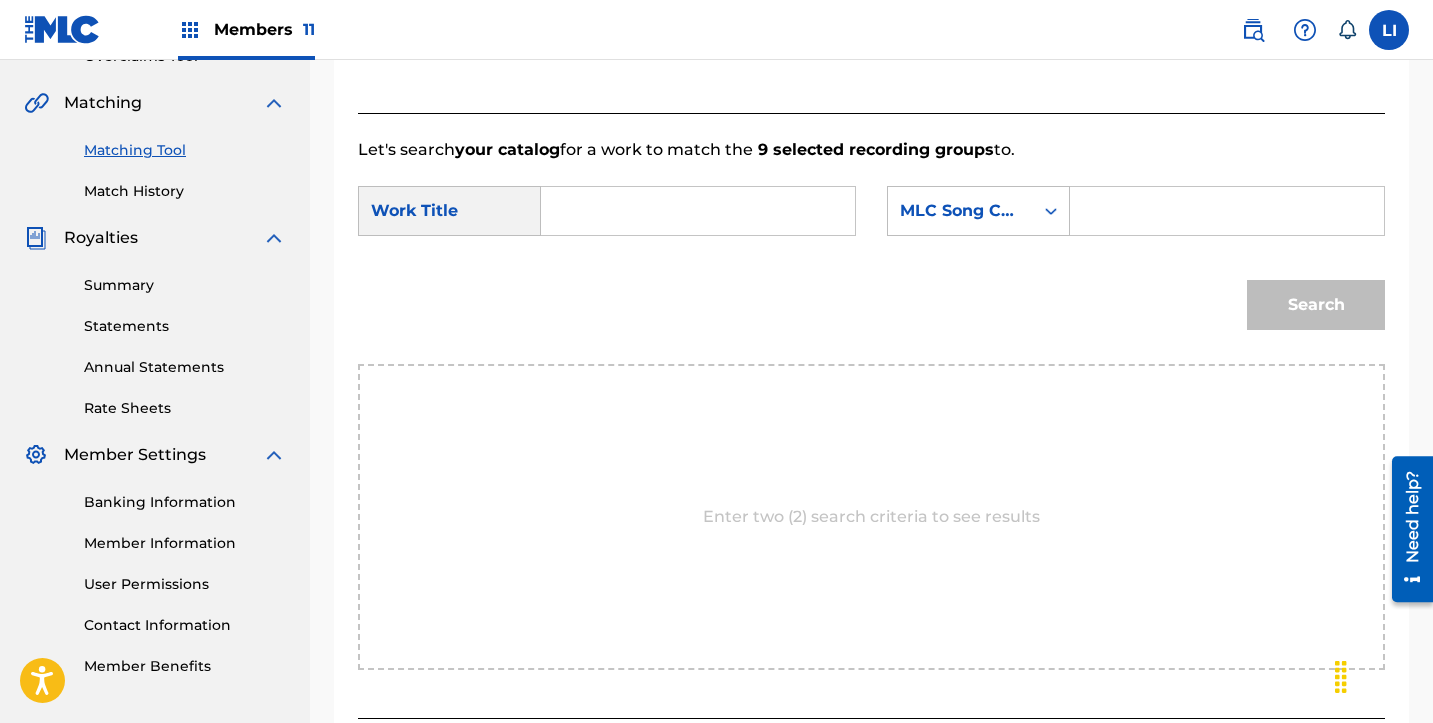 scroll, scrollTop: 413, scrollLeft: 0, axis: vertical 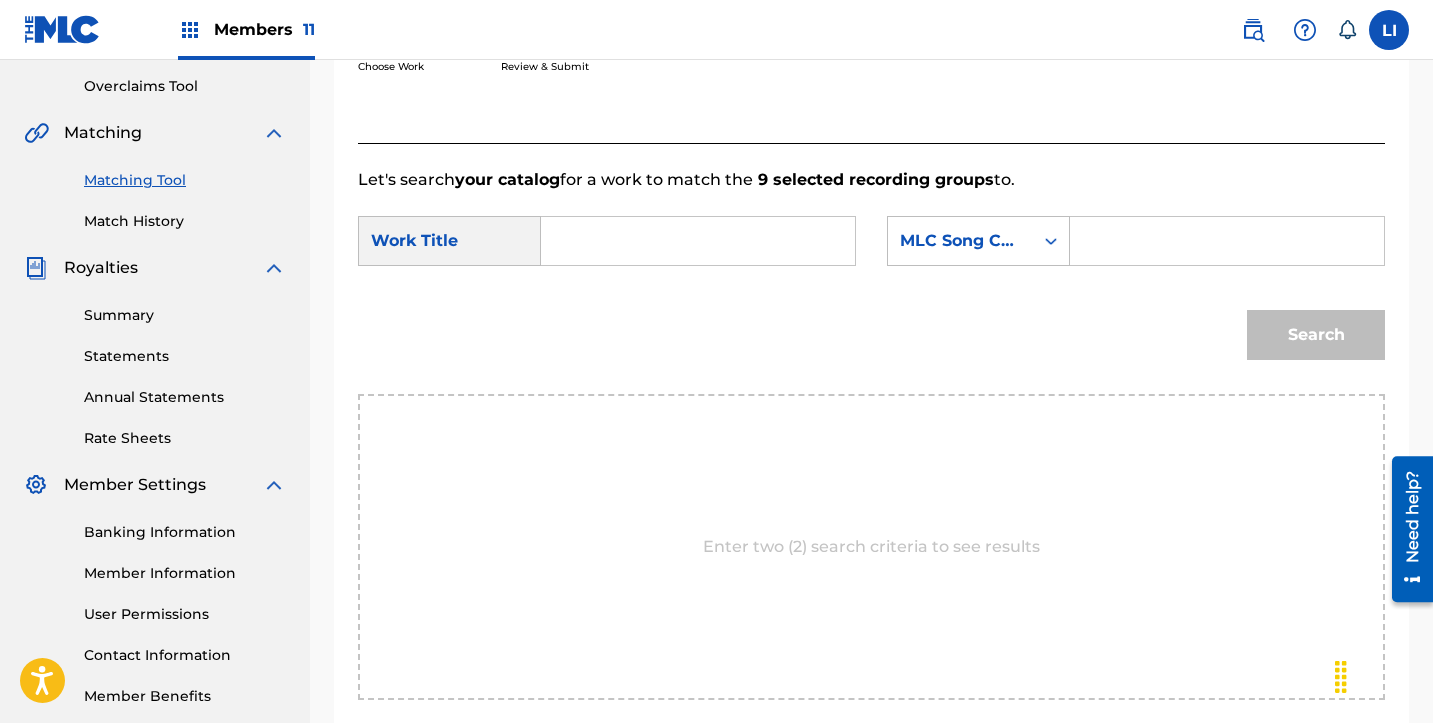 click at bounding box center (698, 241) 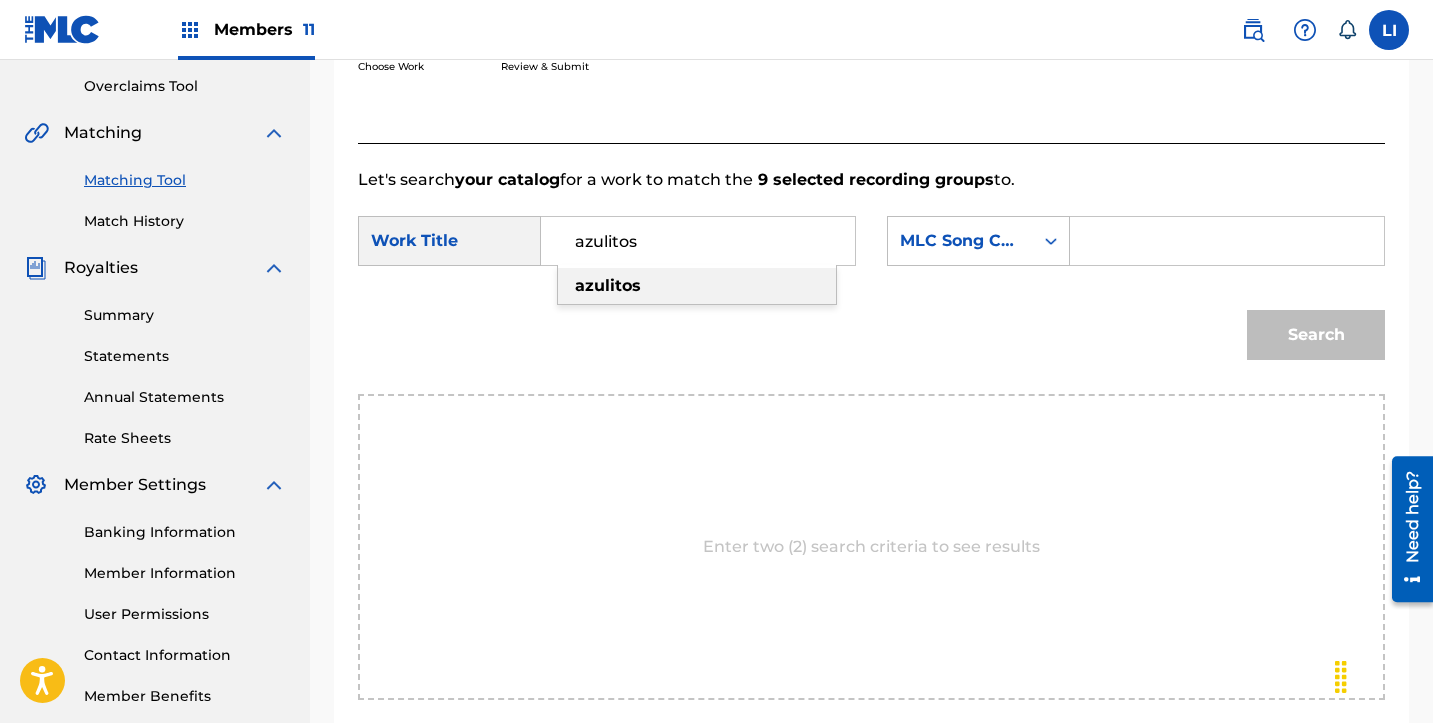 type on "azulitos" 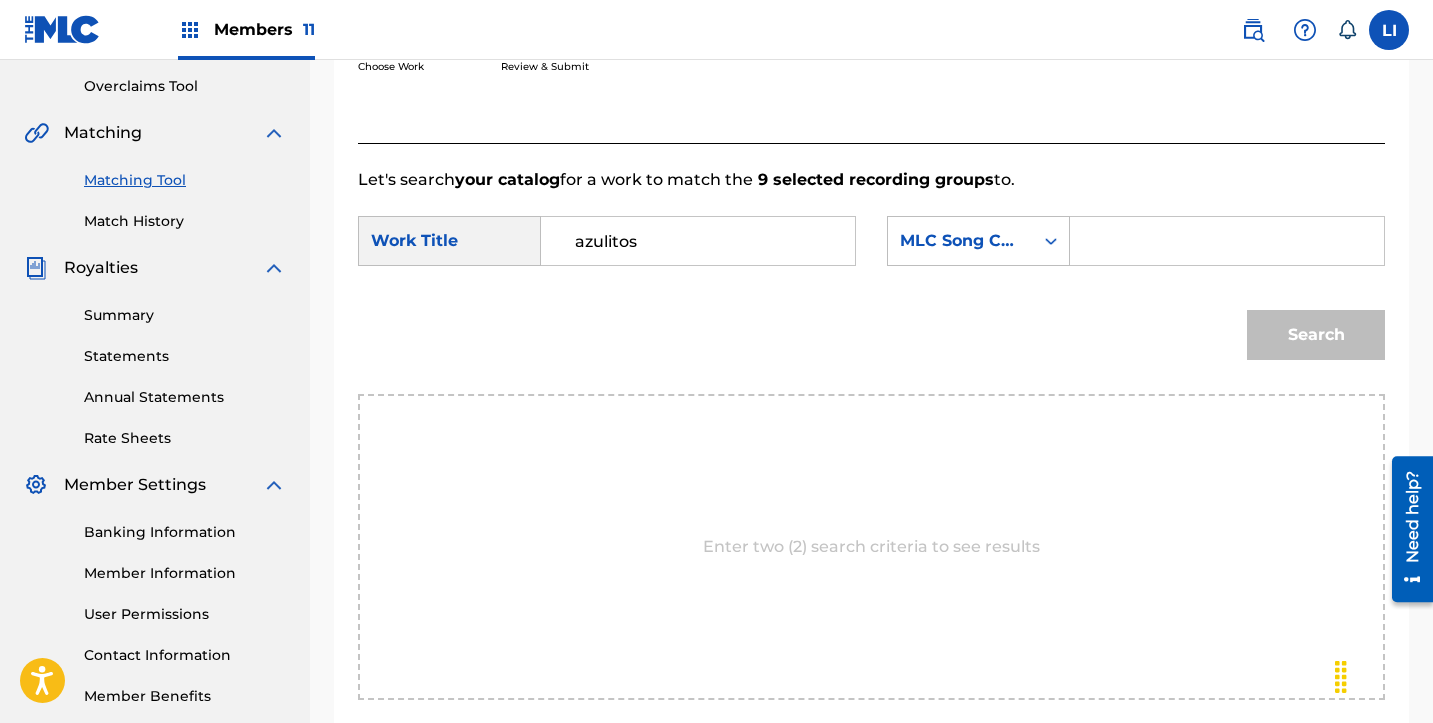 paste on "AY6CL2" 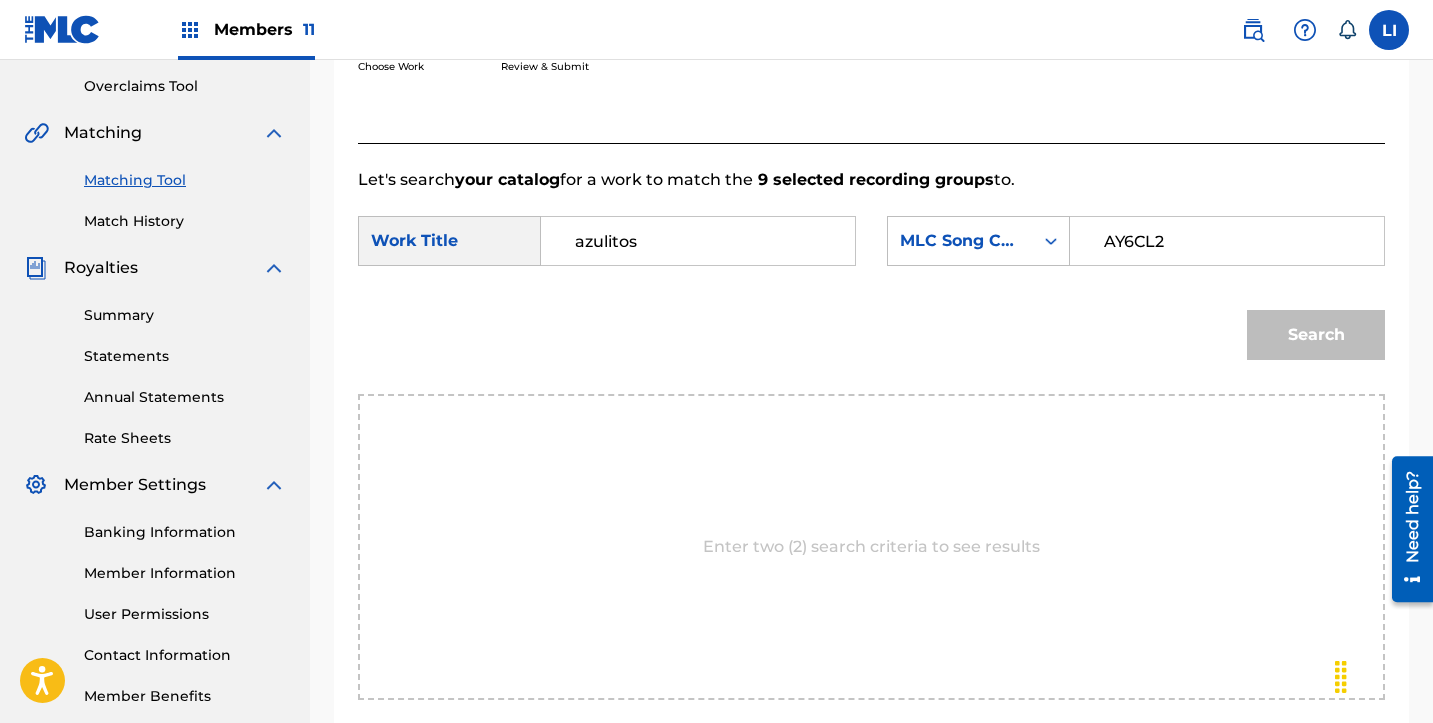 type on "AY6CL2" 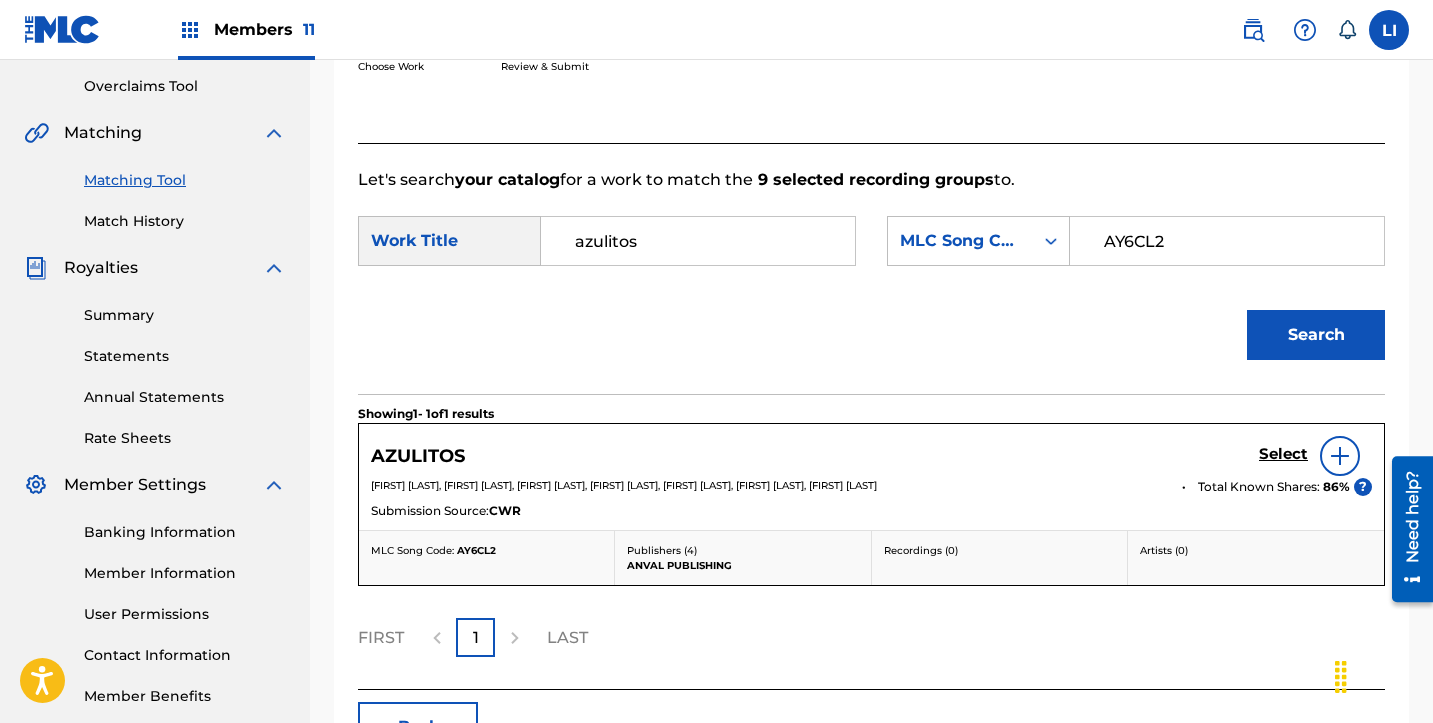 click on "Select" at bounding box center (1283, 454) 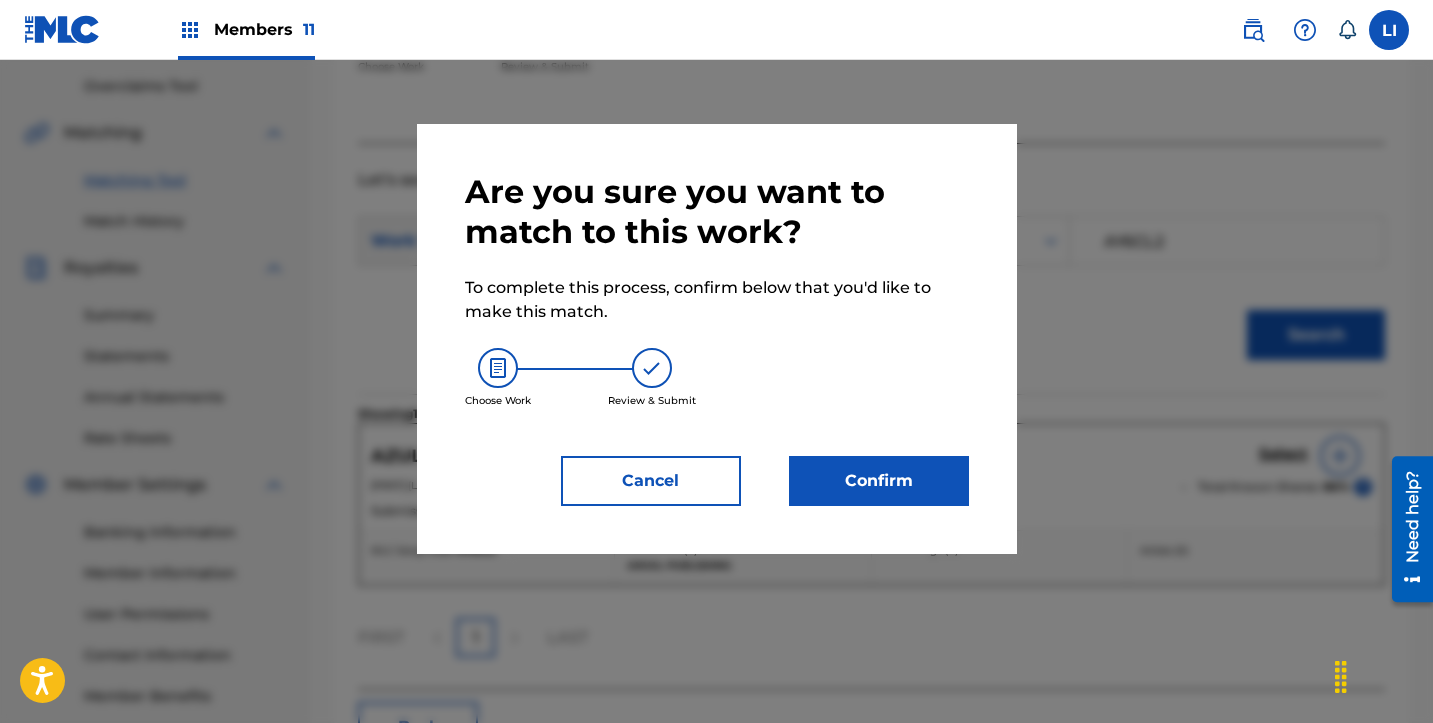 click on "Confirm" at bounding box center (879, 481) 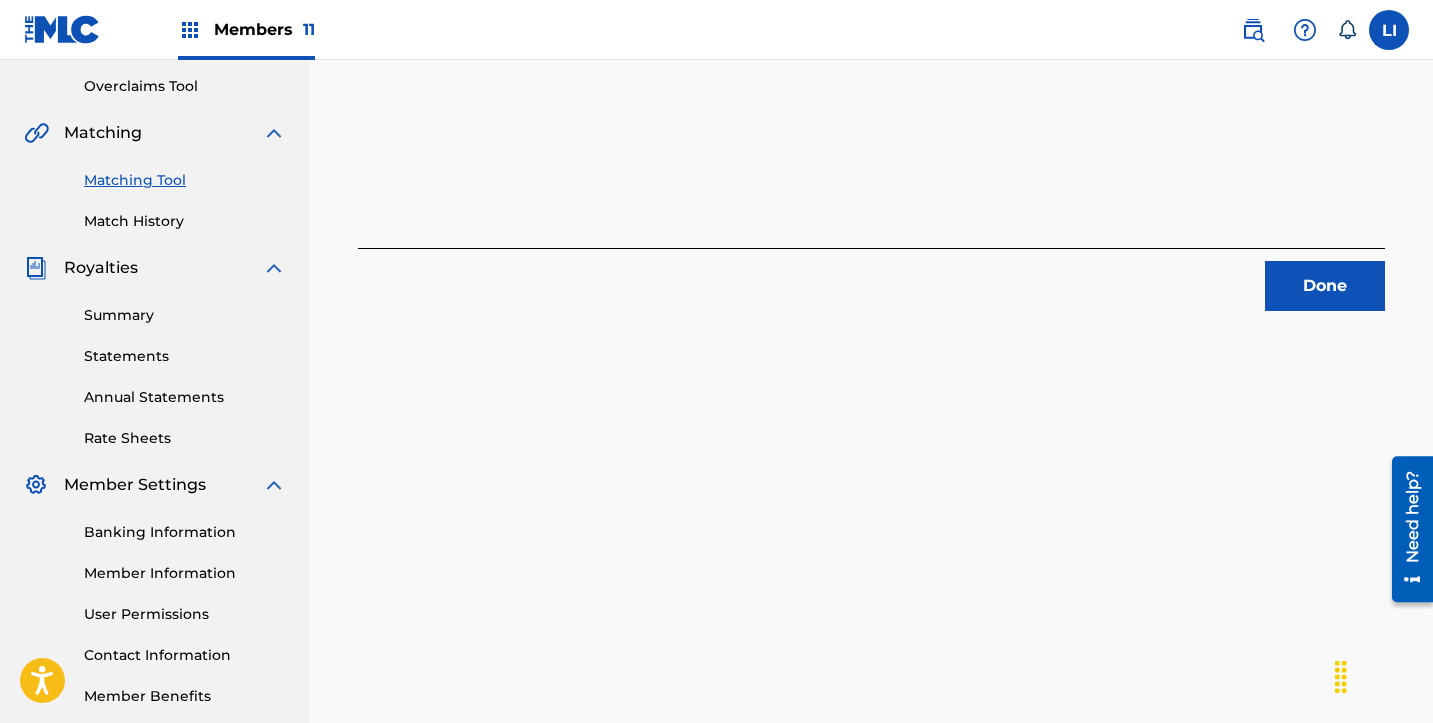 click on "Done" at bounding box center [1325, 286] 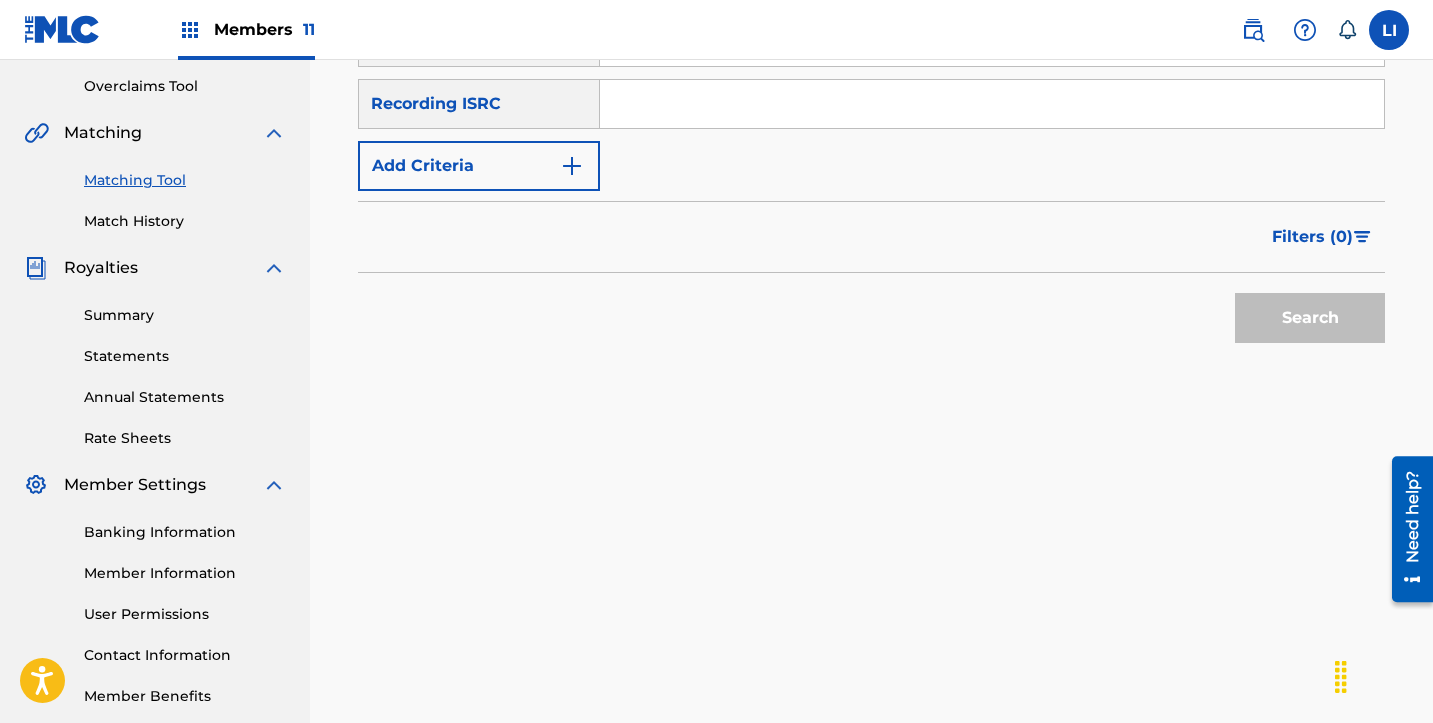 click on "SearchWithCriteria18d61083-792c-4fd1-a910-7ce4a96b487b Recording Title SearchWithCriteria173f4bdb-418f-45a7-b096-1fdcd965e48f Recording ISRC Add Criteria Filter Estimated Value All $$$$$ $$$$ $$$ $$ $ Source All Blanket License Historical Unmatched Remove Filters Apply Filters Filters ( 0 ) Search" at bounding box center (871, 191) 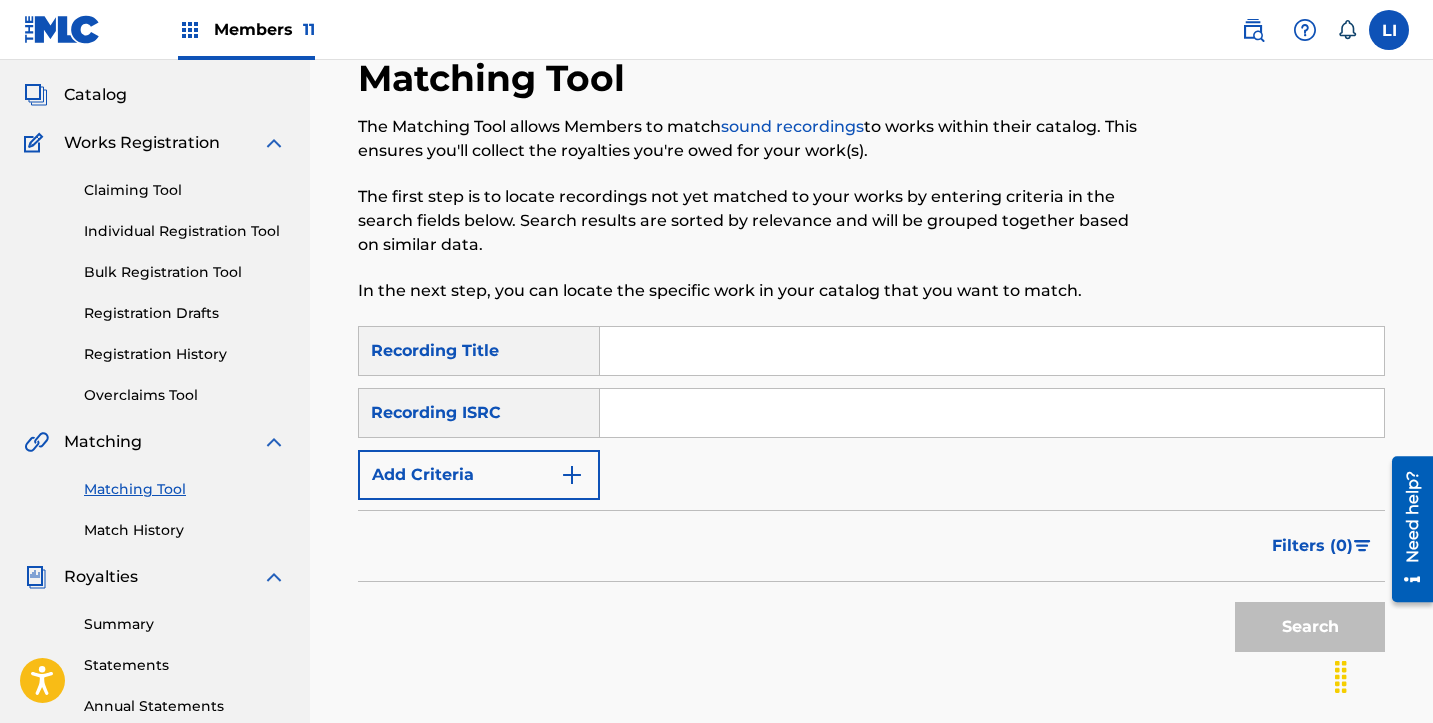 scroll, scrollTop: 0, scrollLeft: 0, axis: both 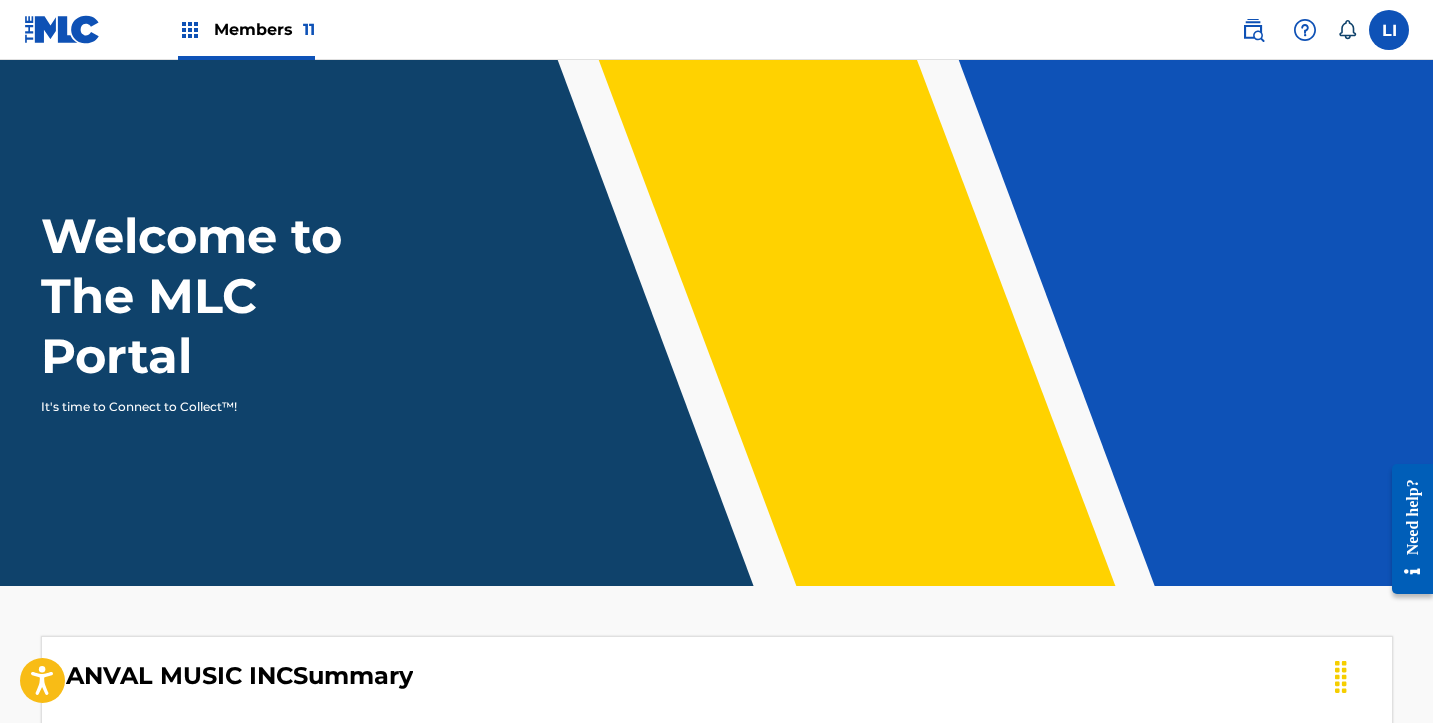 click at bounding box center [1295, 30] 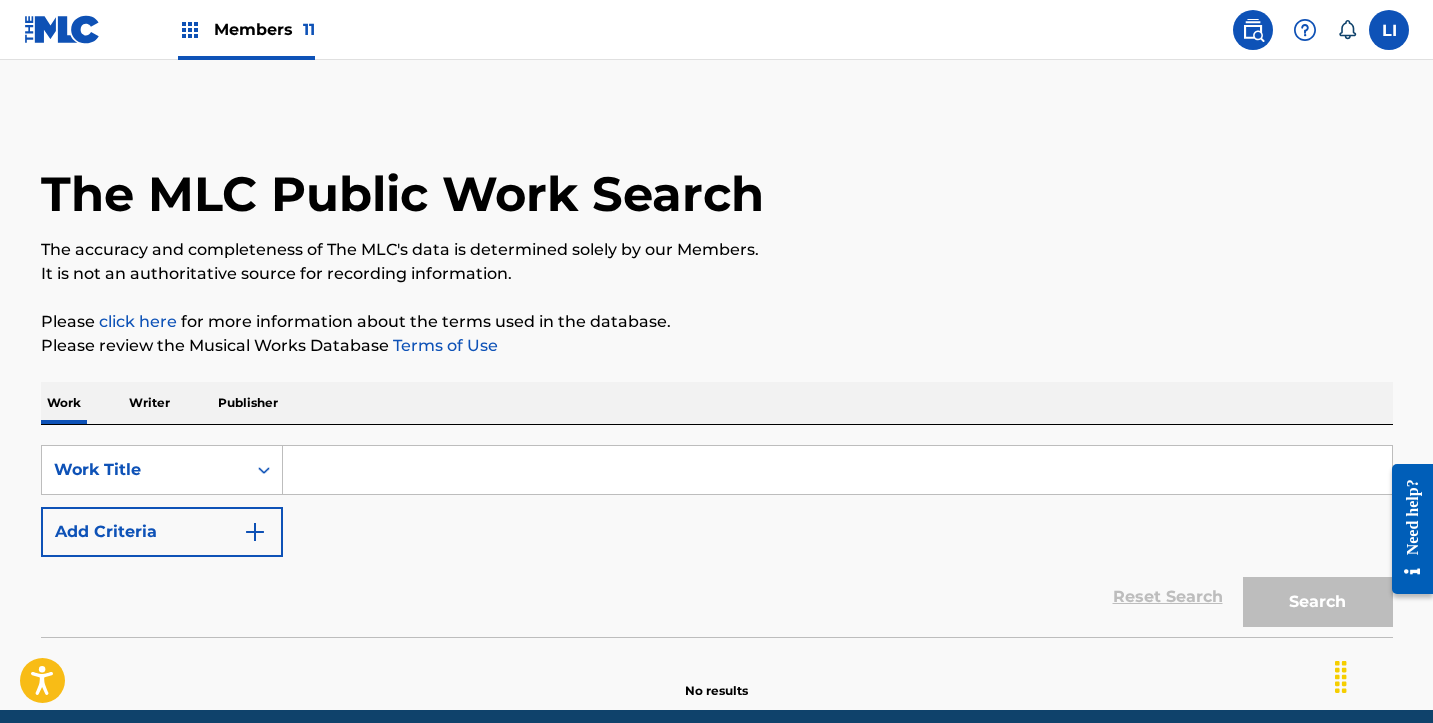 click at bounding box center (837, 470) 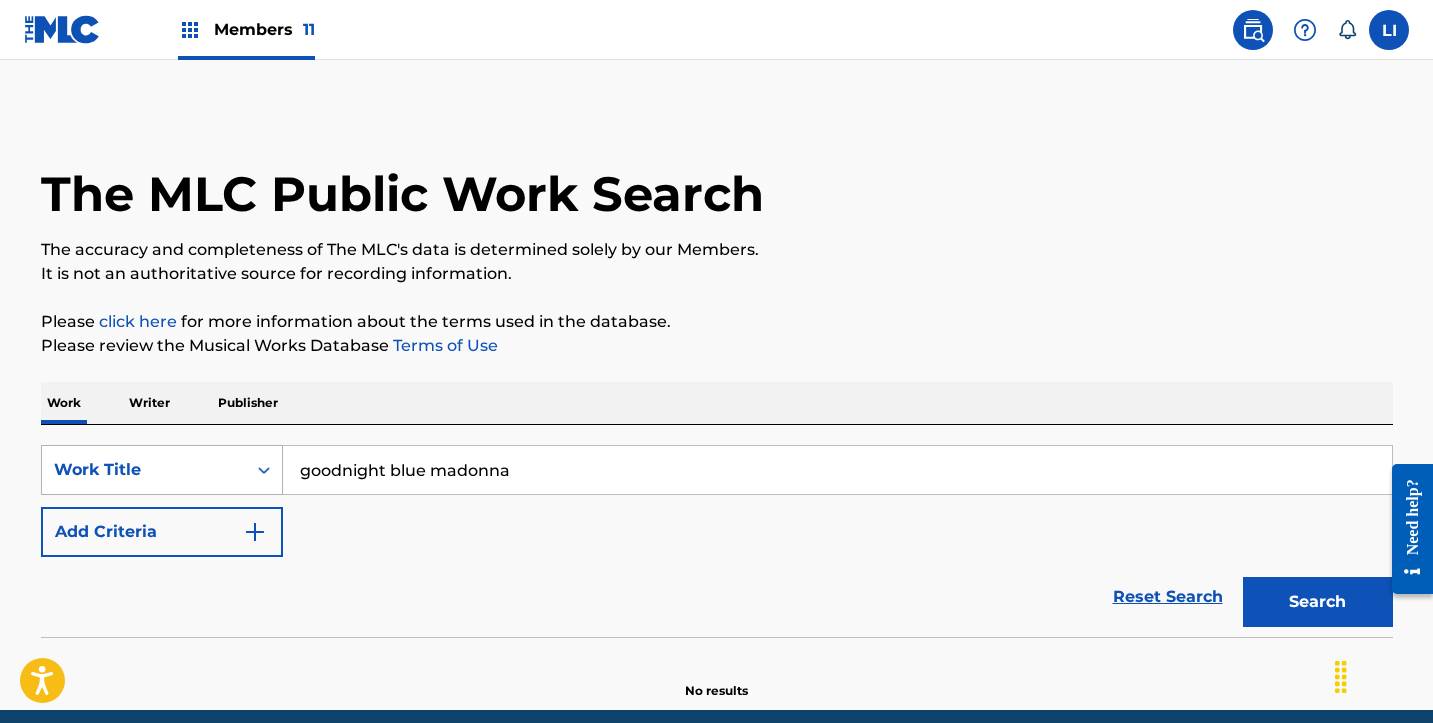 drag, startPoint x: 431, startPoint y: 472, endPoint x: 172, endPoint y: 471, distance: 259.00192 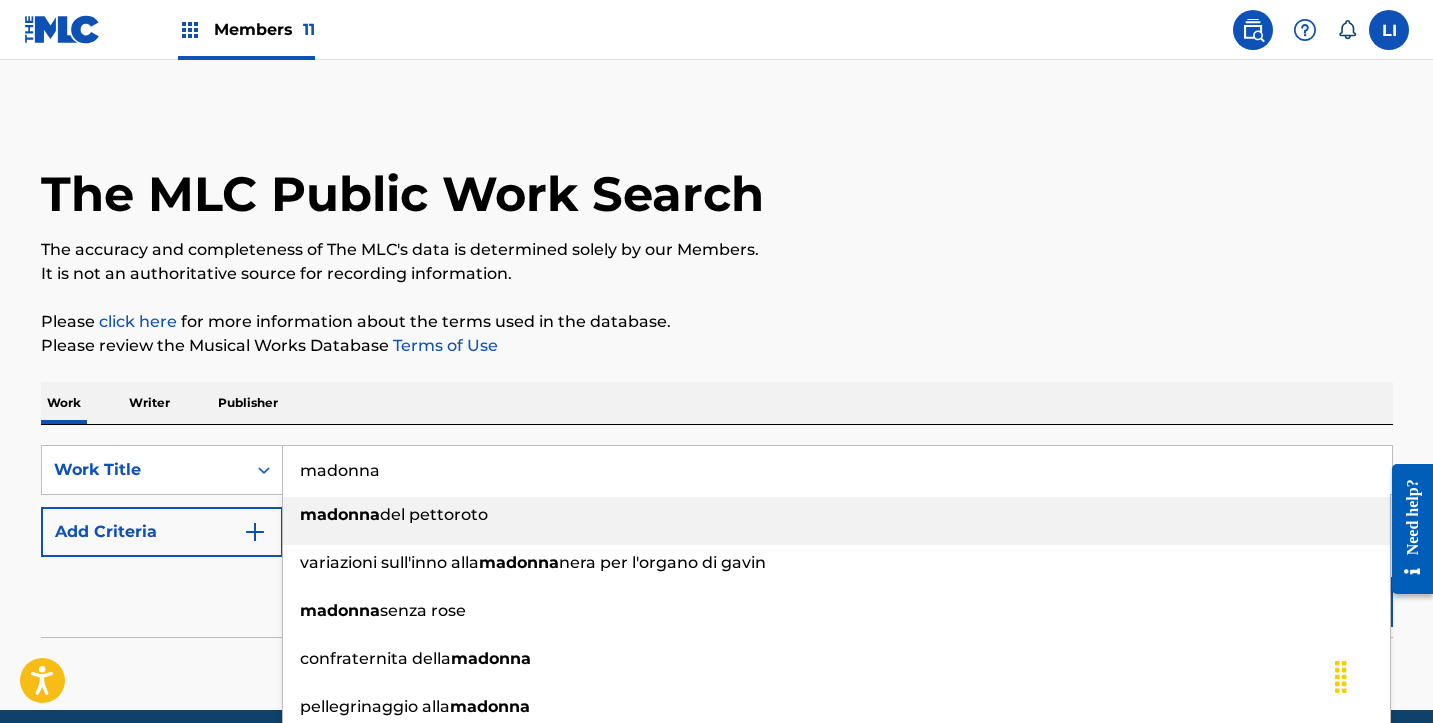 type on "madonna" 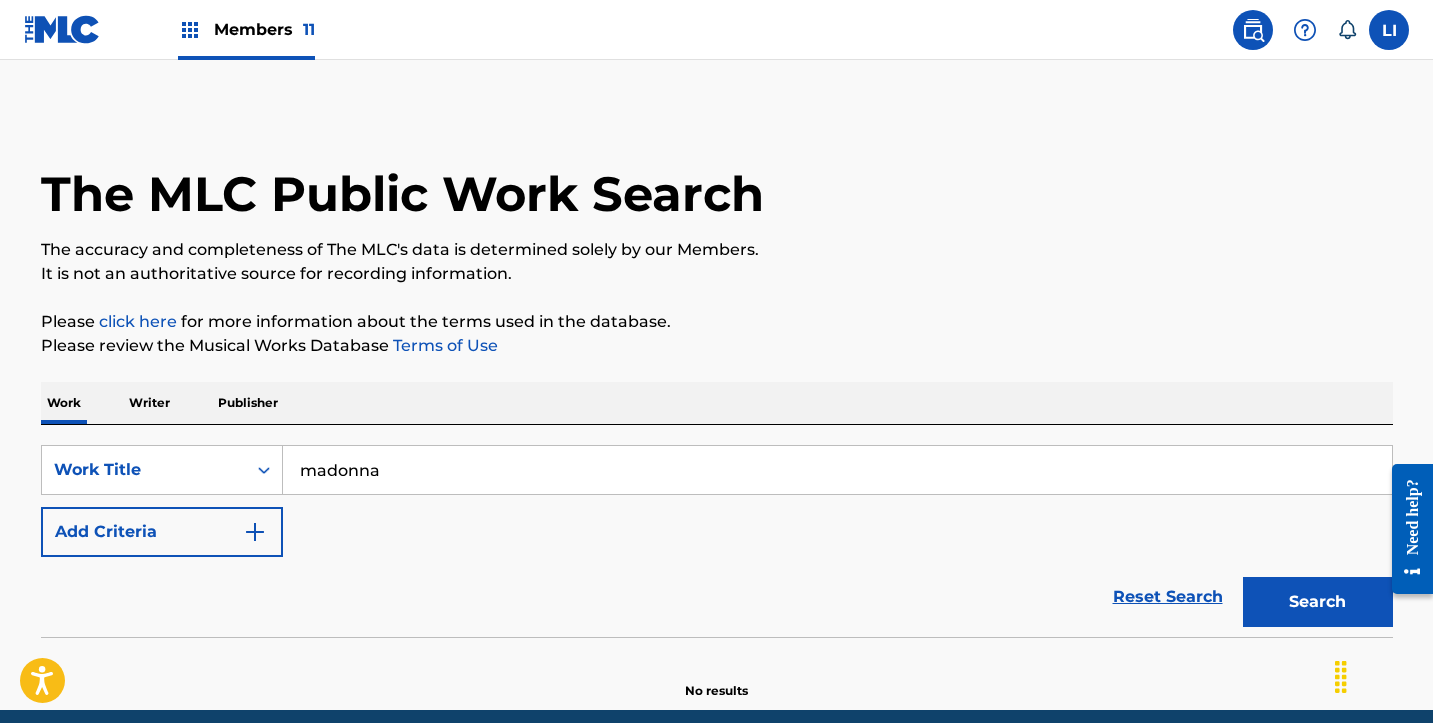click on "Add Criteria" at bounding box center (162, 532) 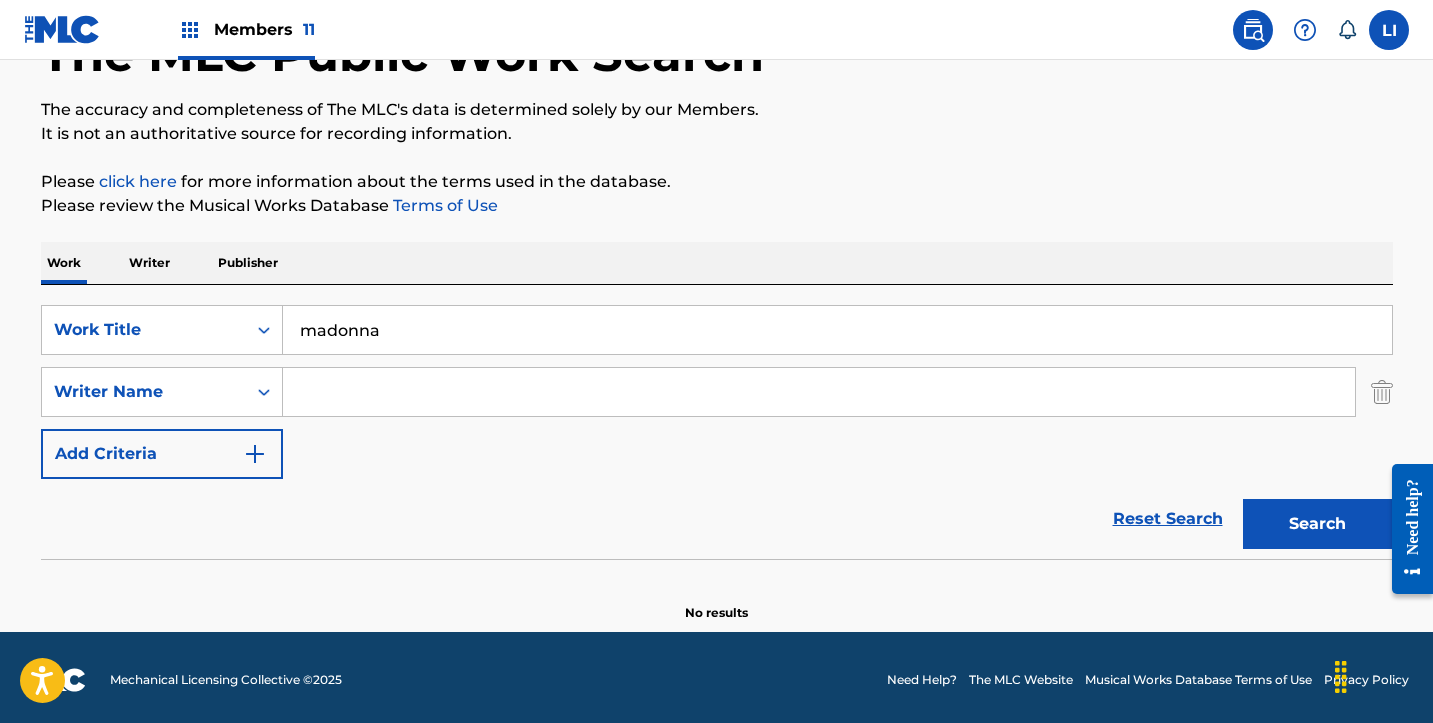 scroll, scrollTop: 145, scrollLeft: 0, axis: vertical 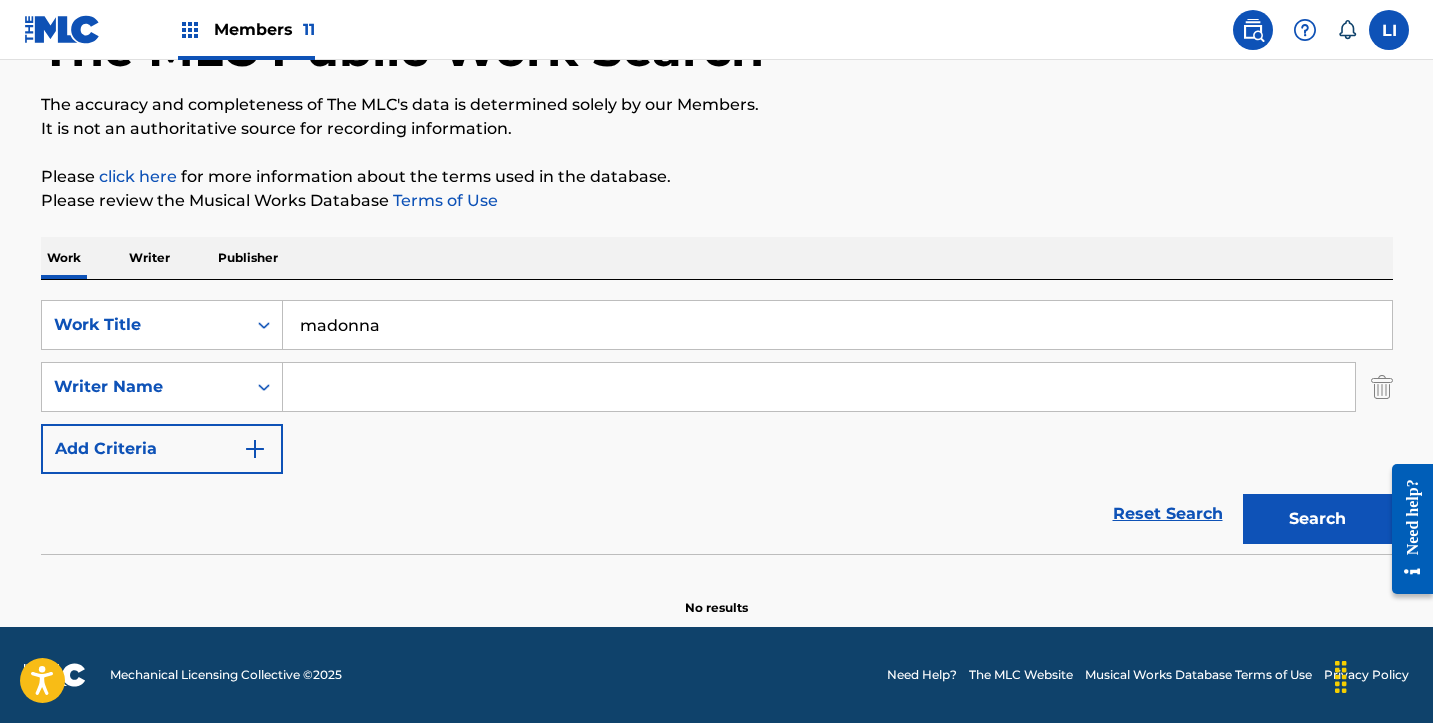 click at bounding box center (819, 387) 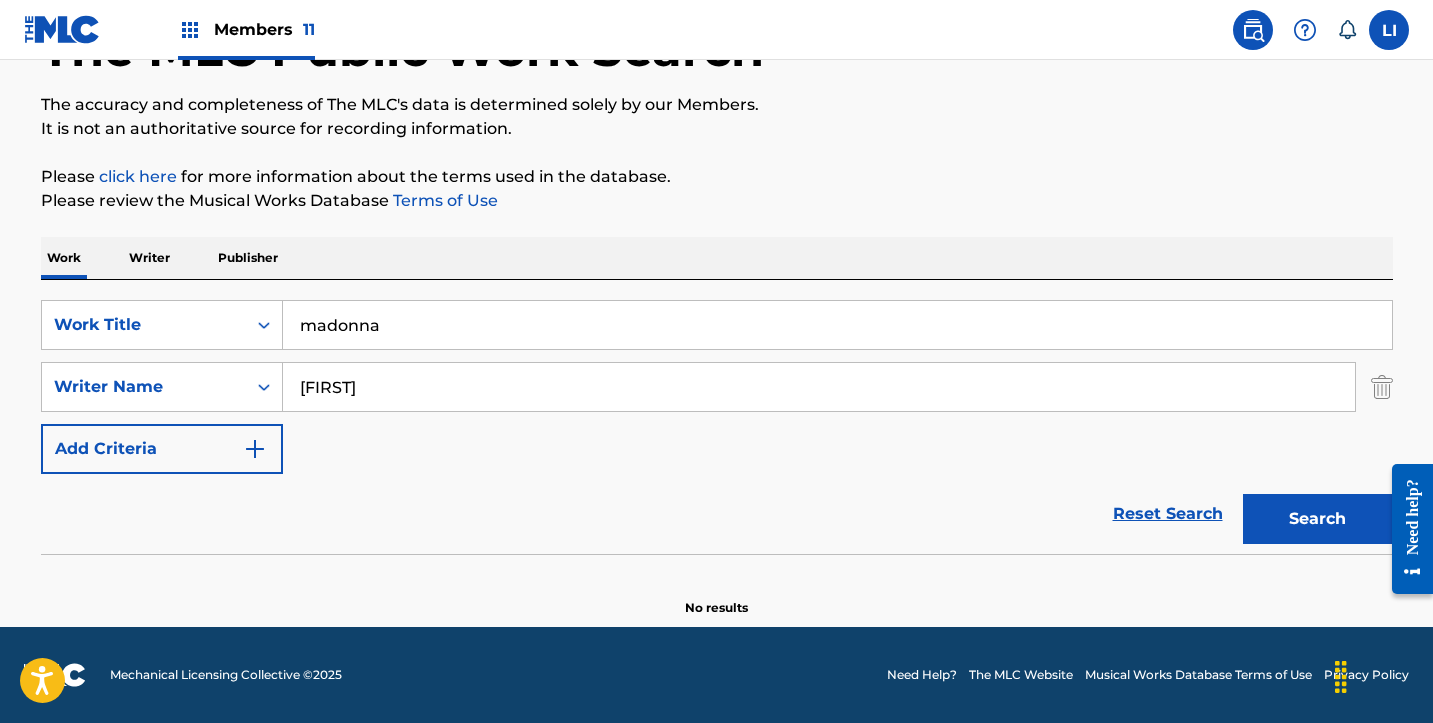 type on "alexis" 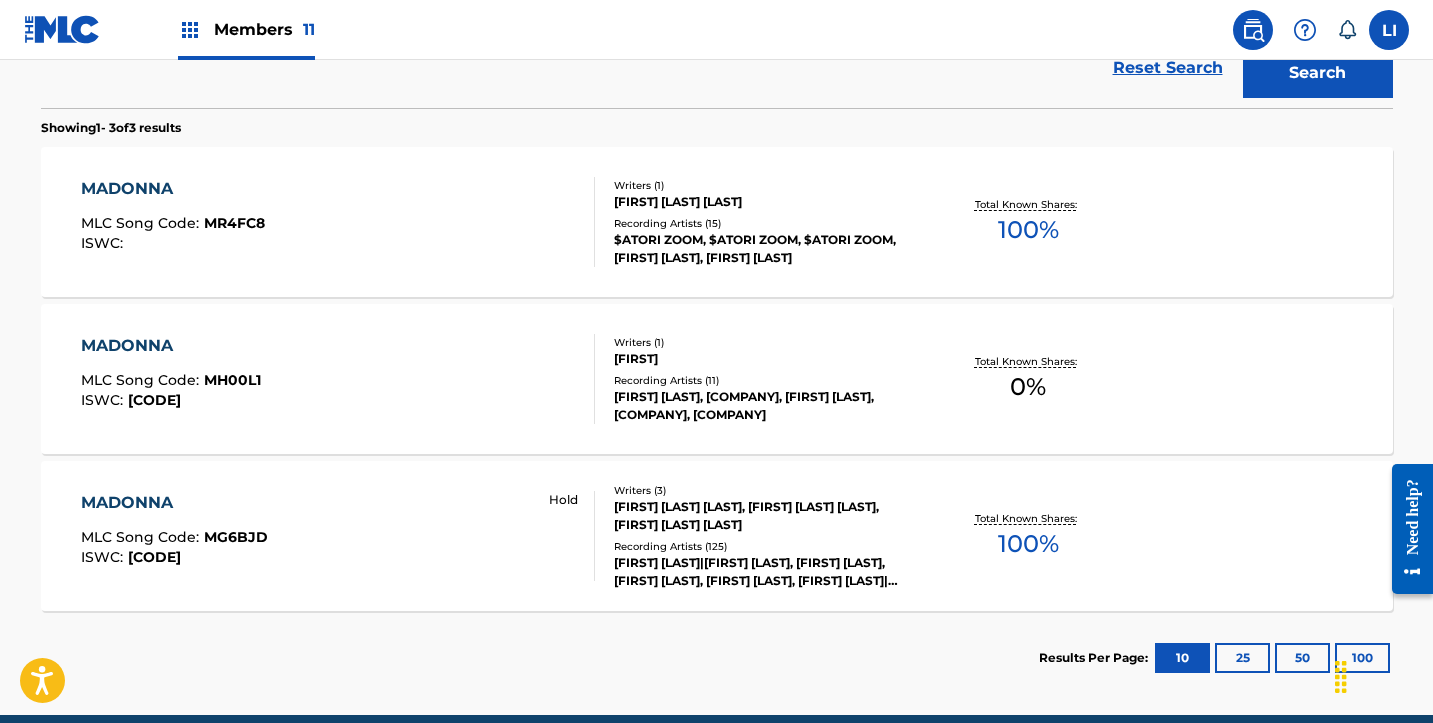 scroll, scrollTop: 593, scrollLeft: 0, axis: vertical 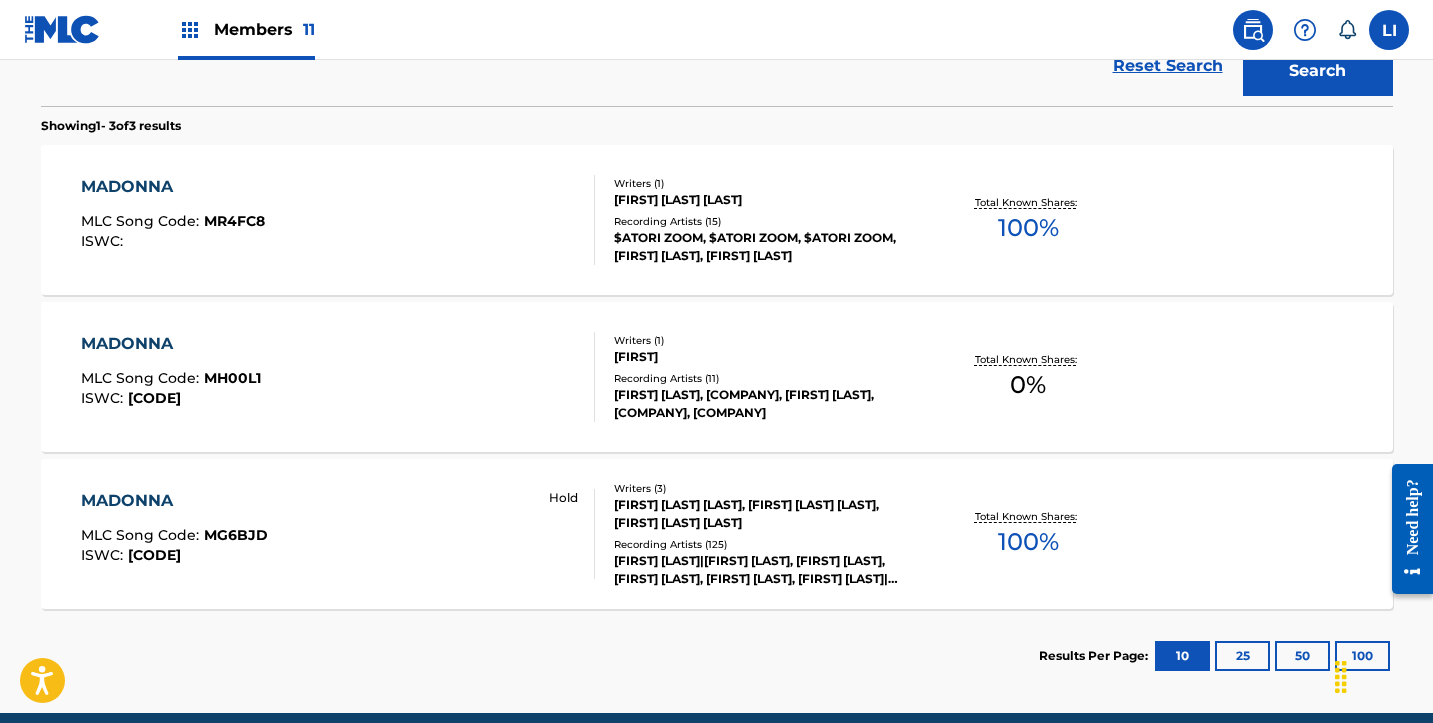 click on "MADONNA MLC Song Code : MG6BJD ISWC : T3239909236   Hold" at bounding box center (338, 534) 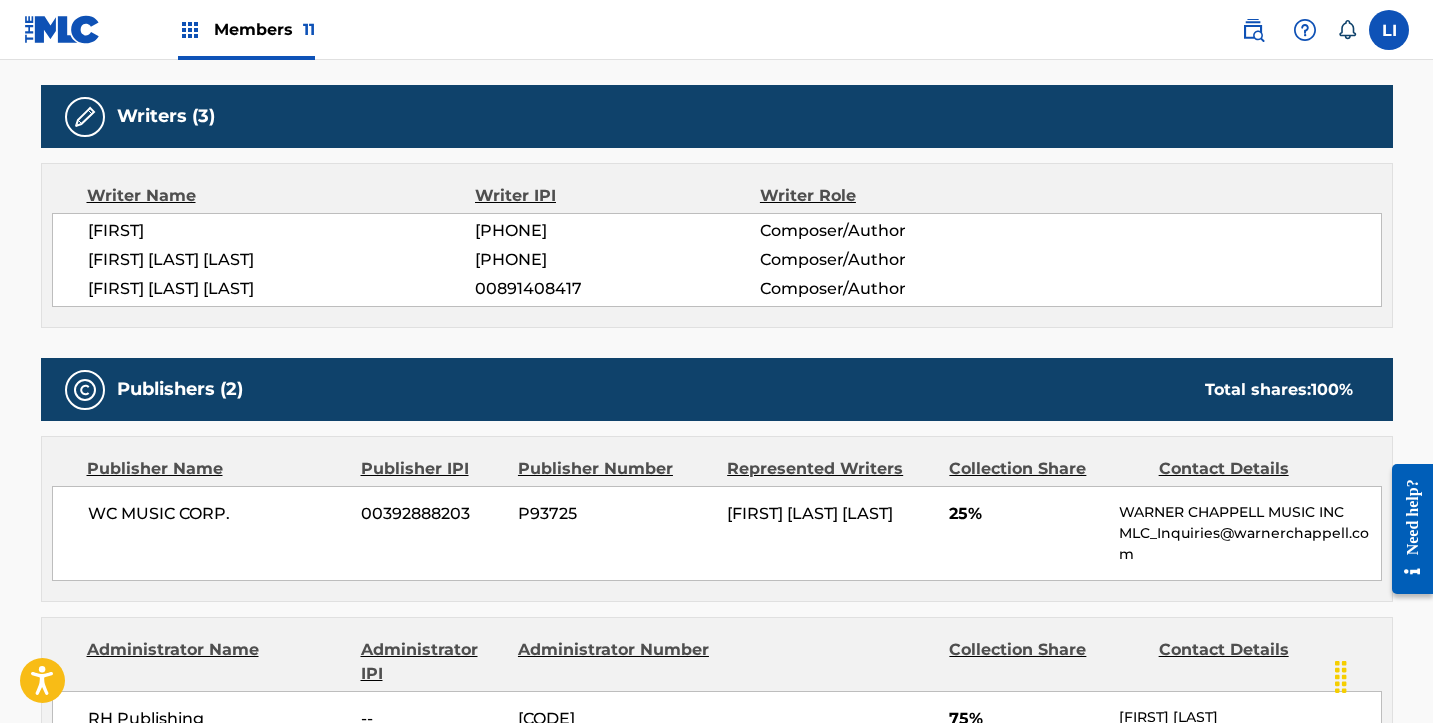 scroll, scrollTop: 0, scrollLeft: 0, axis: both 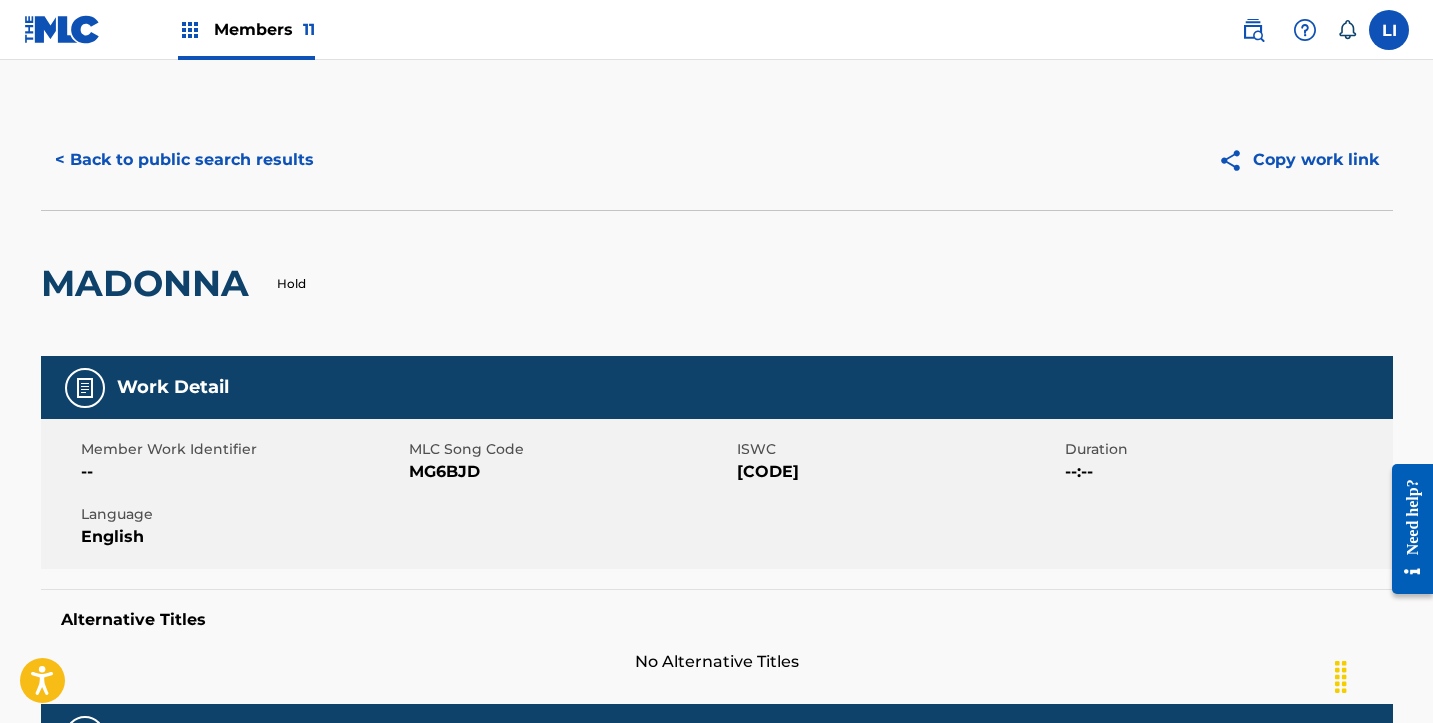 click on "Copy work link" at bounding box center [1298, 160] 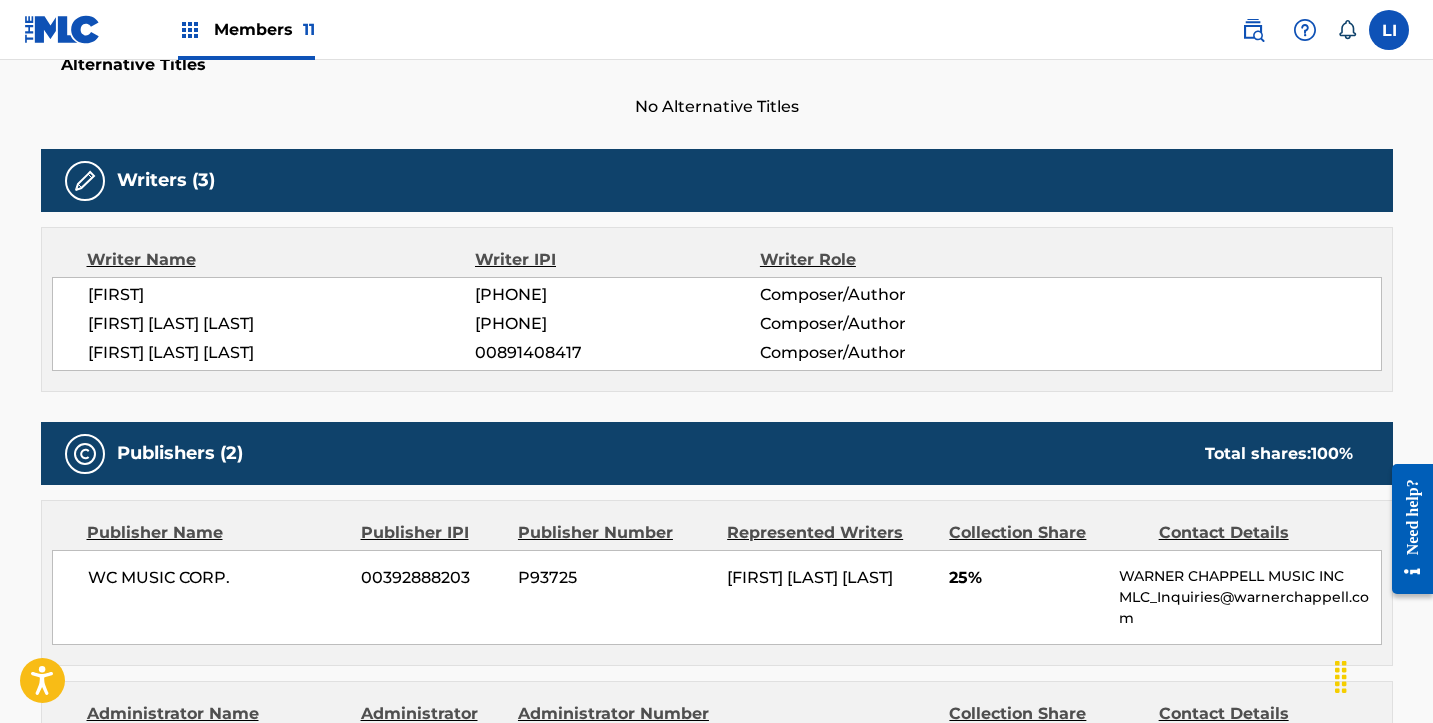 scroll, scrollTop: 0, scrollLeft: 0, axis: both 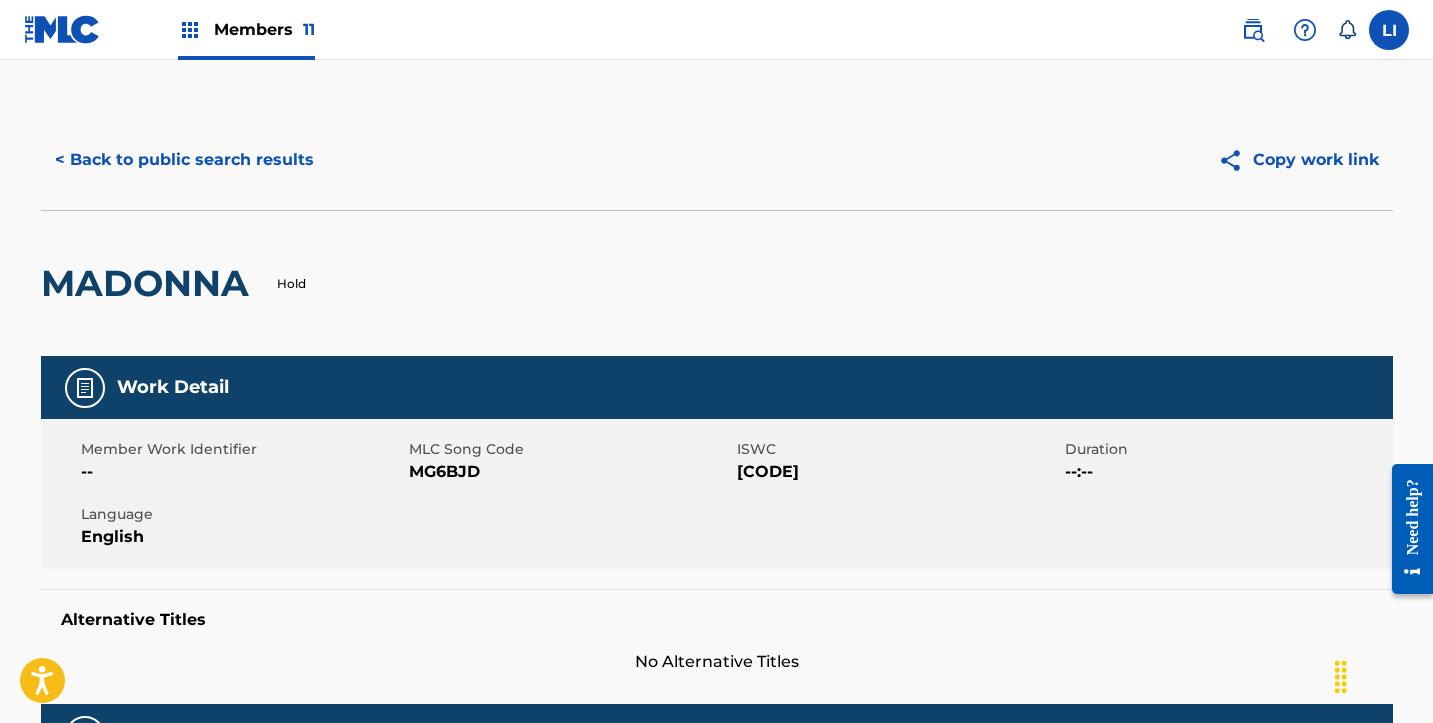 click on "Members    11" at bounding box center [246, 29] 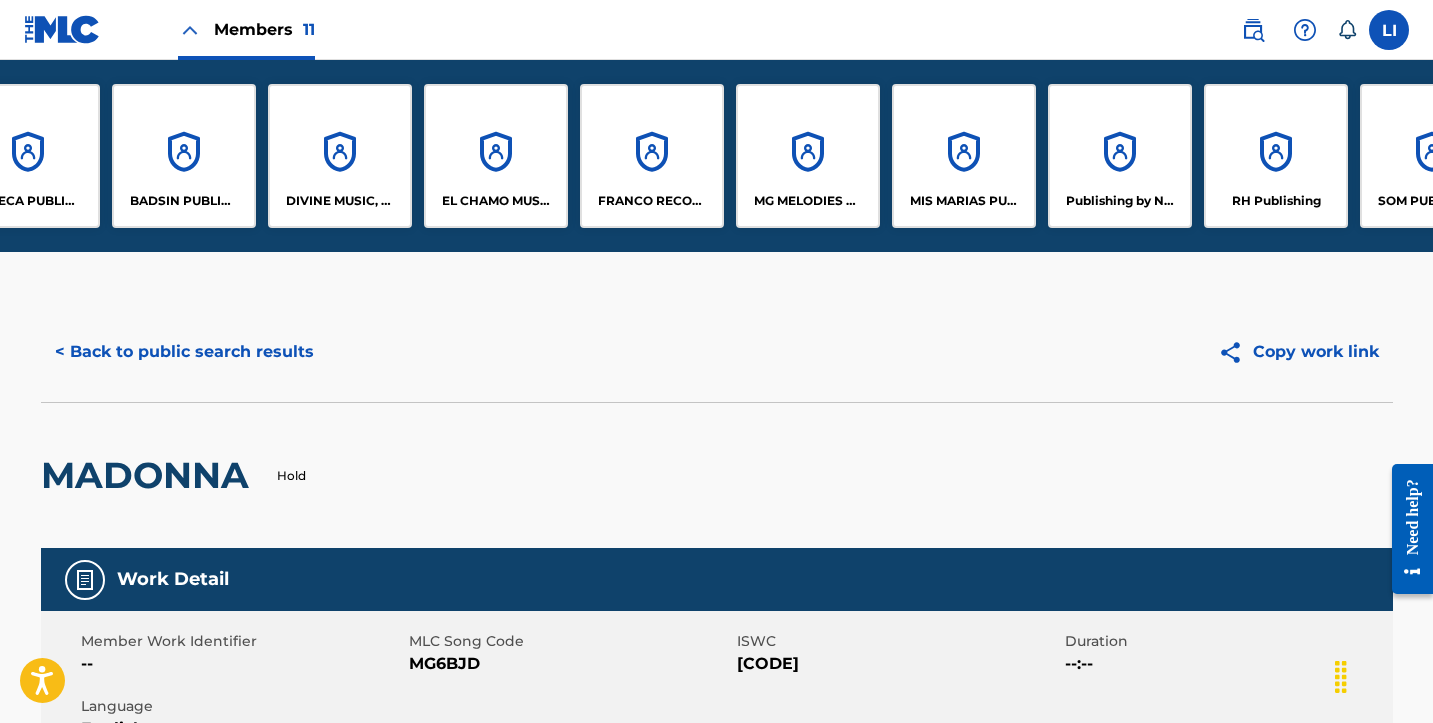 scroll, scrollTop: 0, scrollLeft: 319, axis: horizontal 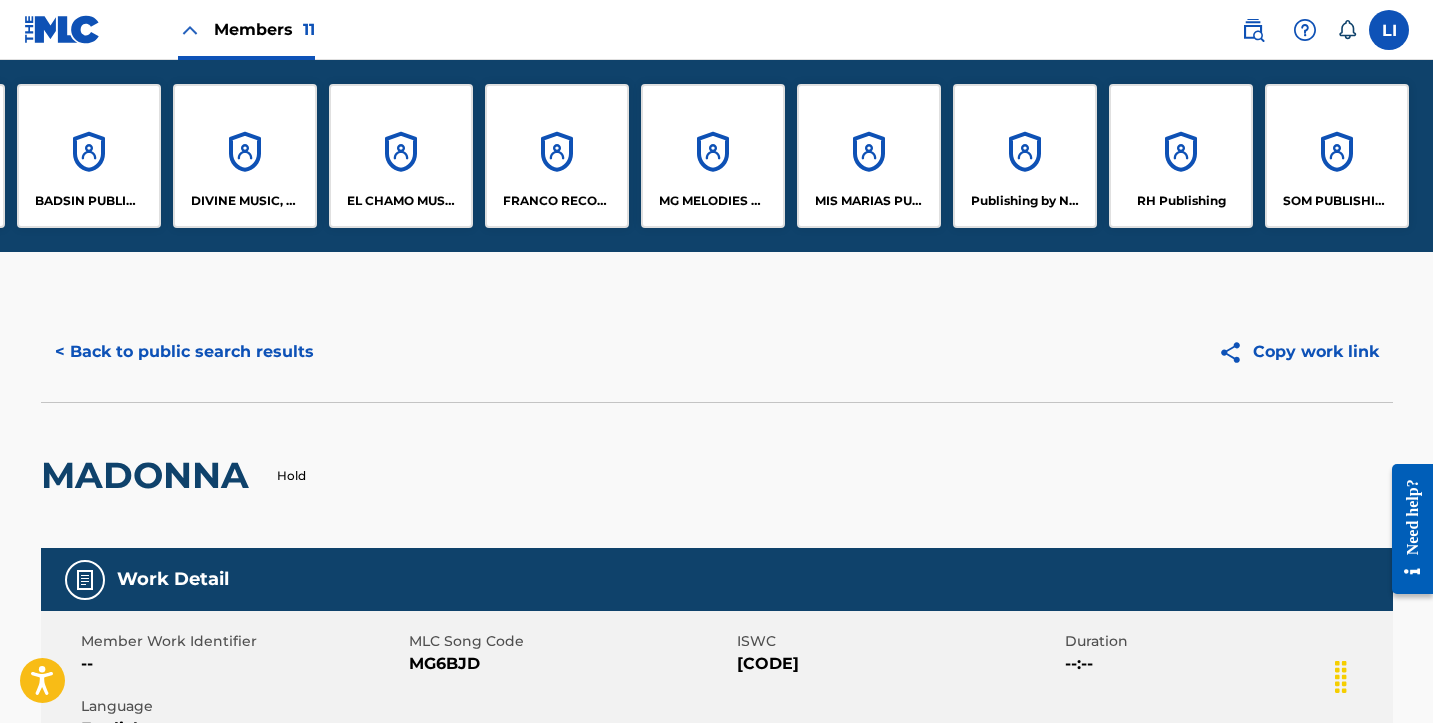 click on "RH Publishing" at bounding box center [1181, 156] 